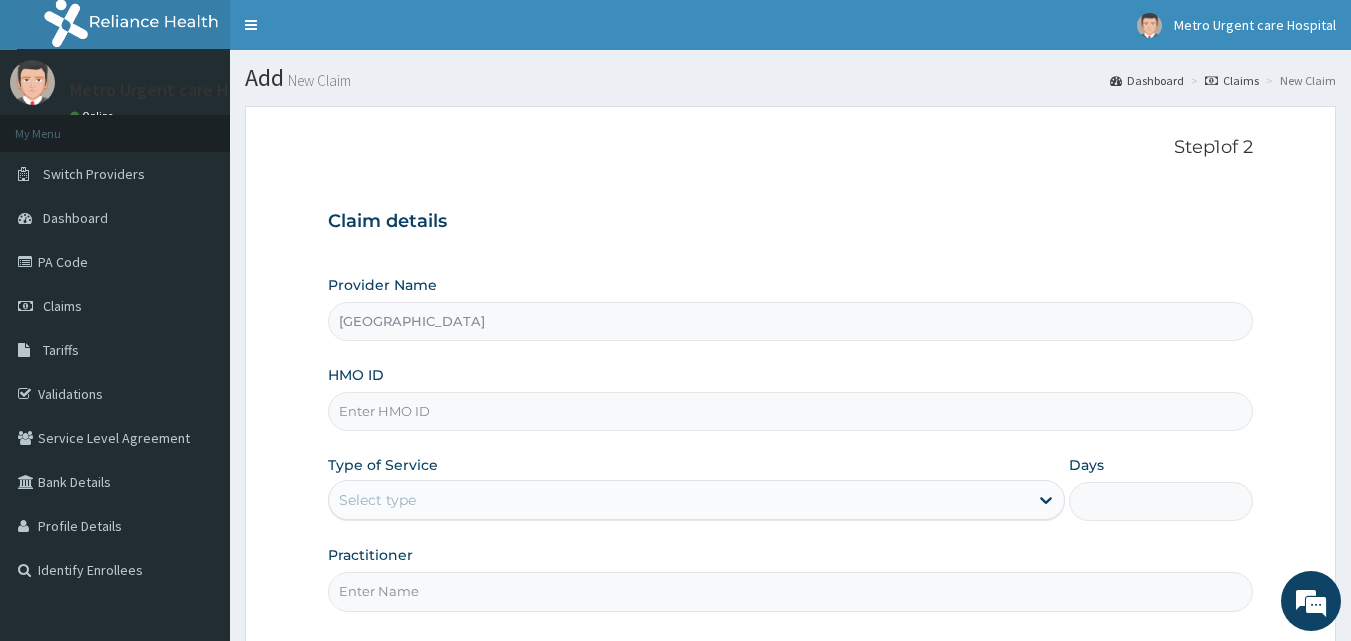 scroll, scrollTop: 0, scrollLeft: 0, axis: both 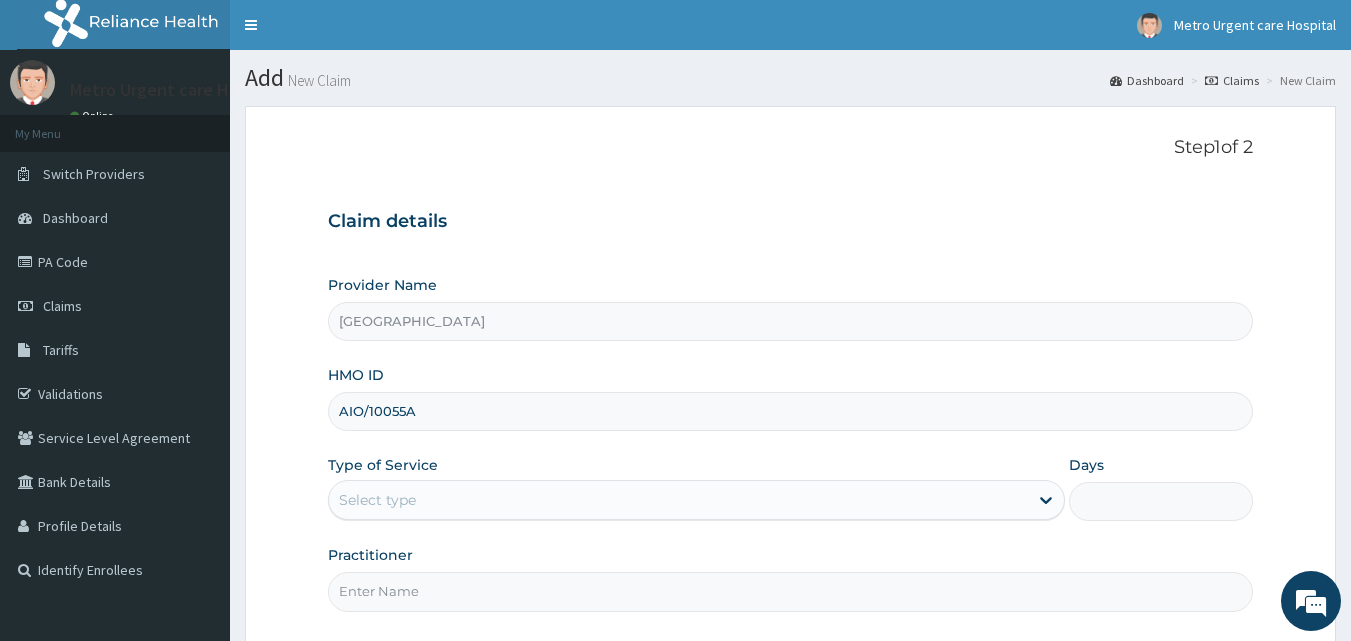type on "AIO/10055A" 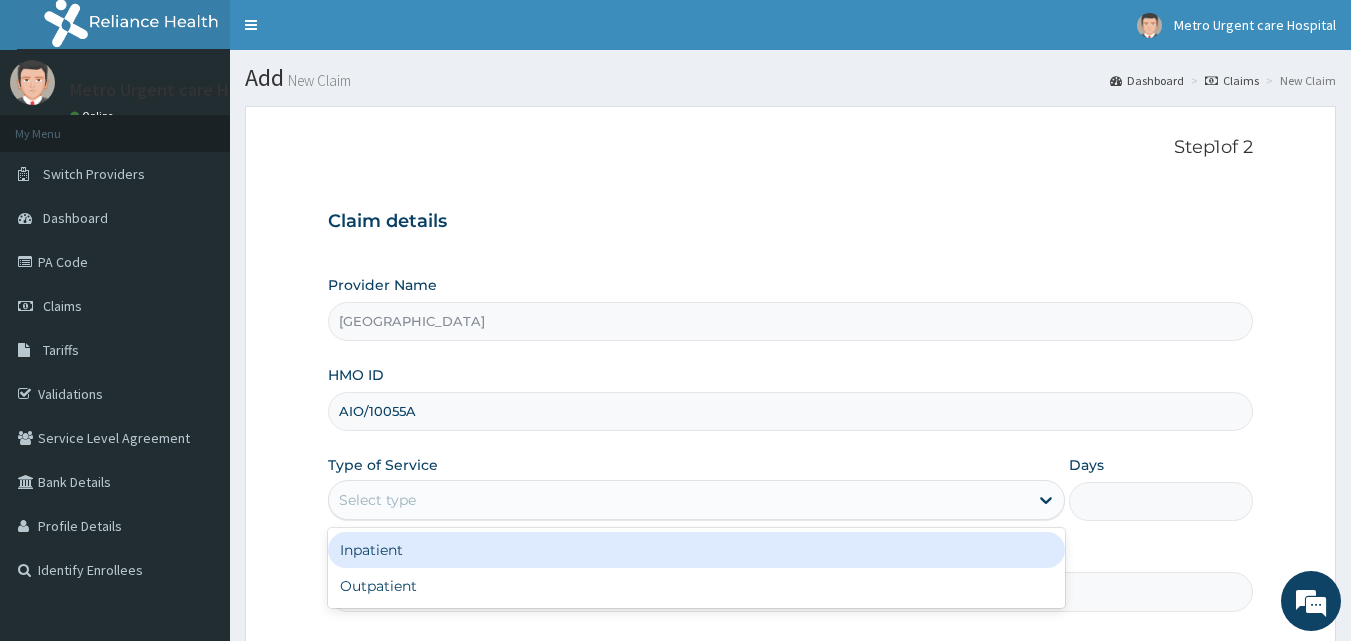 click on "Select type" at bounding box center (678, 500) 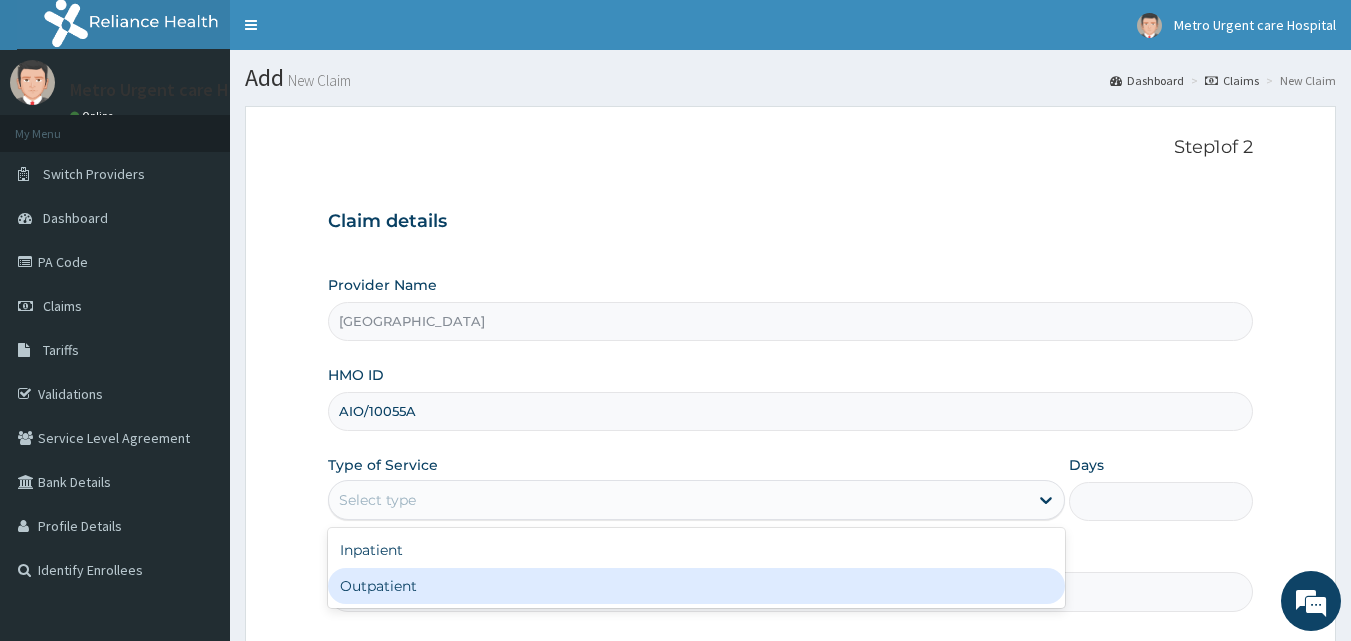 click on "Outpatient" at bounding box center [696, 586] 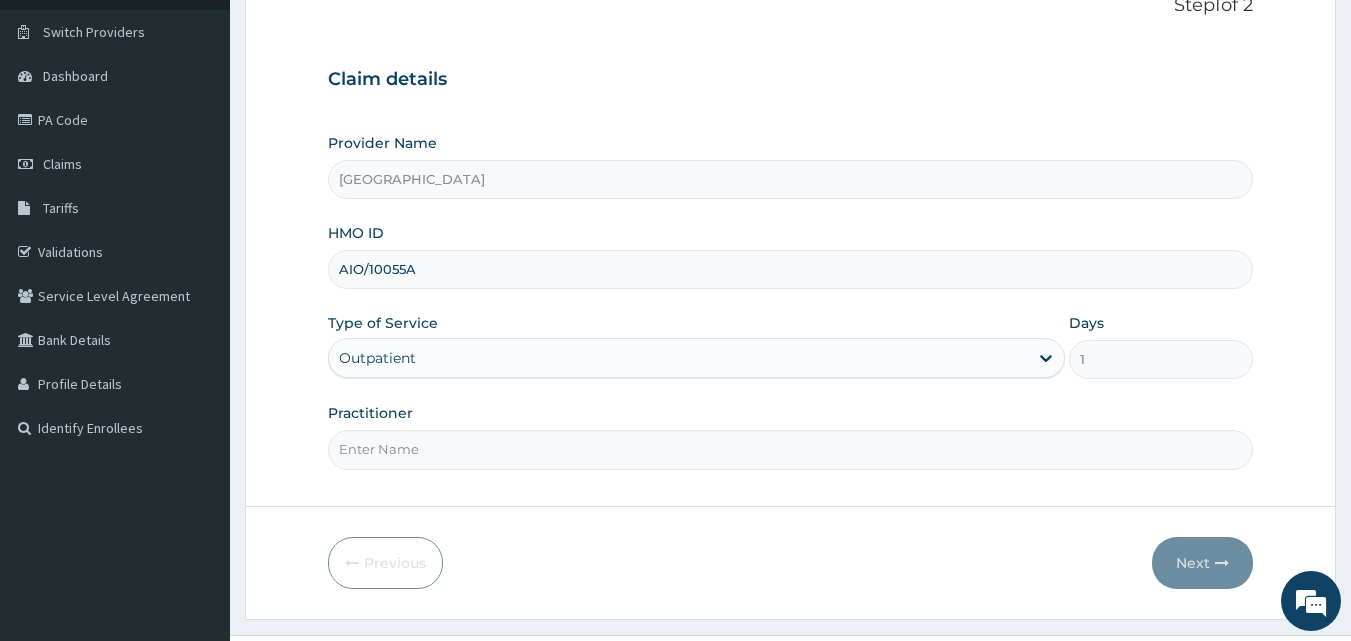 scroll, scrollTop: 135, scrollLeft: 0, axis: vertical 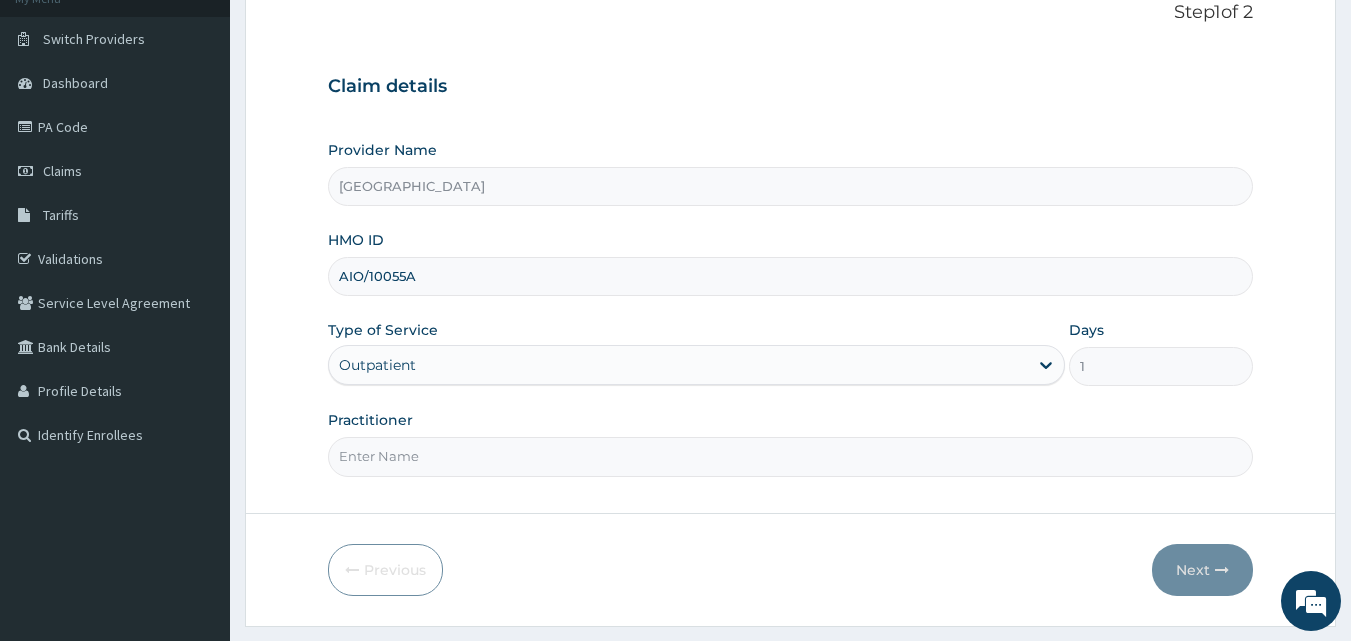 click on "Practitioner" at bounding box center [791, 456] 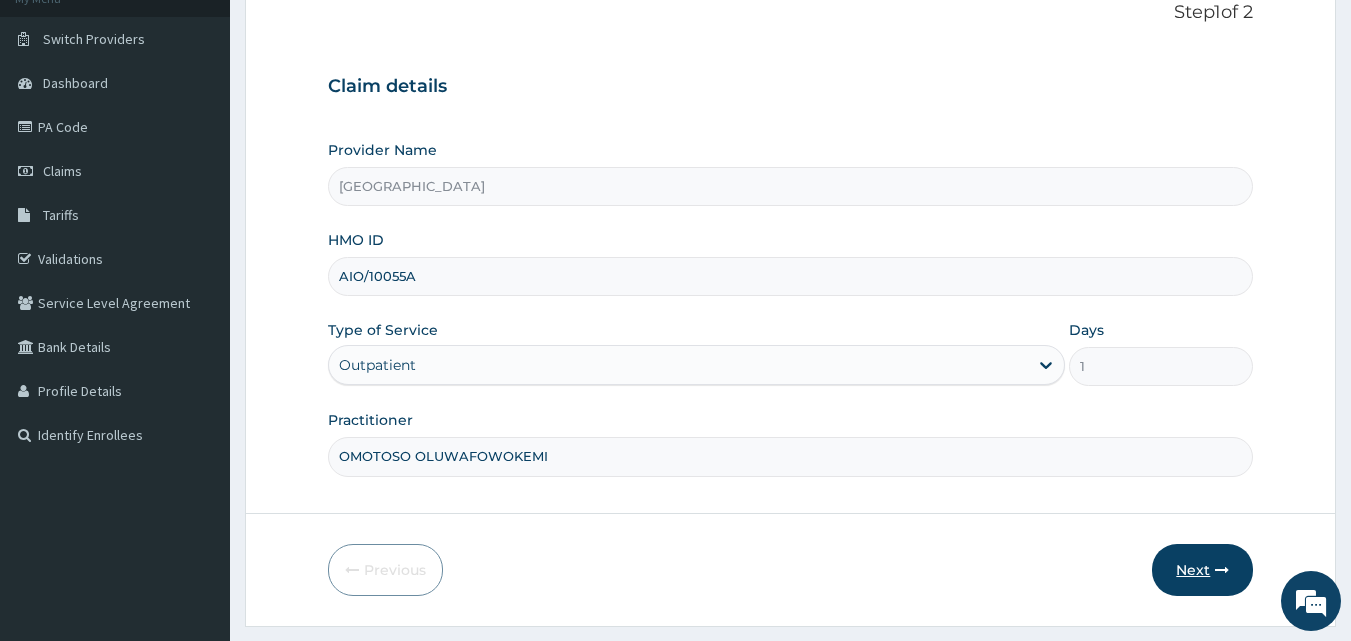 type on "OMOTOSO OLUWAFOWOKEMI" 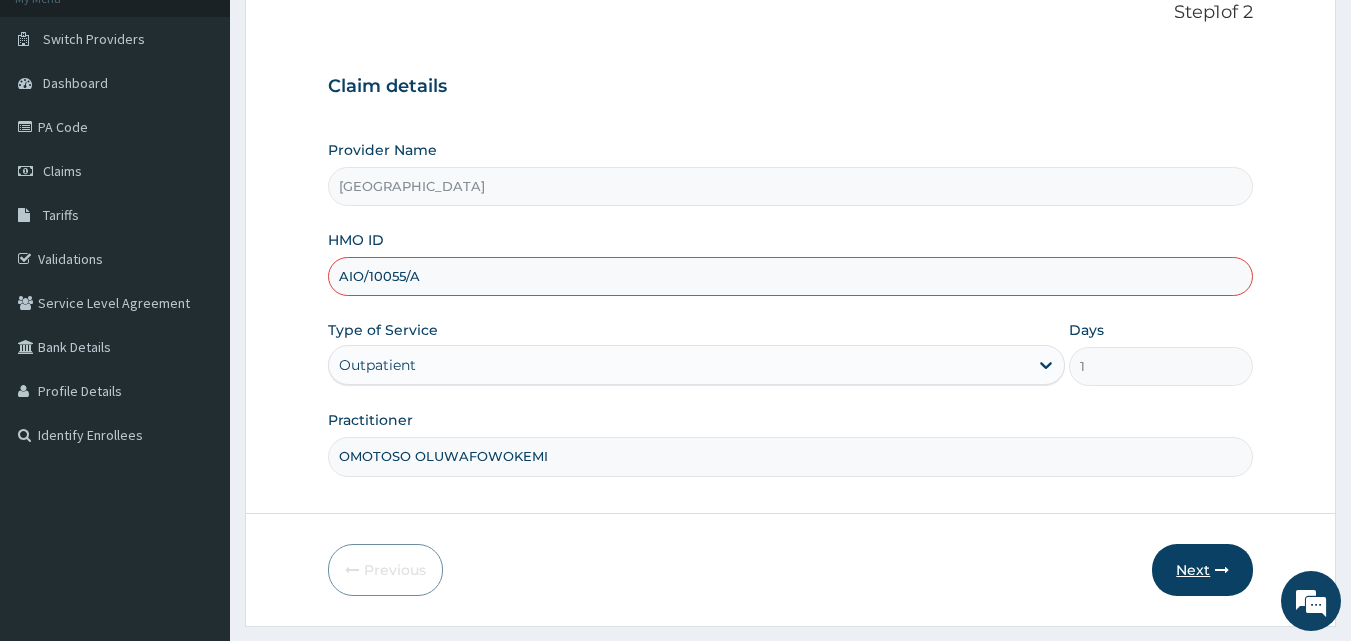 type on "AIO/10055/A" 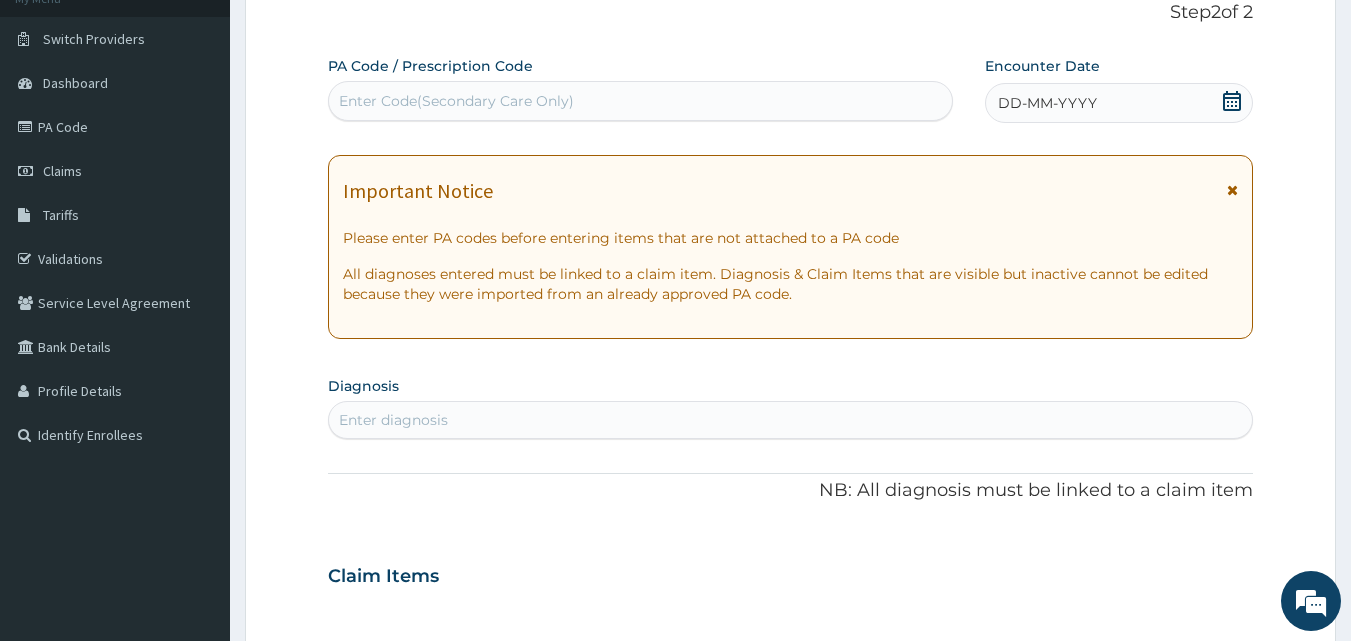 click at bounding box center [1232, 190] 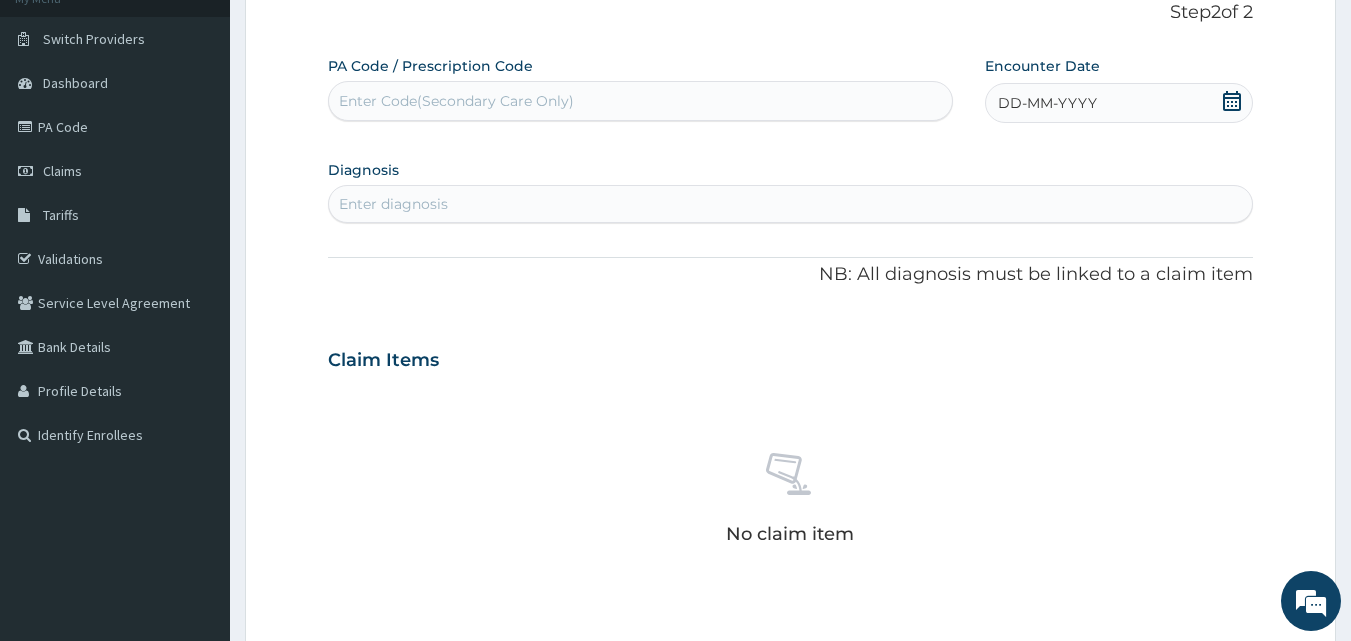 click at bounding box center [1232, 103] 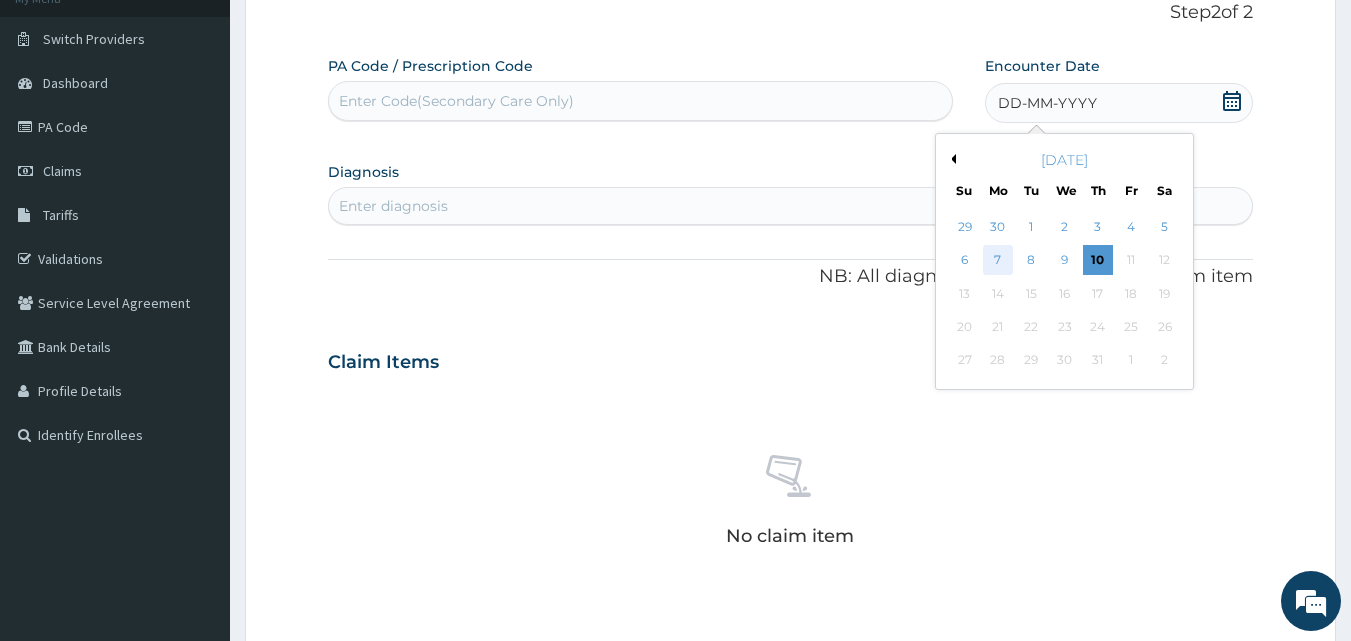 click on "7" at bounding box center (998, 261) 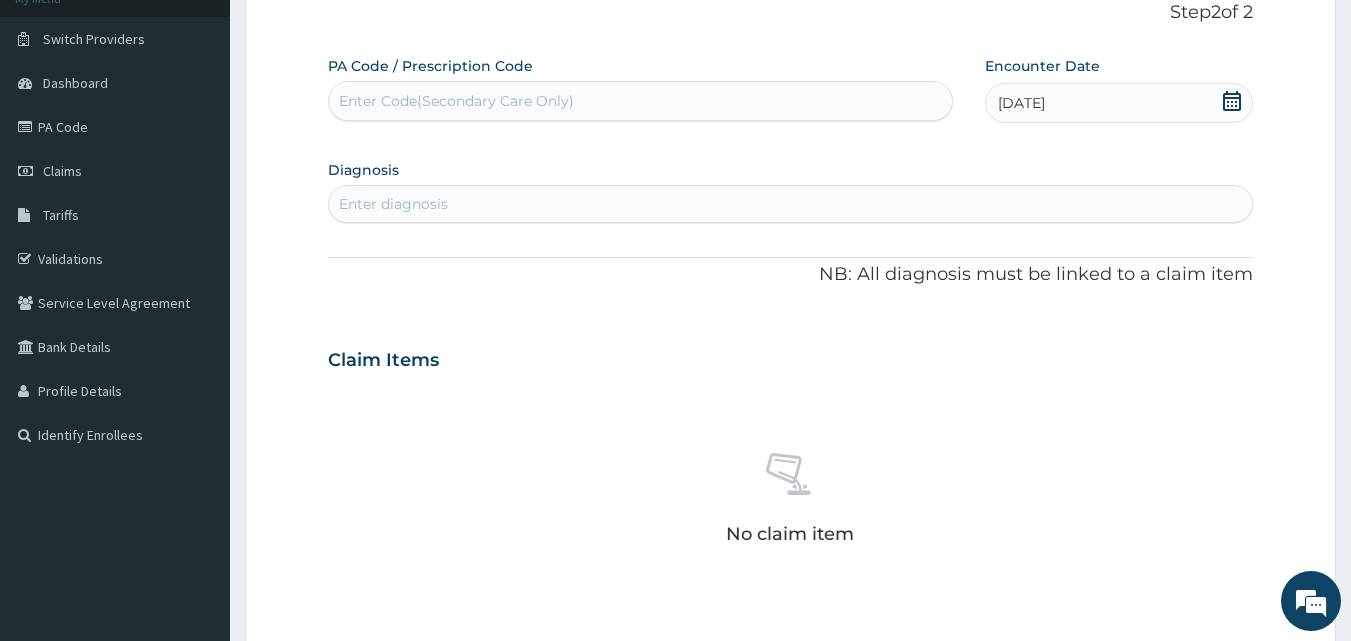 click on "Enter diagnosis" at bounding box center (791, 204) 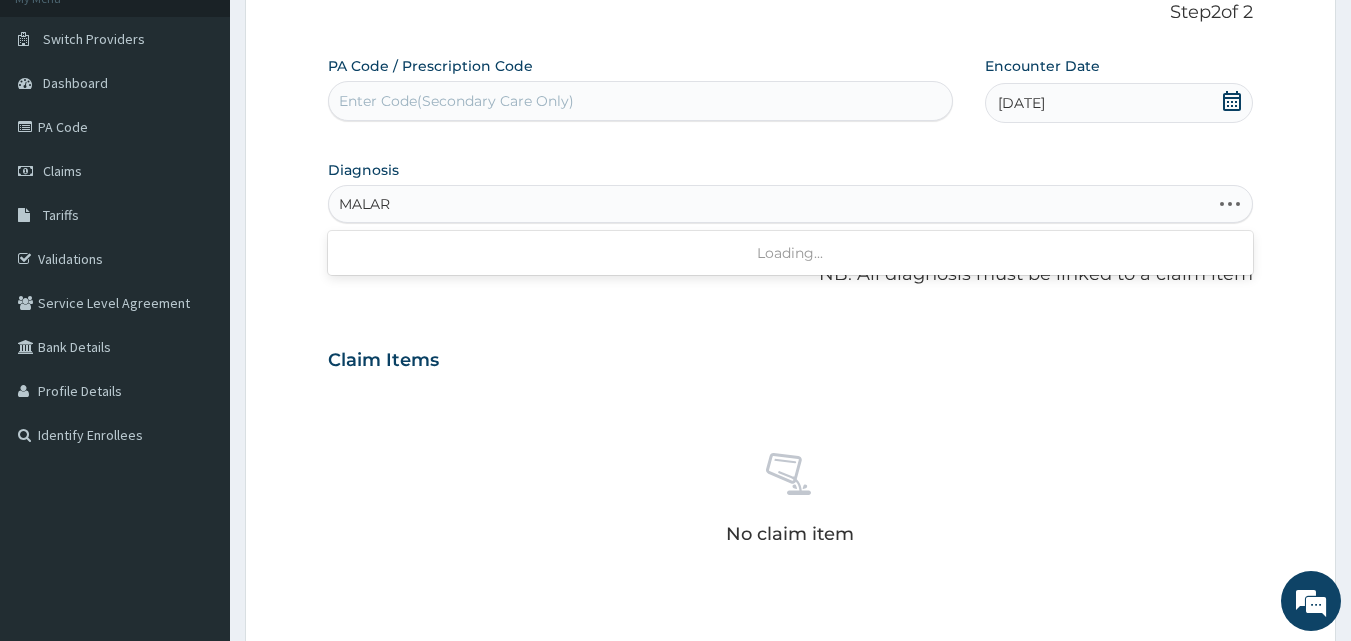 type on "MALARI" 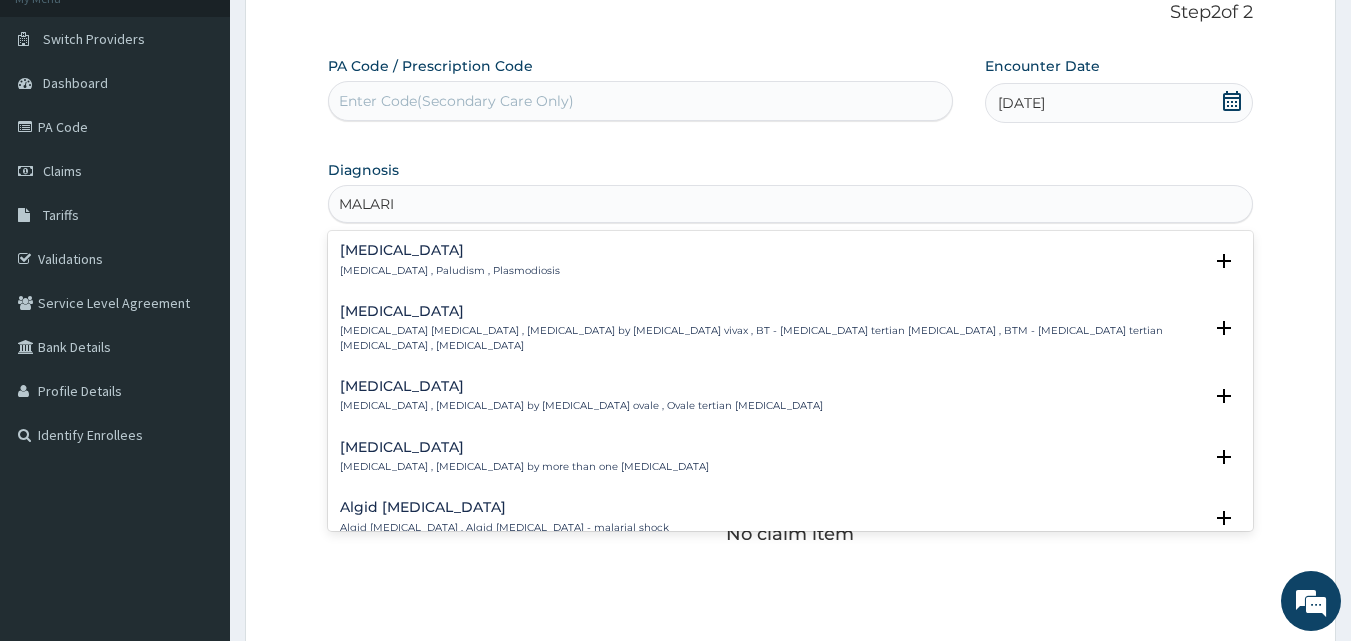click on "Malaria" at bounding box center [450, 250] 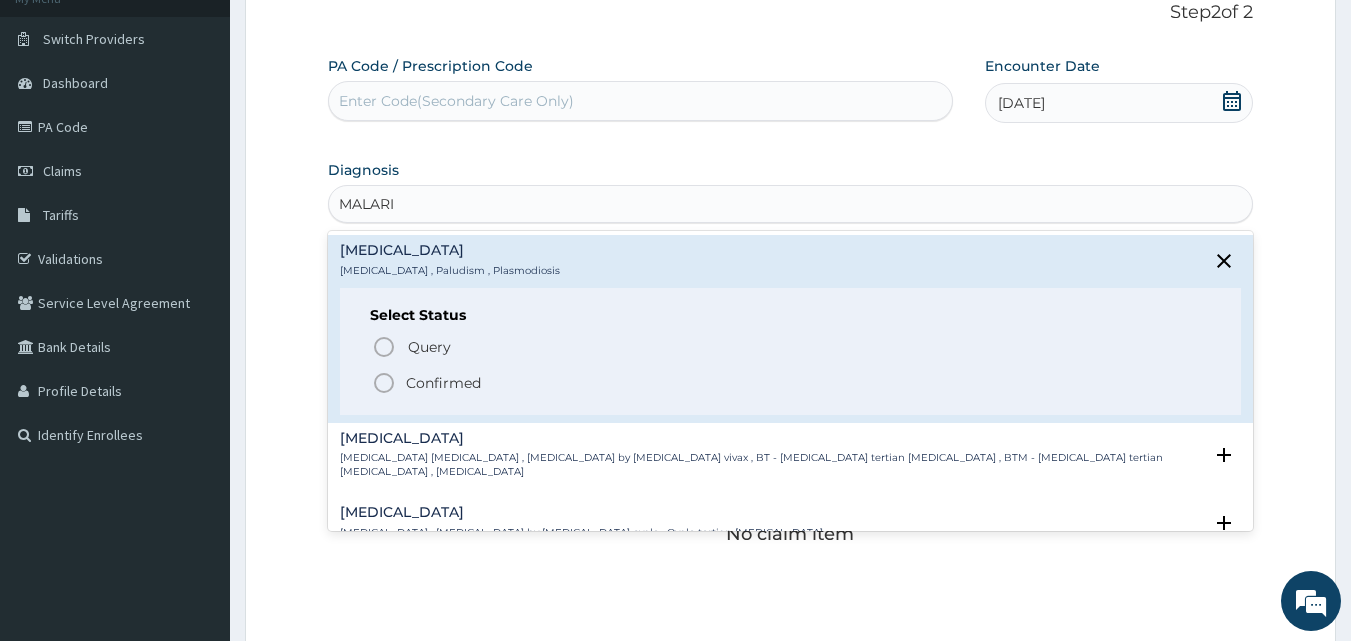 click 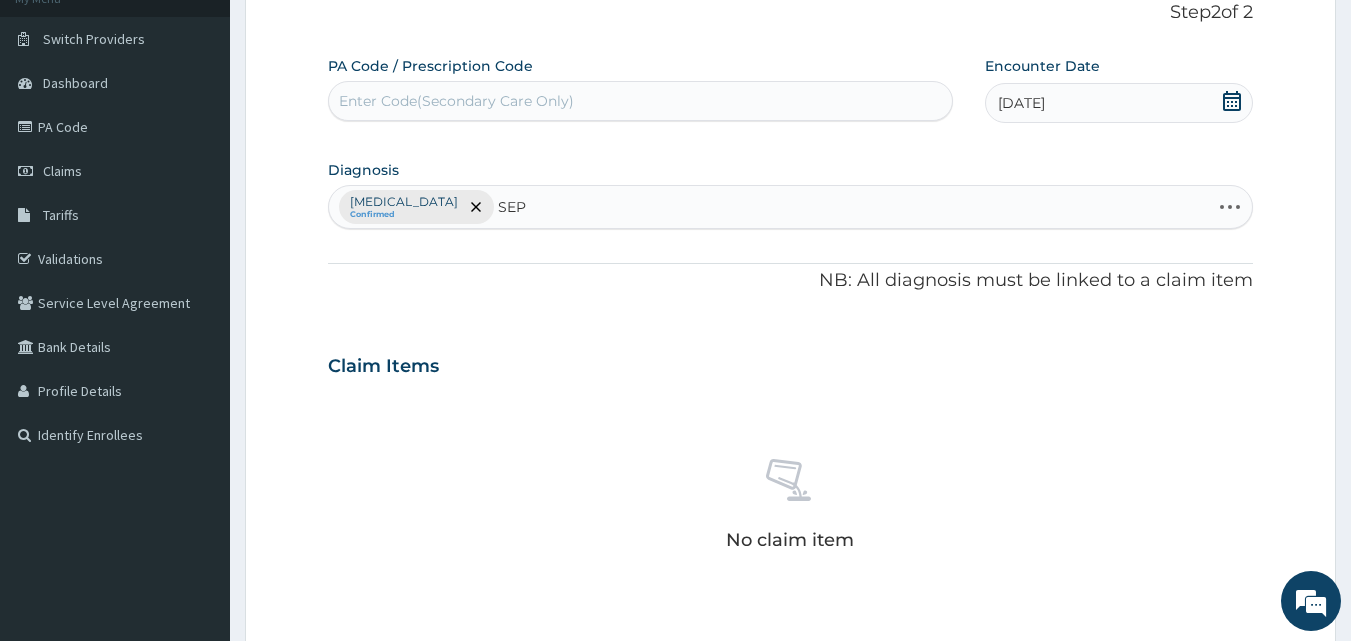 type on "SEPS" 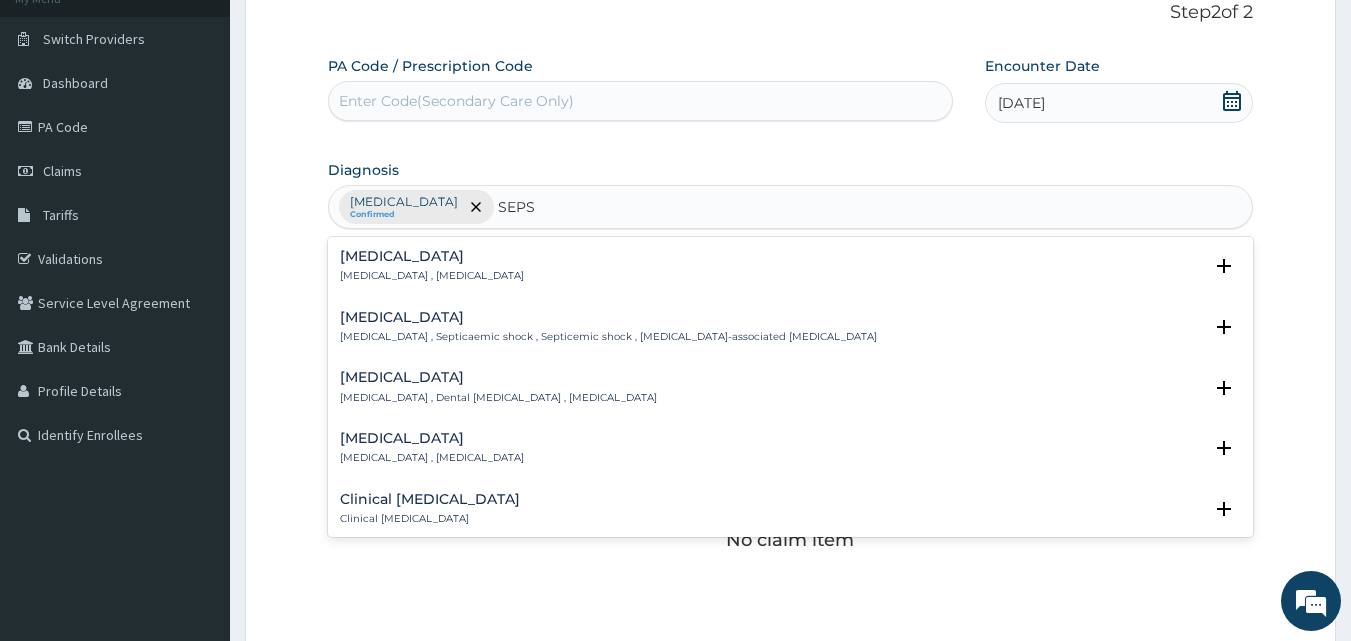 click on "Sepsis Systemic infection , Sepsis" at bounding box center [432, 266] 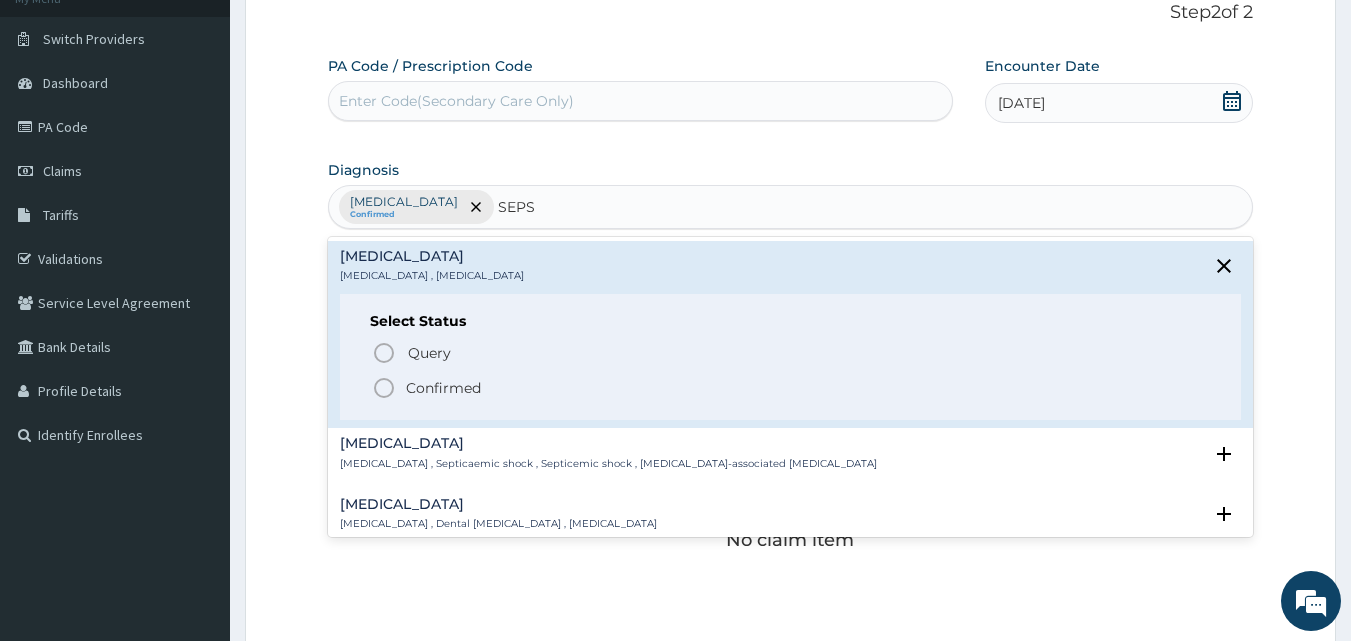 click 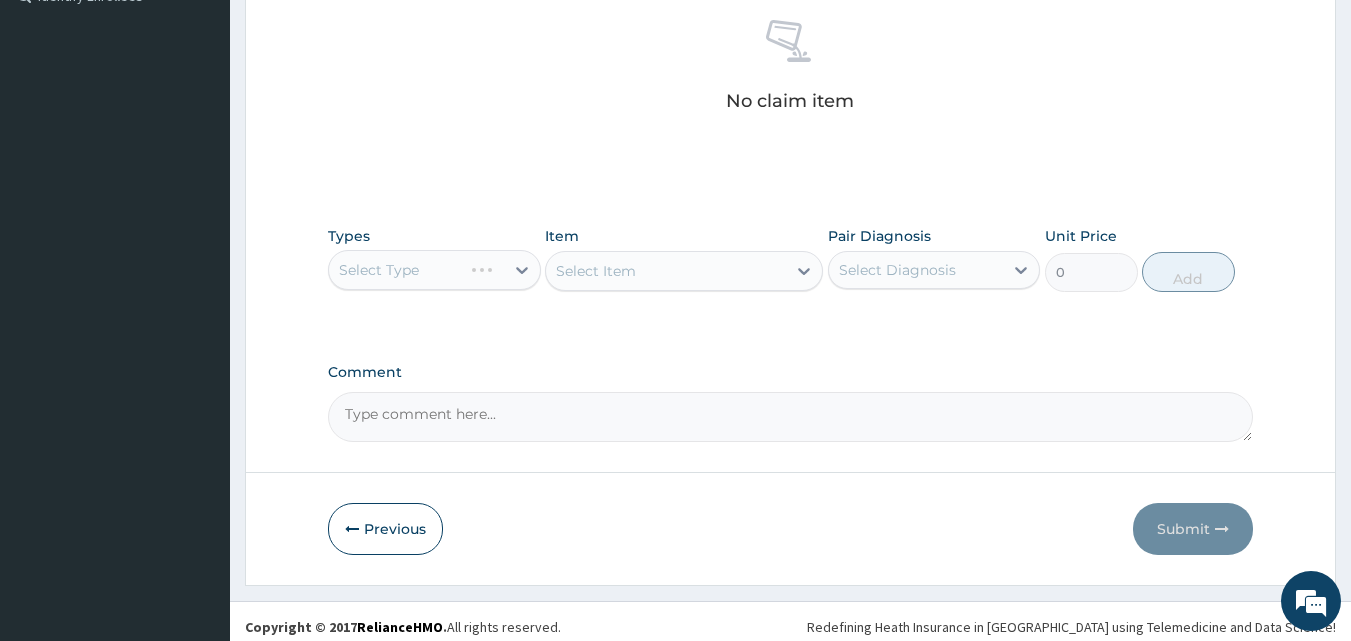 scroll, scrollTop: 576, scrollLeft: 0, axis: vertical 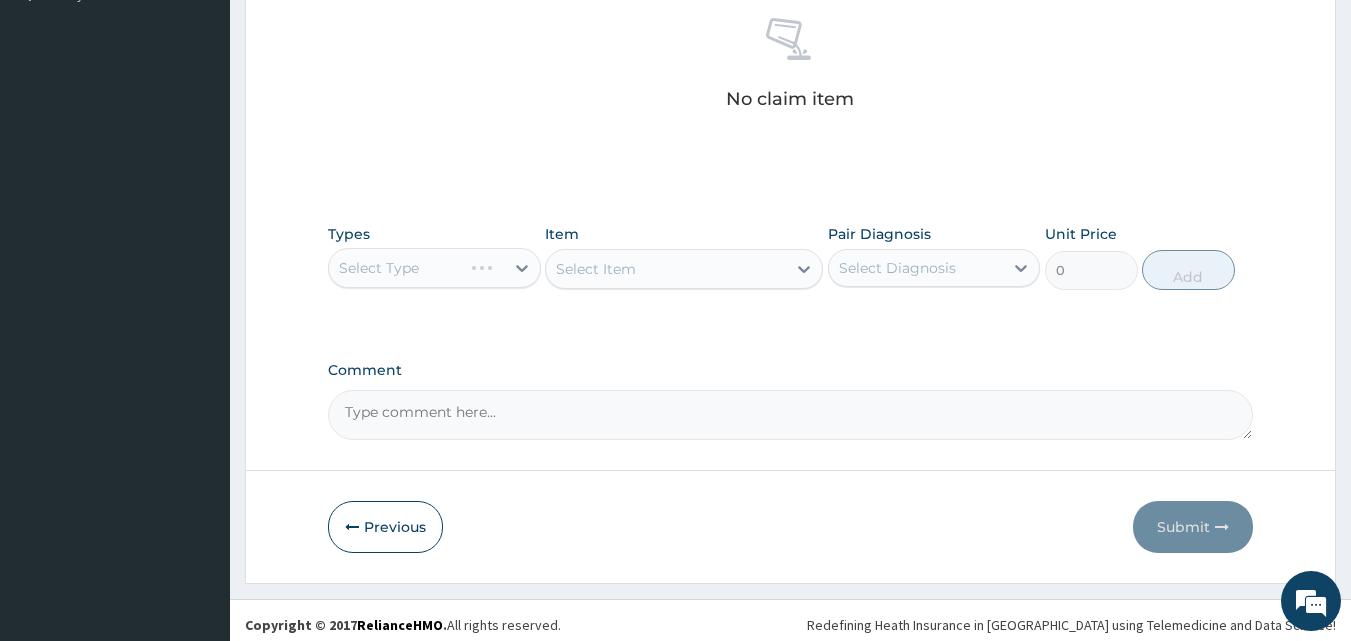 click on "Select Type" at bounding box center (434, 268) 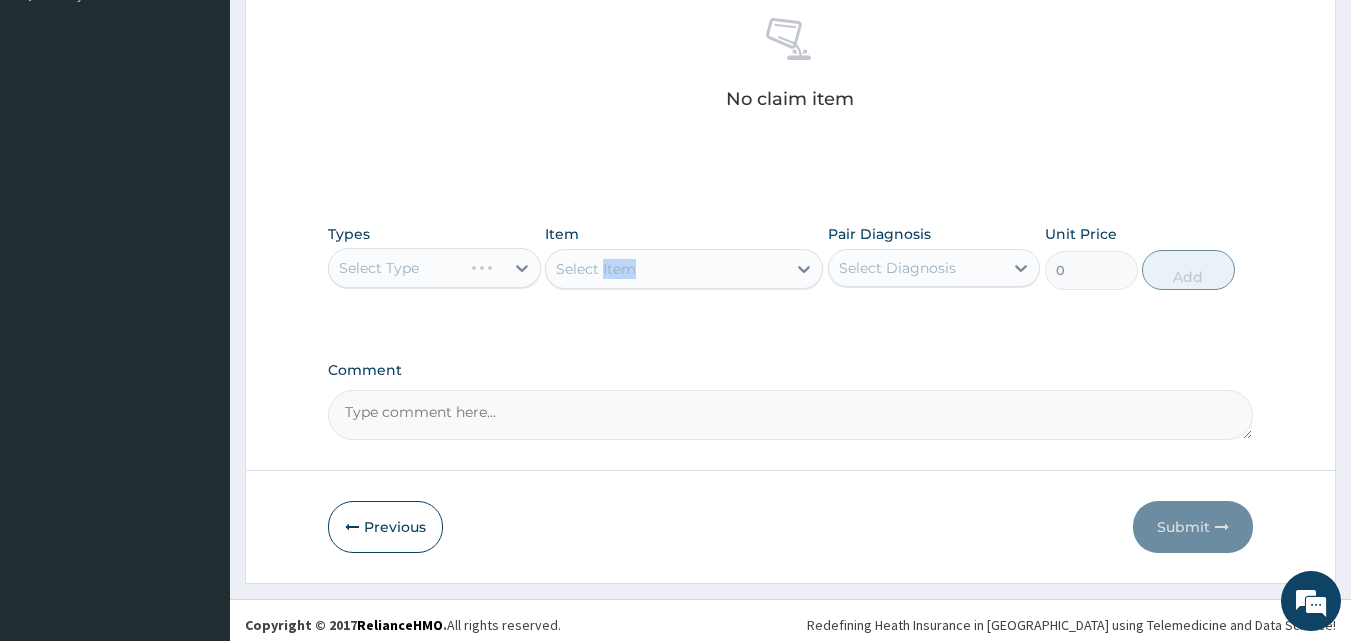 click on "Select Item" at bounding box center (684, 269) 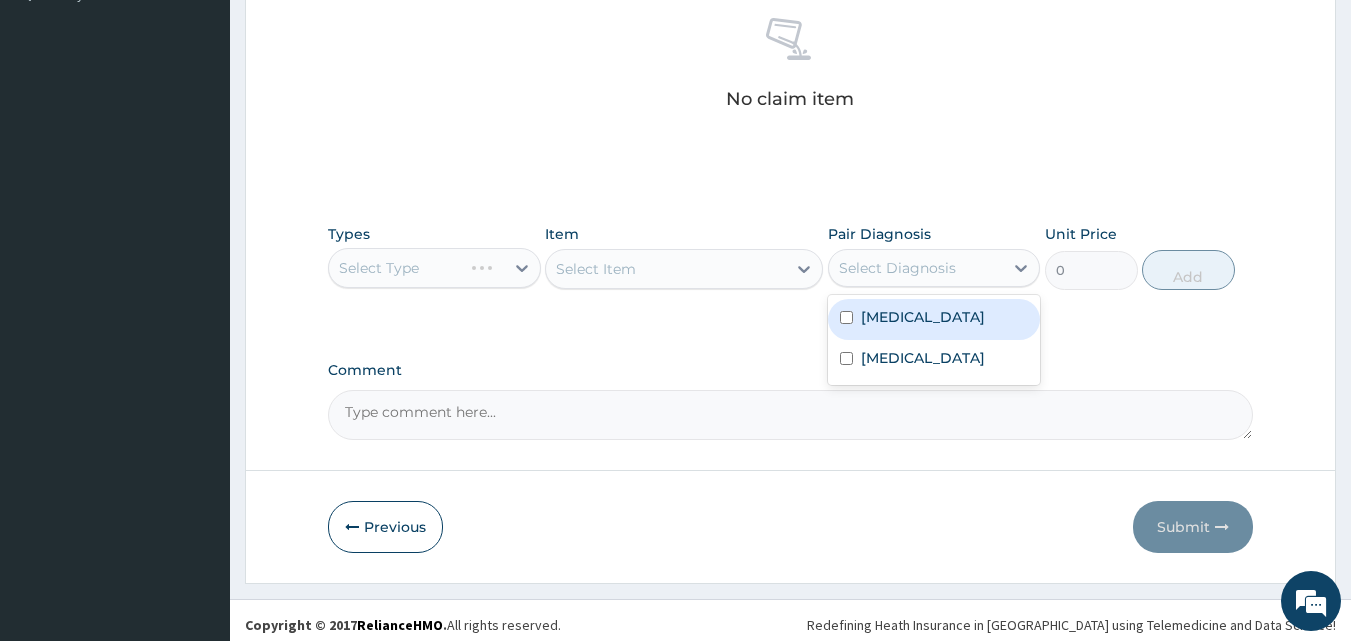 click on "Select Diagnosis" at bounding box center [897, 268] 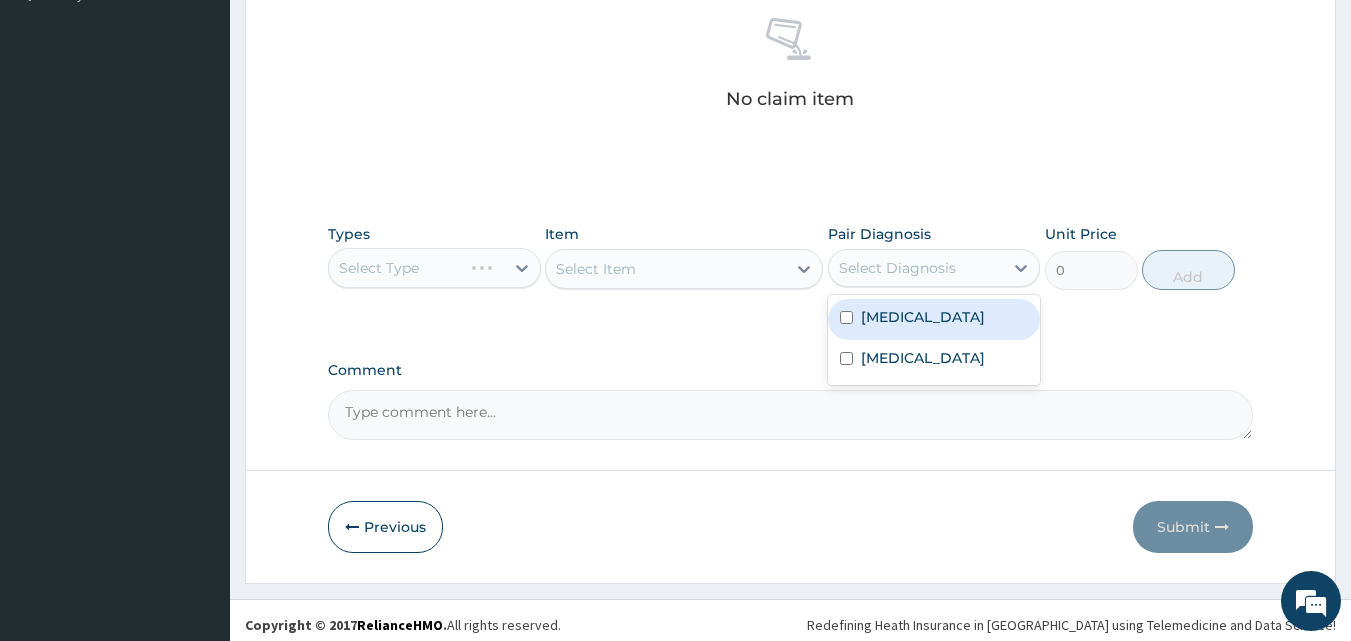 click at bounding box center (846, 317) 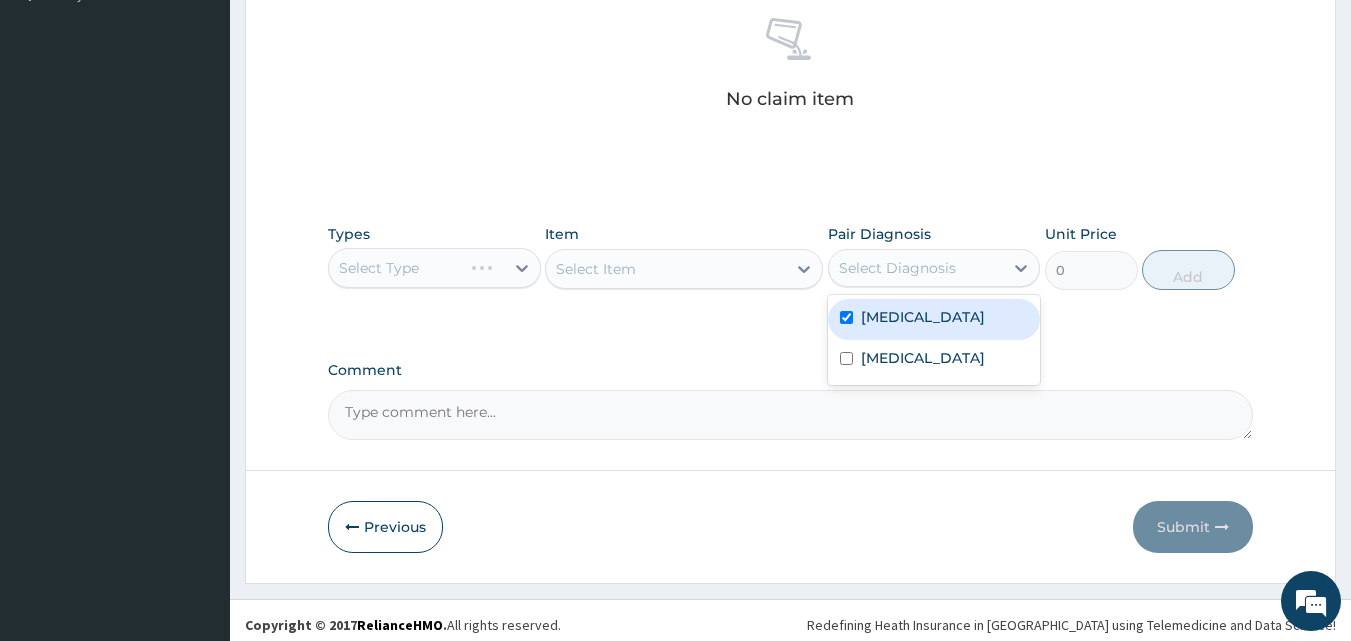 checkbox on "true" 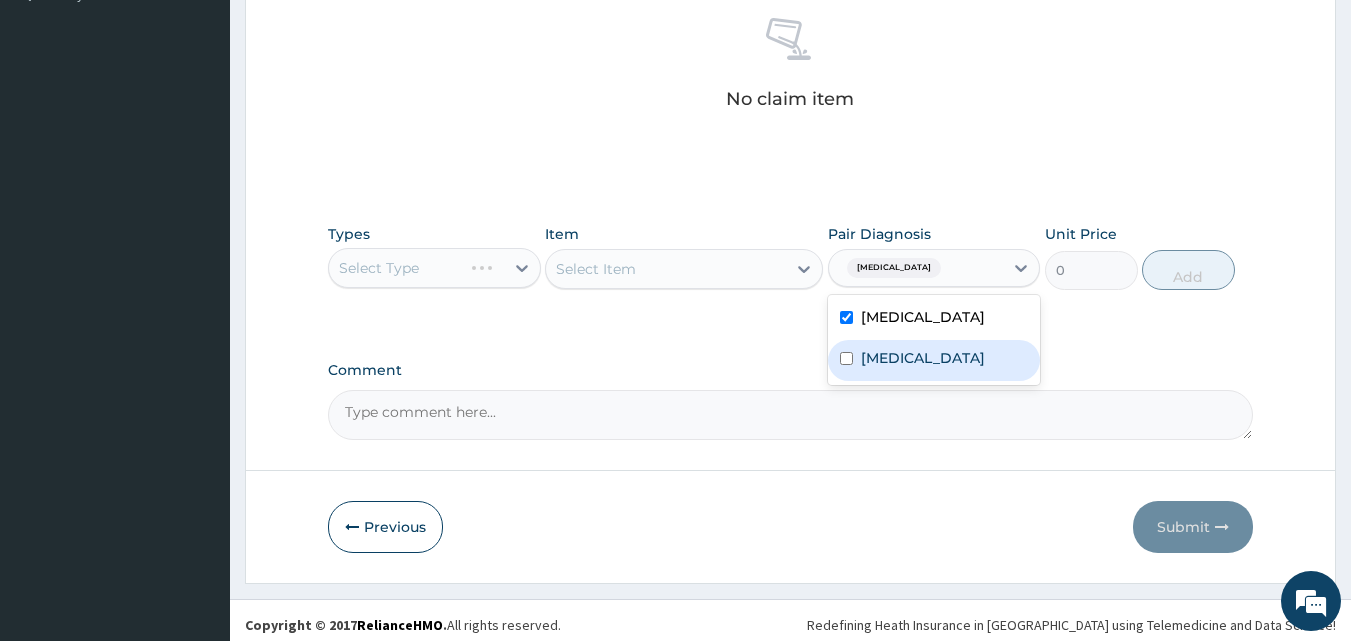 click at bounding box center (846, 358) 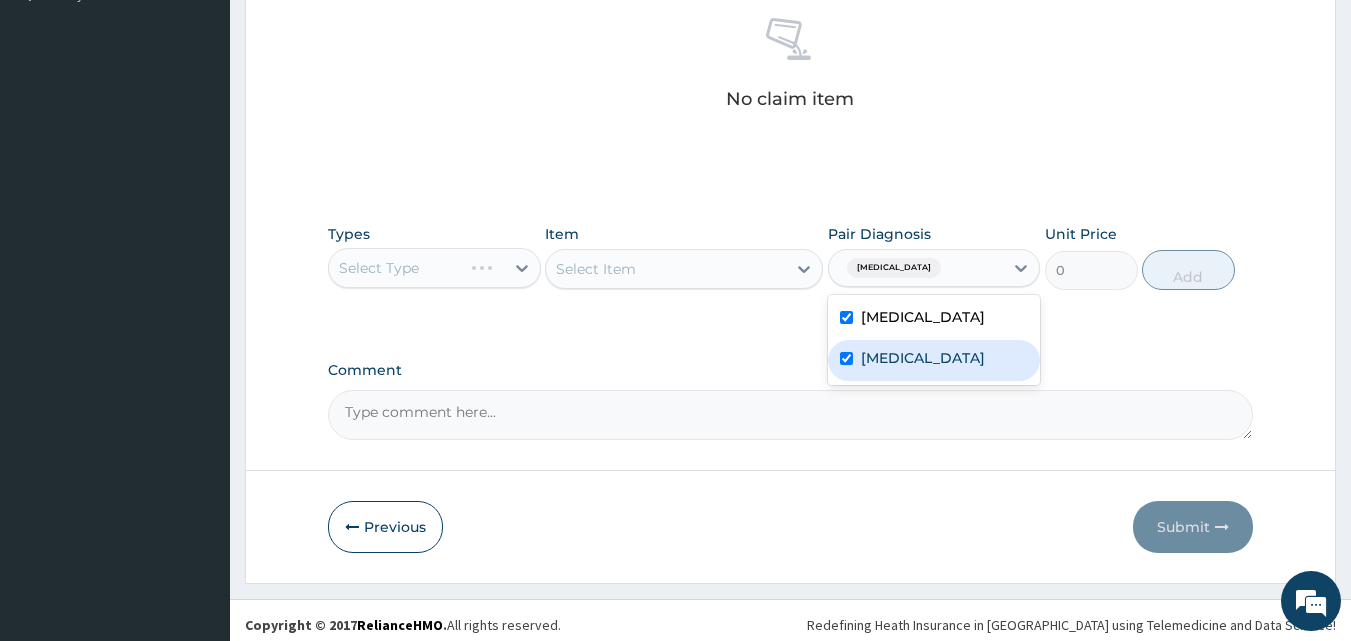 checkbox on "true" 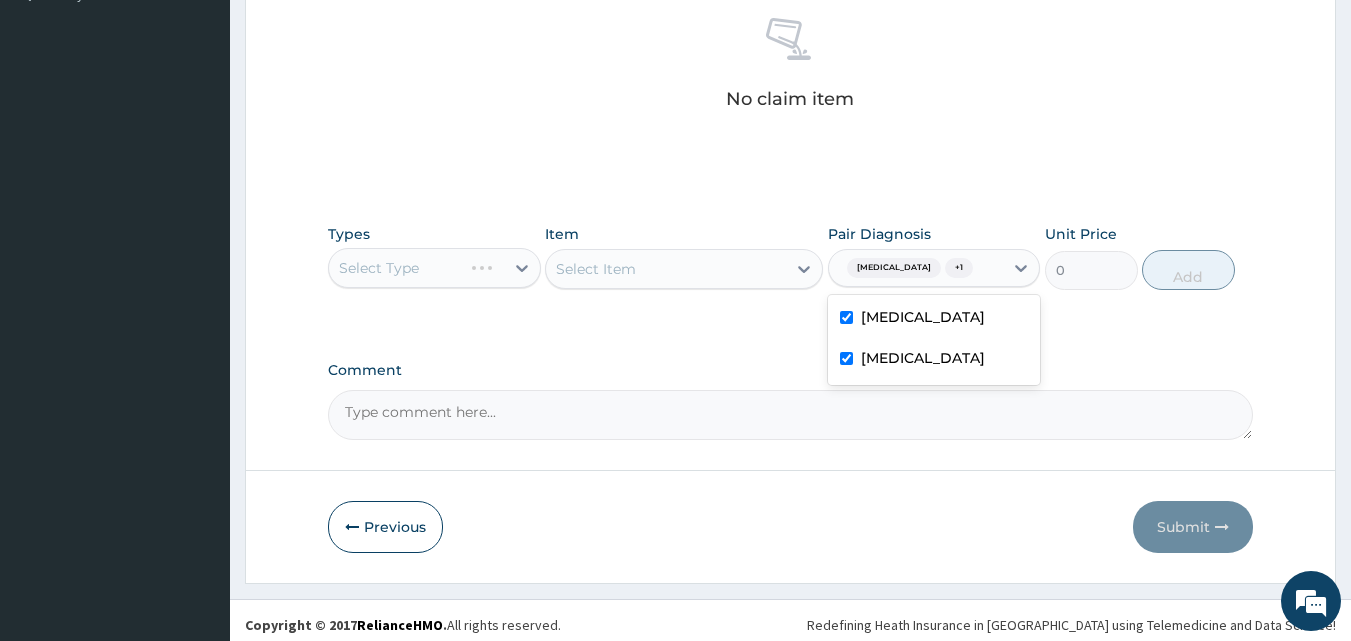 click on "PA Code / Prescription Code Enter Code(Secondary Care Only) Encounter Date 07-07-2025 Diagnosis Malaria Confirmed Sepsis Confirmed NB: All diagnosis must be linked to a claim item Claim Items No claim item Types Select Type Item Select Item Pair Diagnosis option Sepsis, selected. option Sepsis selected, 2 of 2. 2 results available. Use Up and Down to choose options, press Enter to select the currently focused option, press Escape to exit the menu, press Tab to select the option and exit the menu. Malaria  + 1 Malaria Sepsis Unit Price 0 Add Comment" at bounding box center [791, 27] 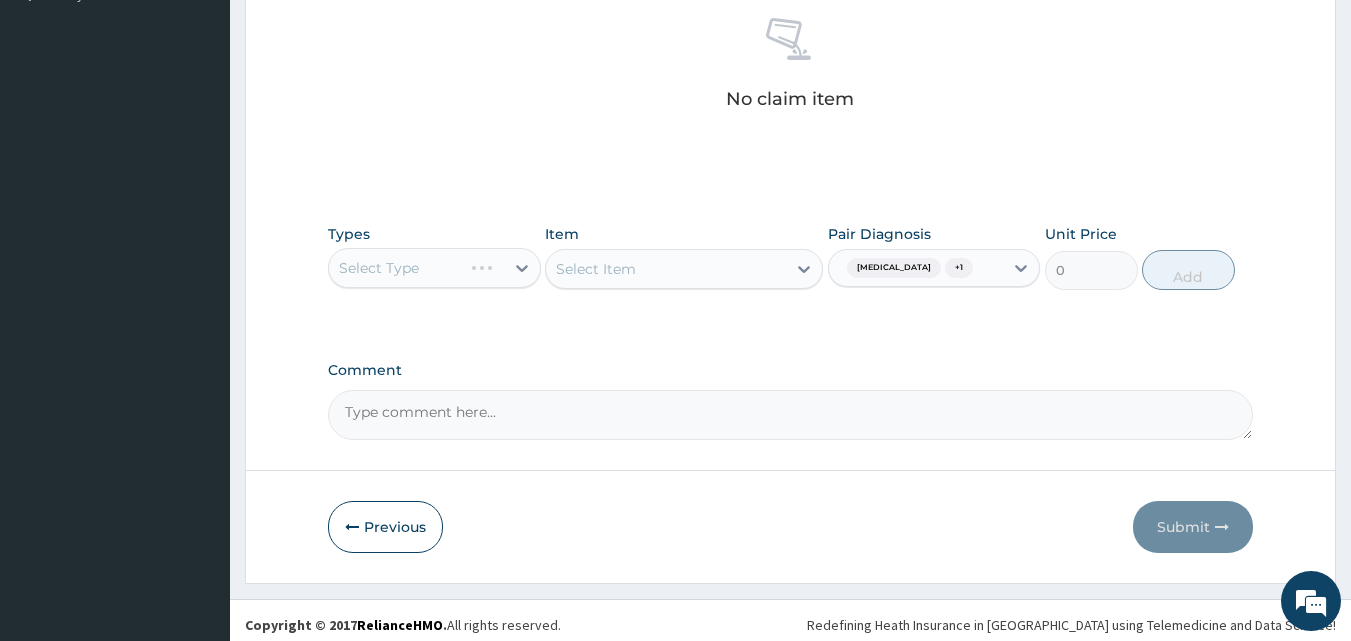 click on "Select Type" at bounding box center (434, 268) 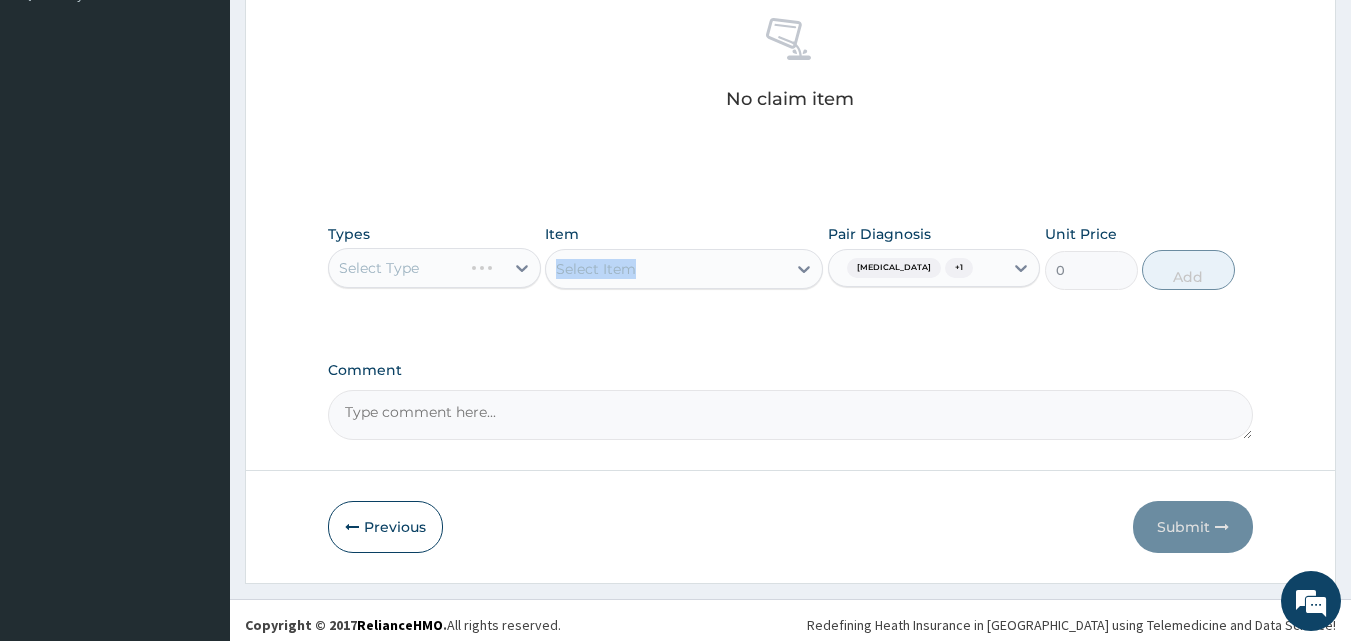 click on "Select Item" at bounding box center [684, 269] 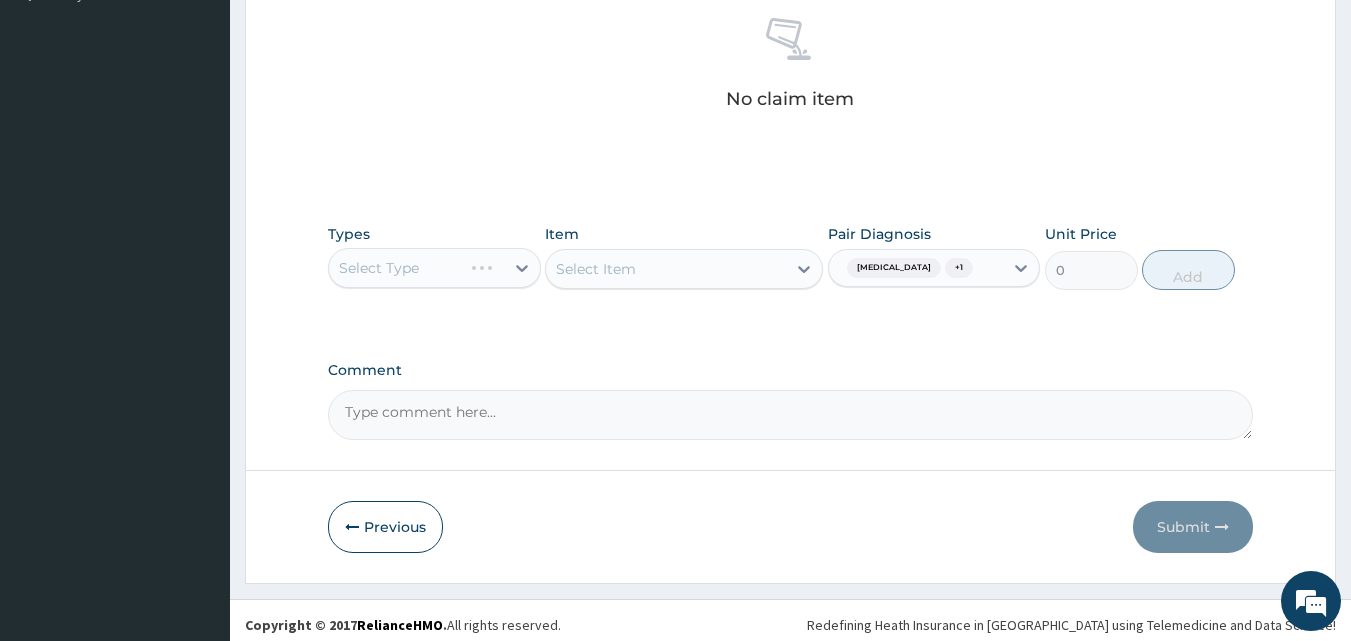 click on "Select Type" at bounding box center [434, 268] 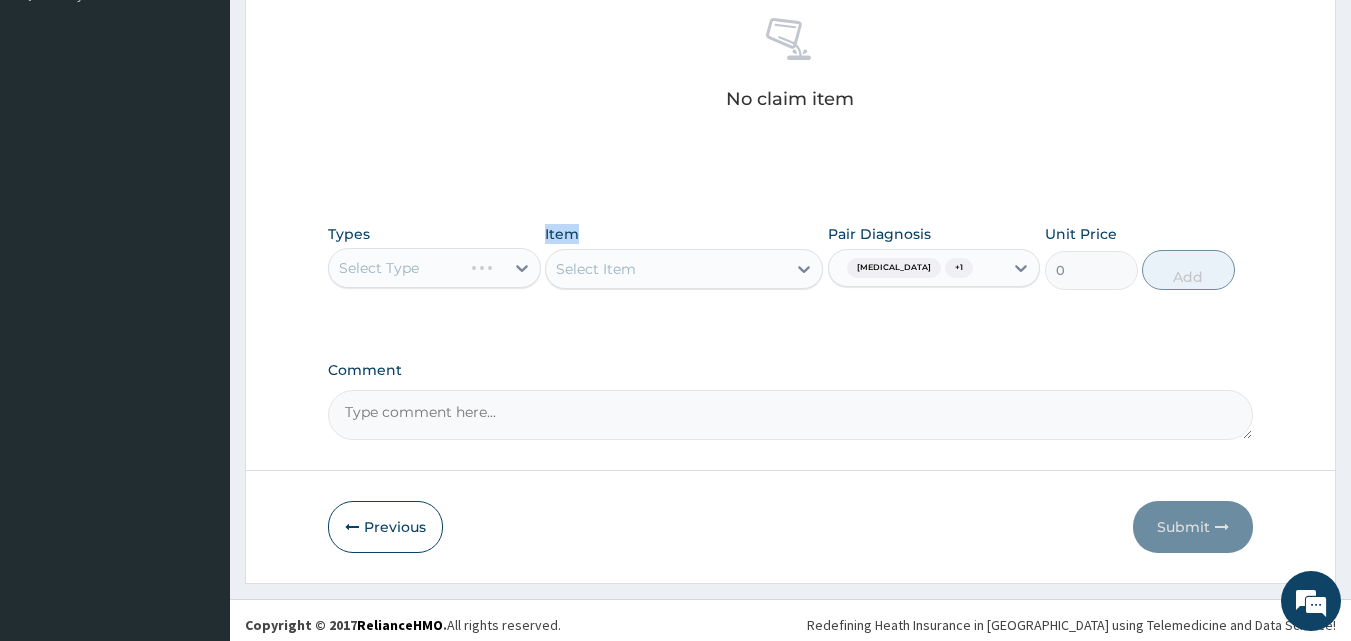 click on "Select Type" at bounding box center (434, 268) 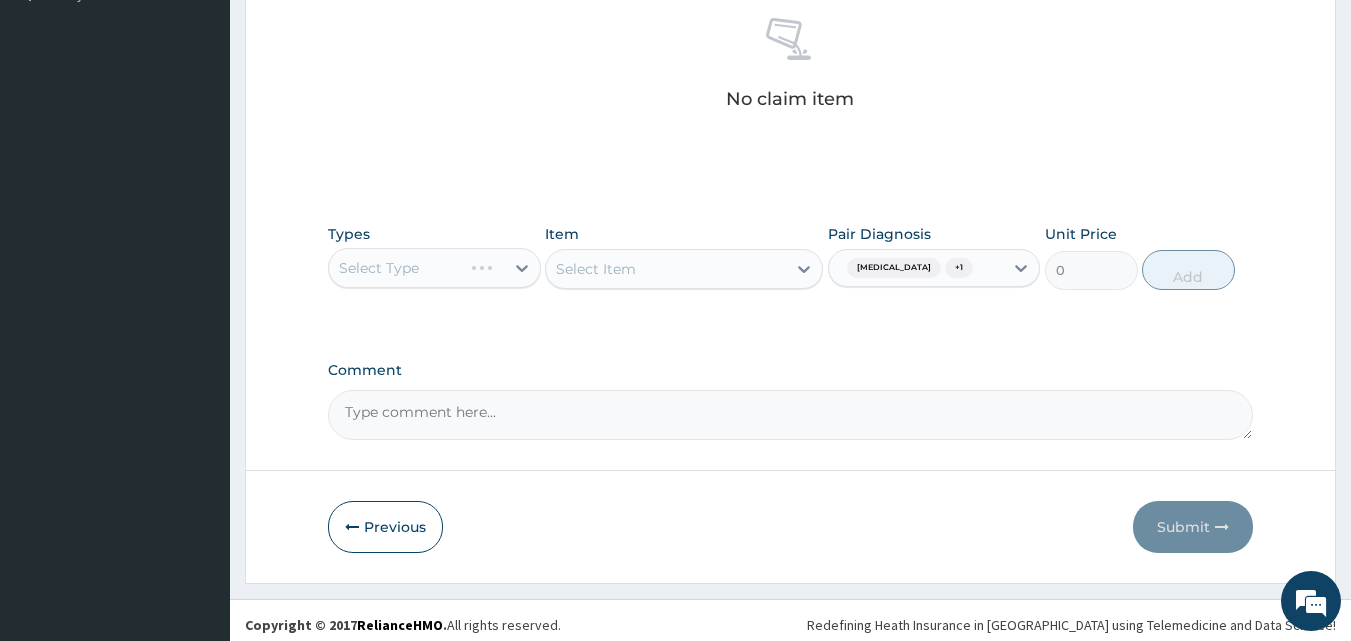 click on "Select Type" at bounding box center (434, 268) 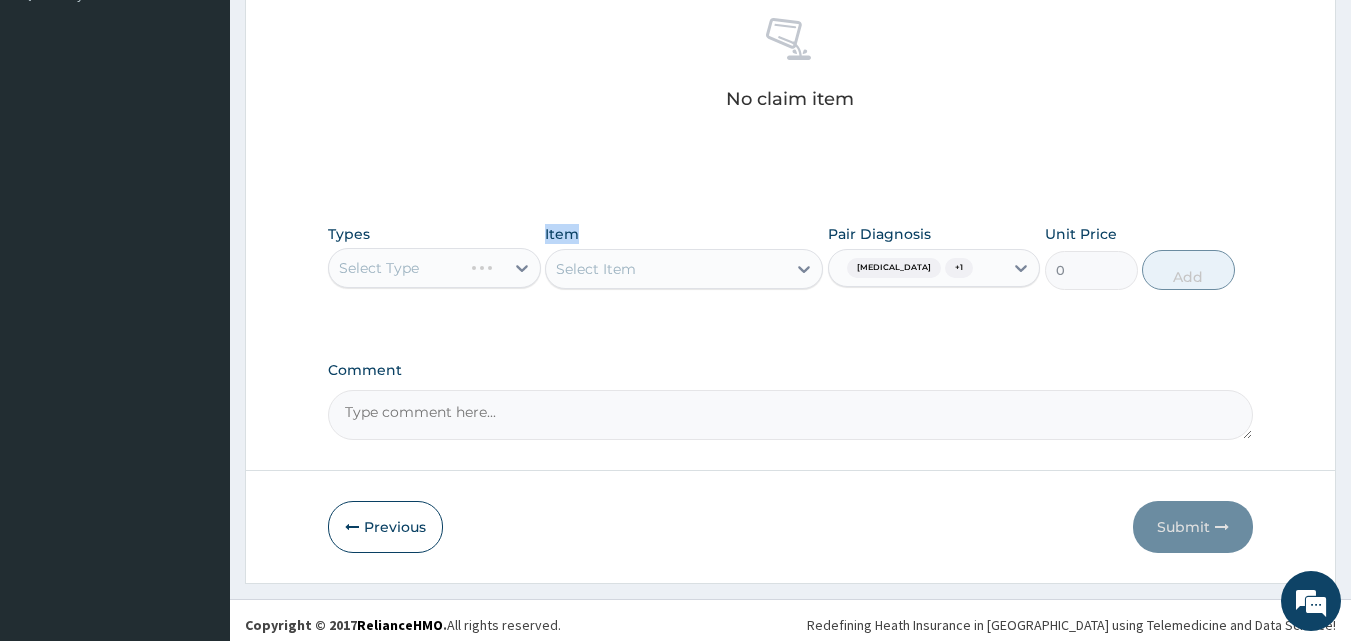 click on "Select Type" at bounding box center [434, 268] 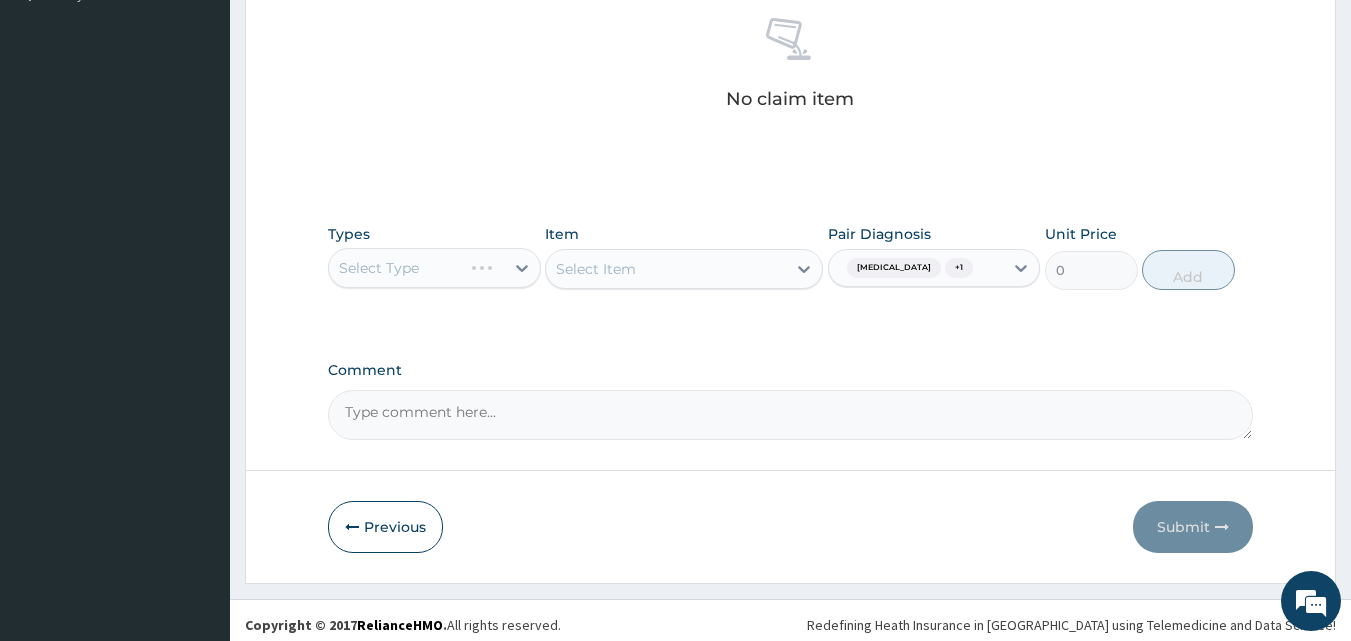 click on "Select Type" at bounding box center [434, 268] 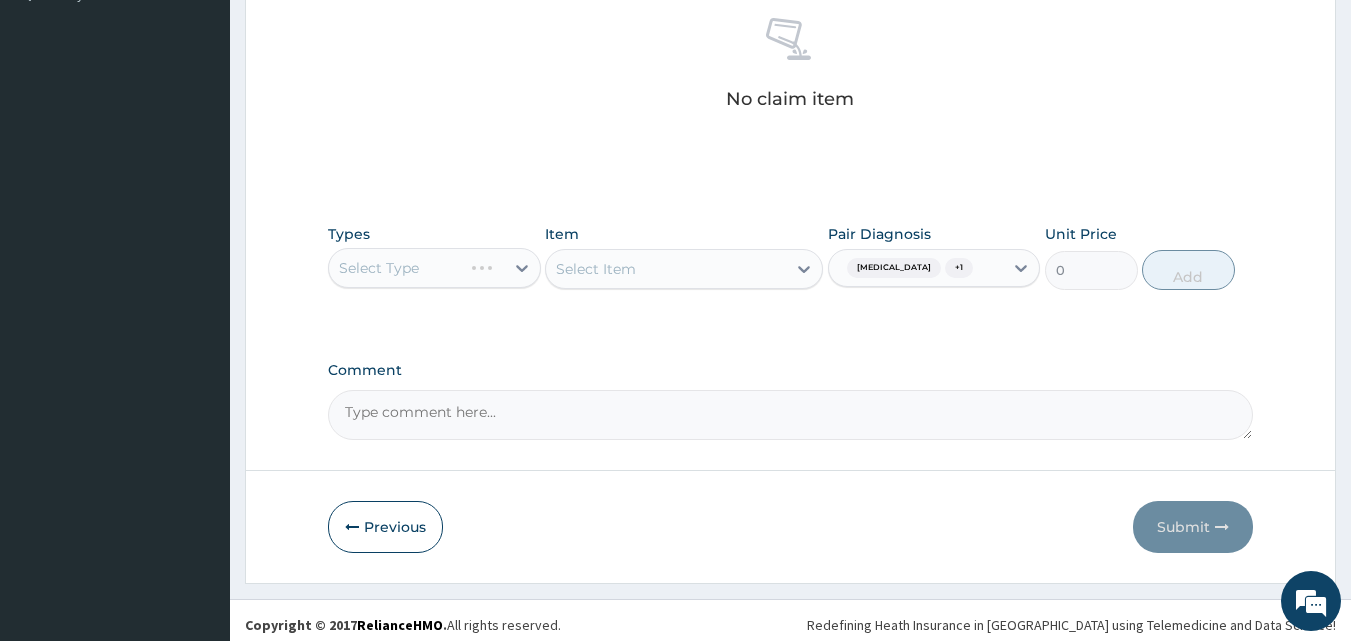 click on "Select Item" at bounding box center [684, 269] 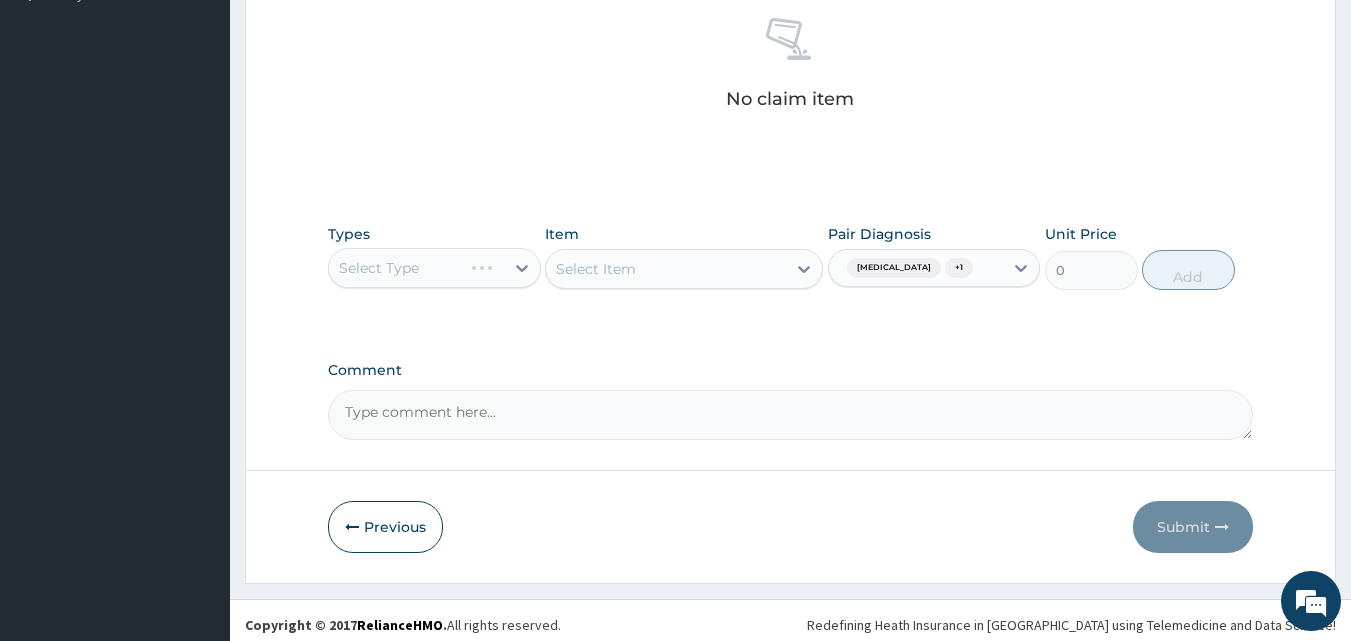 click on "Select Item" at bounding box center (684, 269) 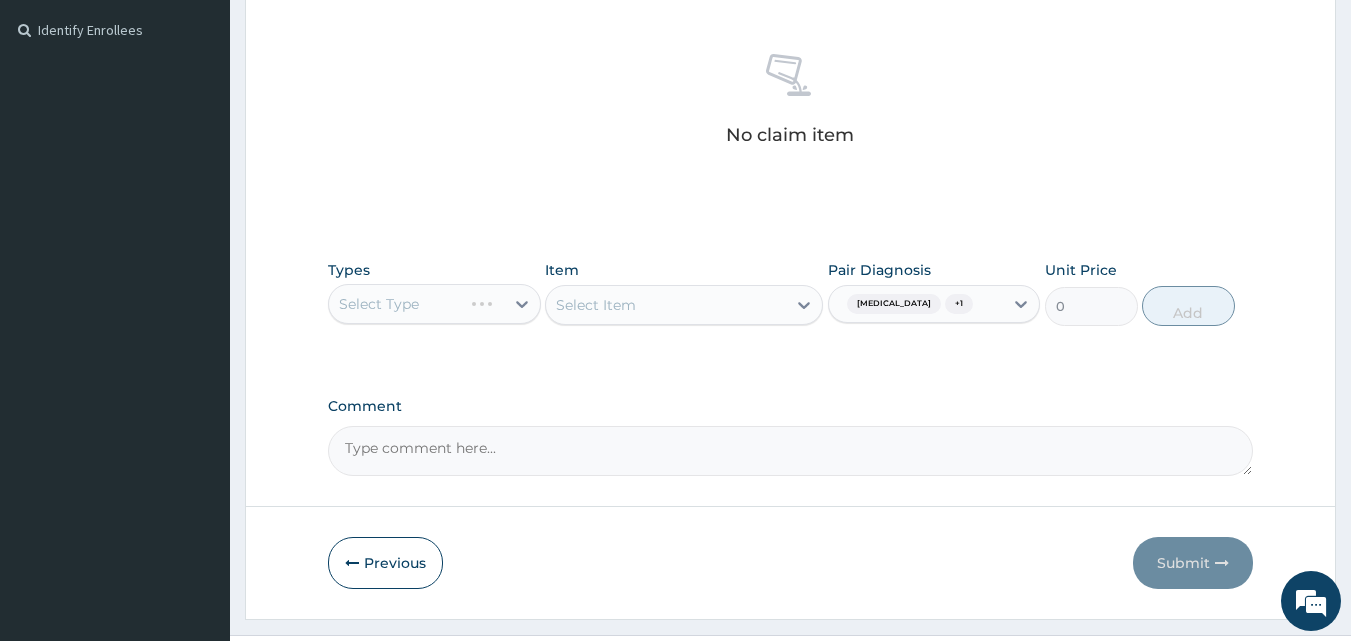 scroll, scrollTop: 542, scrollLeft: 0, axis: vertical 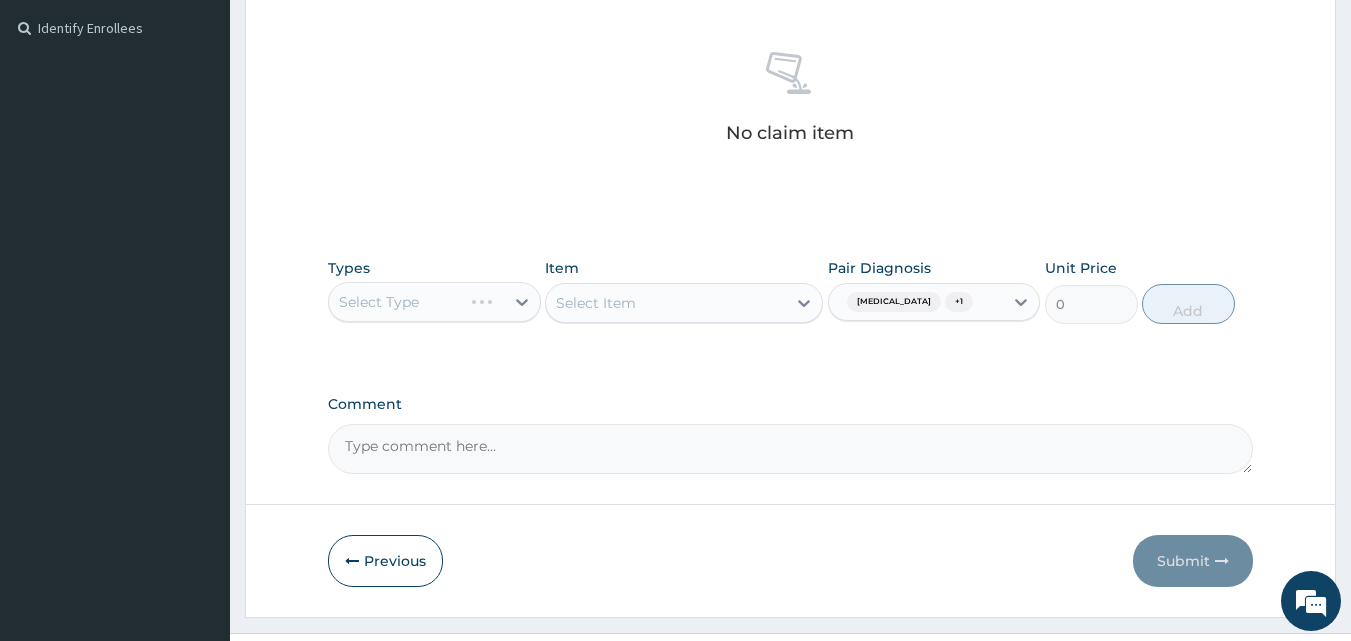 click on "Select Item" at bounding box center [684, 303] 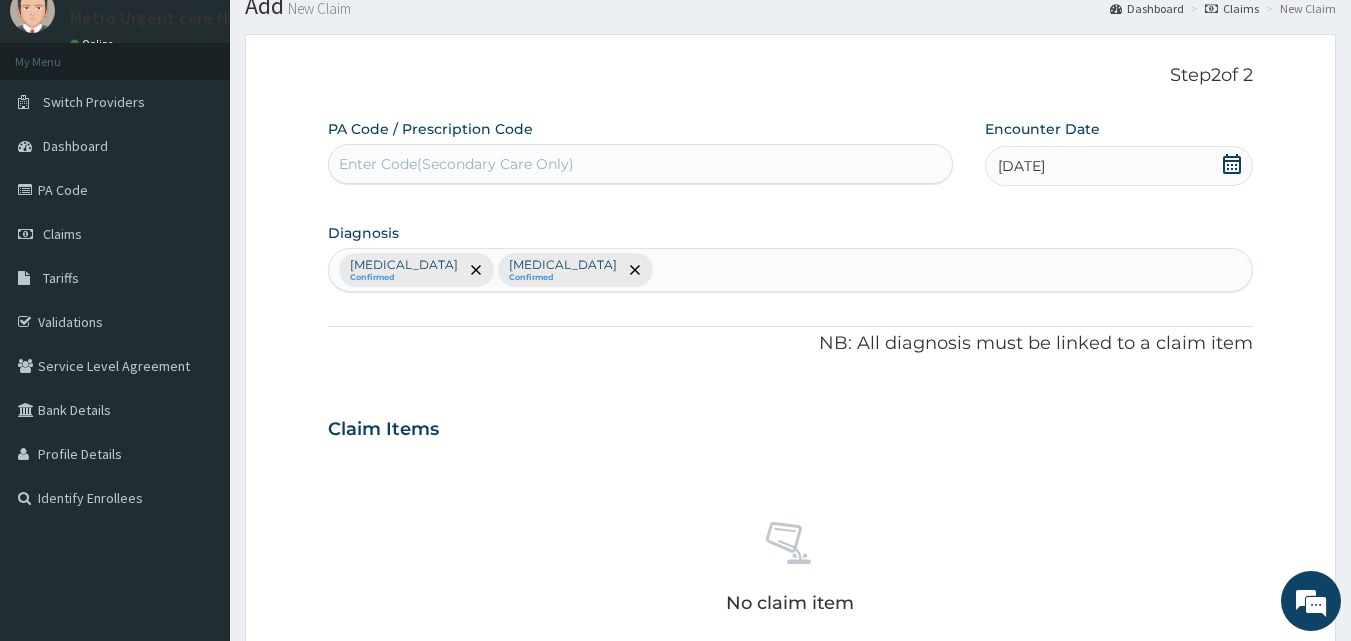scroll, scrollTop: 0, scrollLeft: 0, axis: both 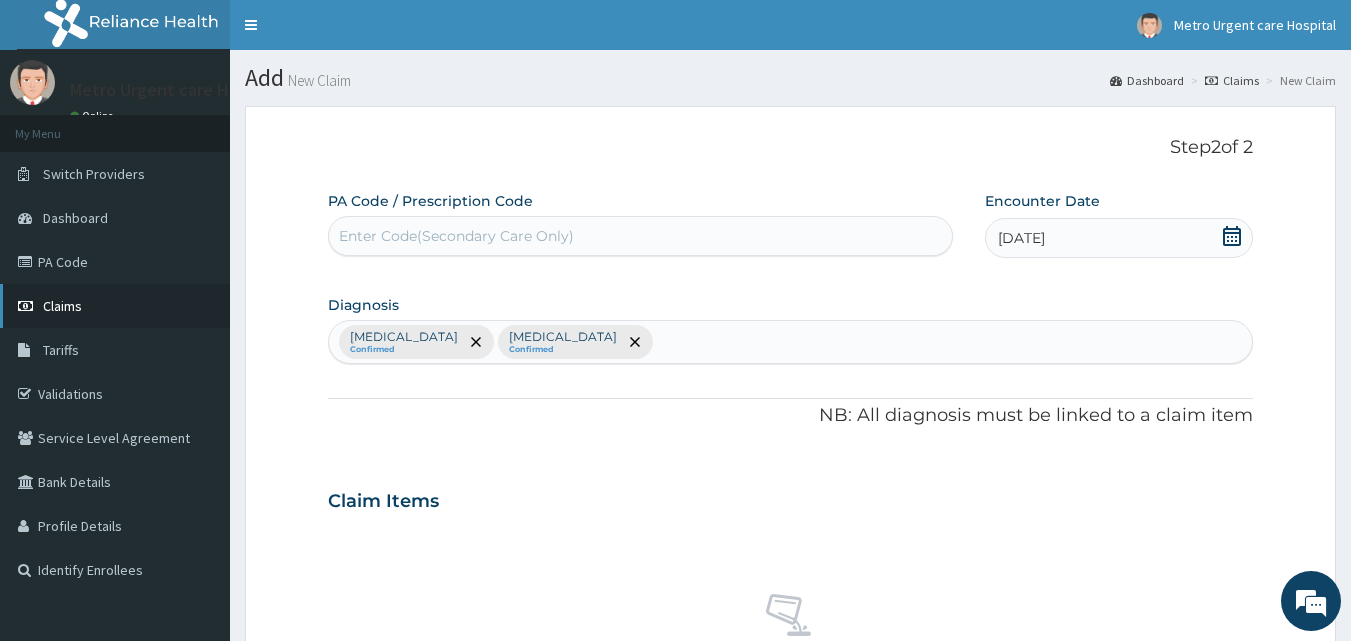 click on "Claims" at bounding box center (62, 306) 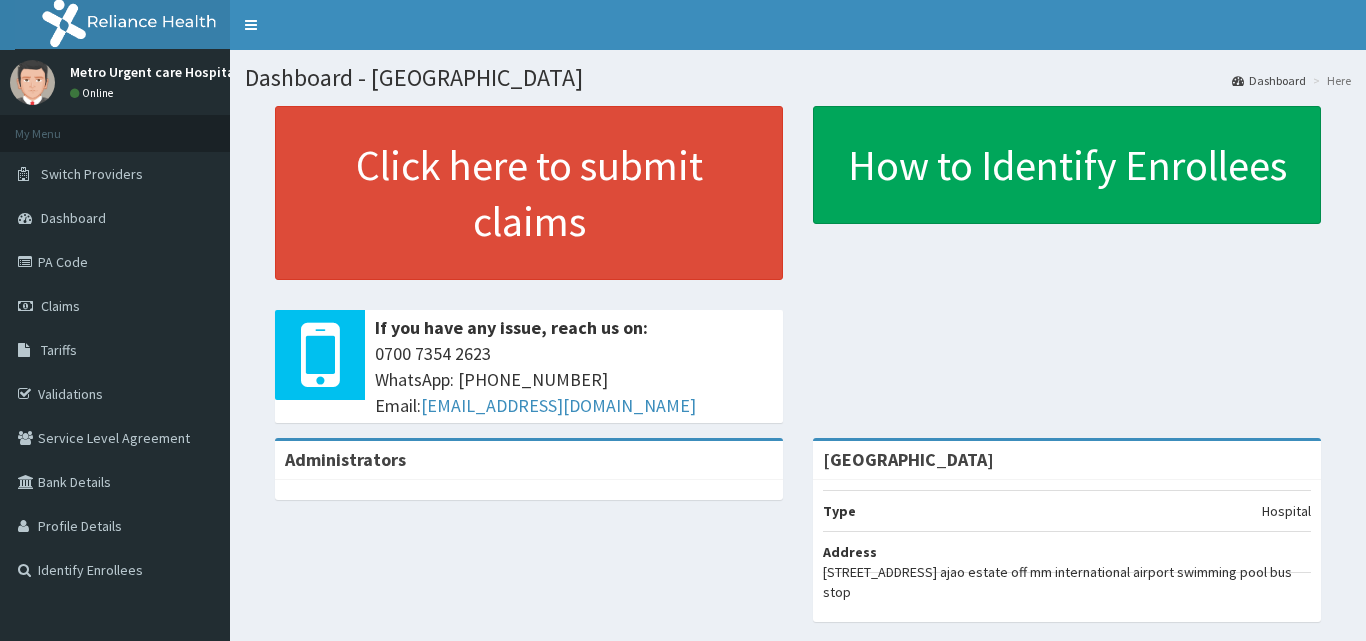 scroll, scrollTop: 0, scrollLeft: 0, axis: both 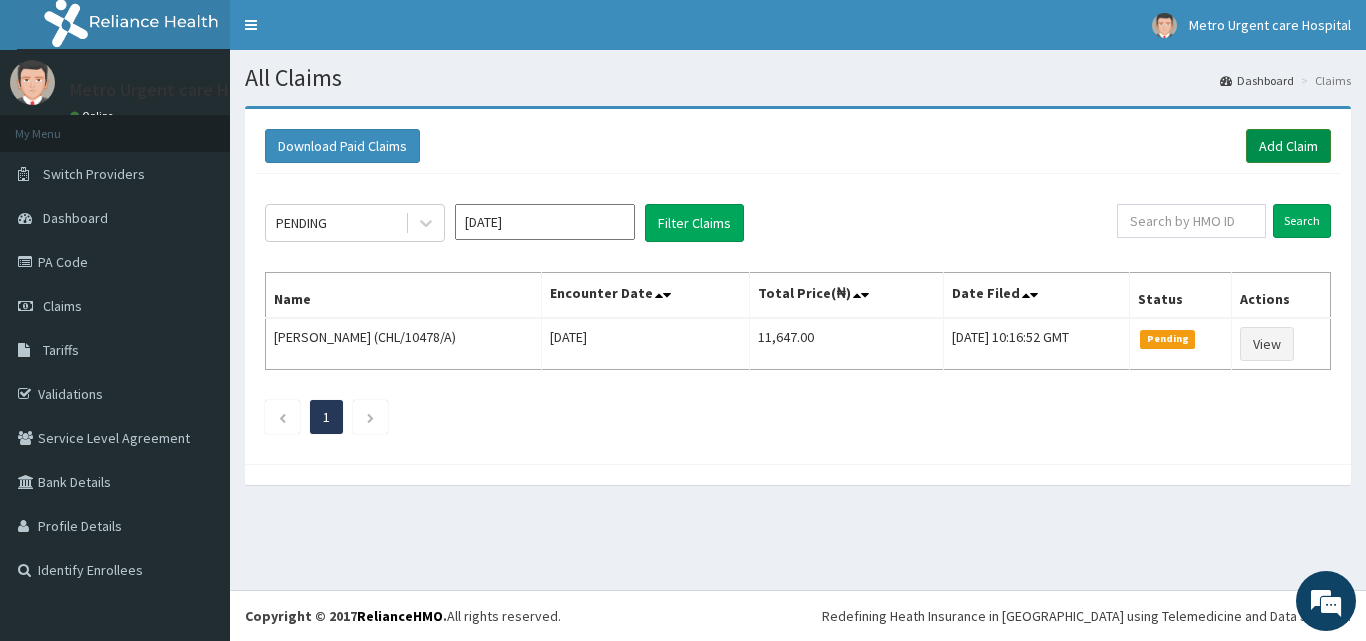 click on "Add Claim" at bounding box center [1288, 146] 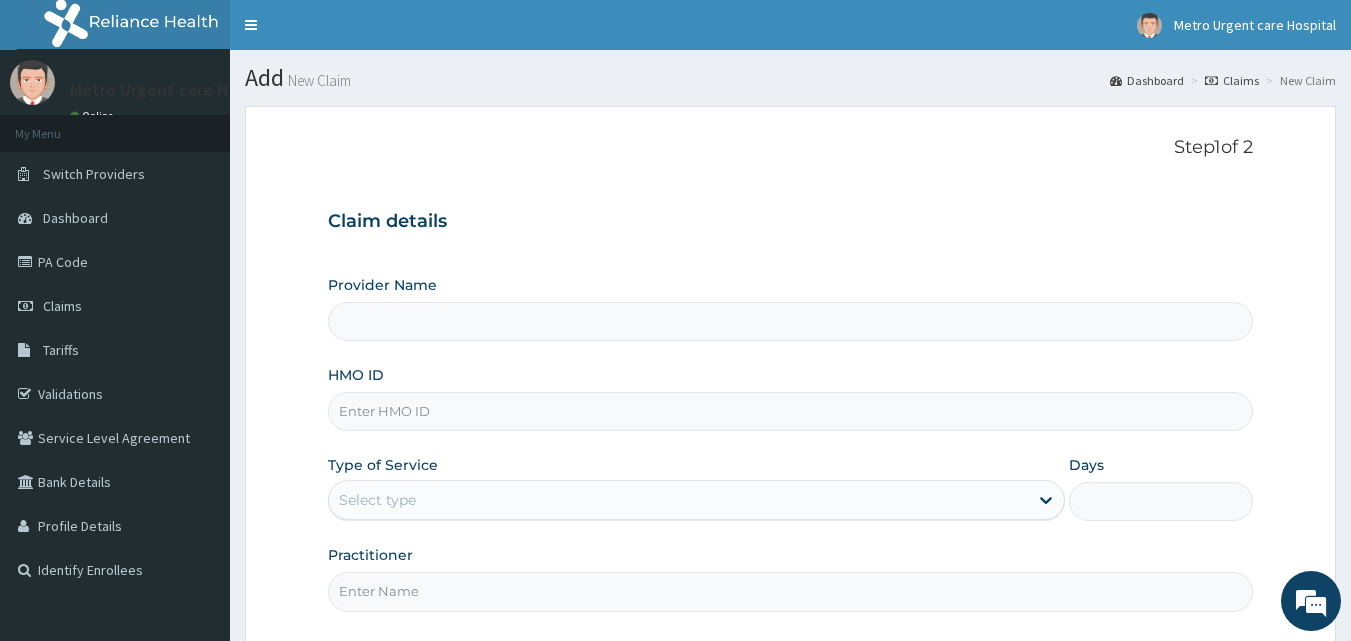 scroll, scrollTop: 0, scrollLeft: 0, axis: both 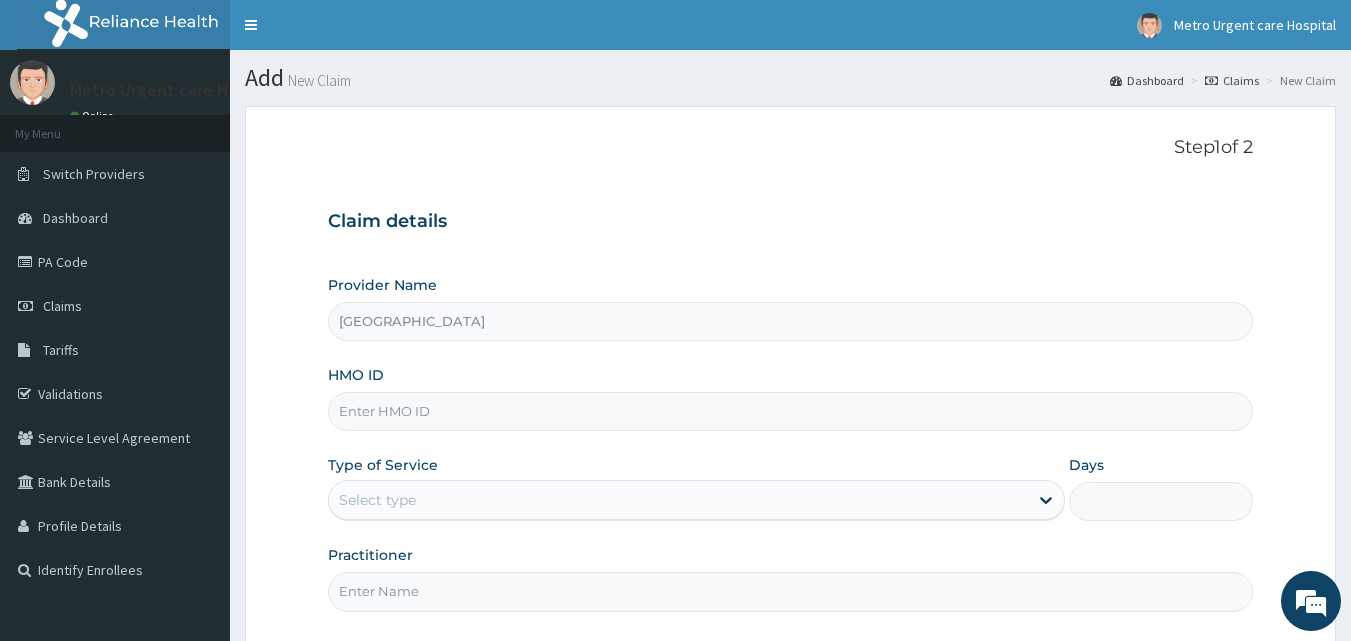 type on "[GEOGRAPHIC_DATA]" 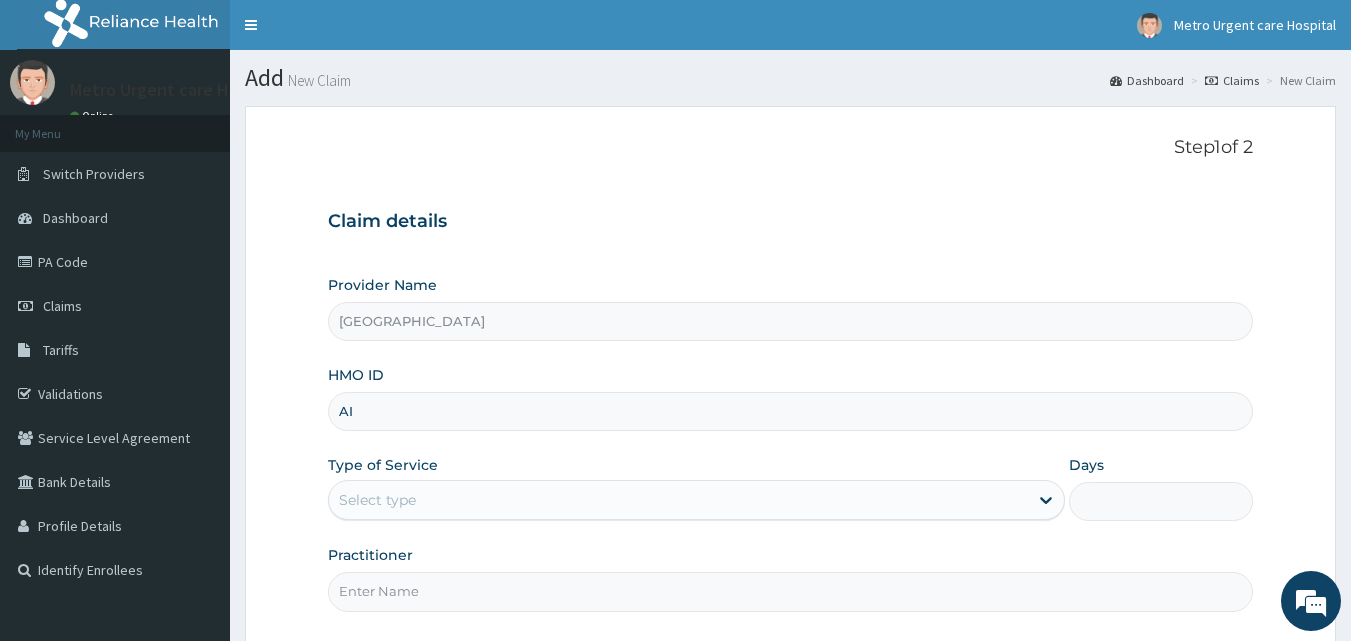 scroll, scrollTop: 0, scrollLeft: 0, axis: both 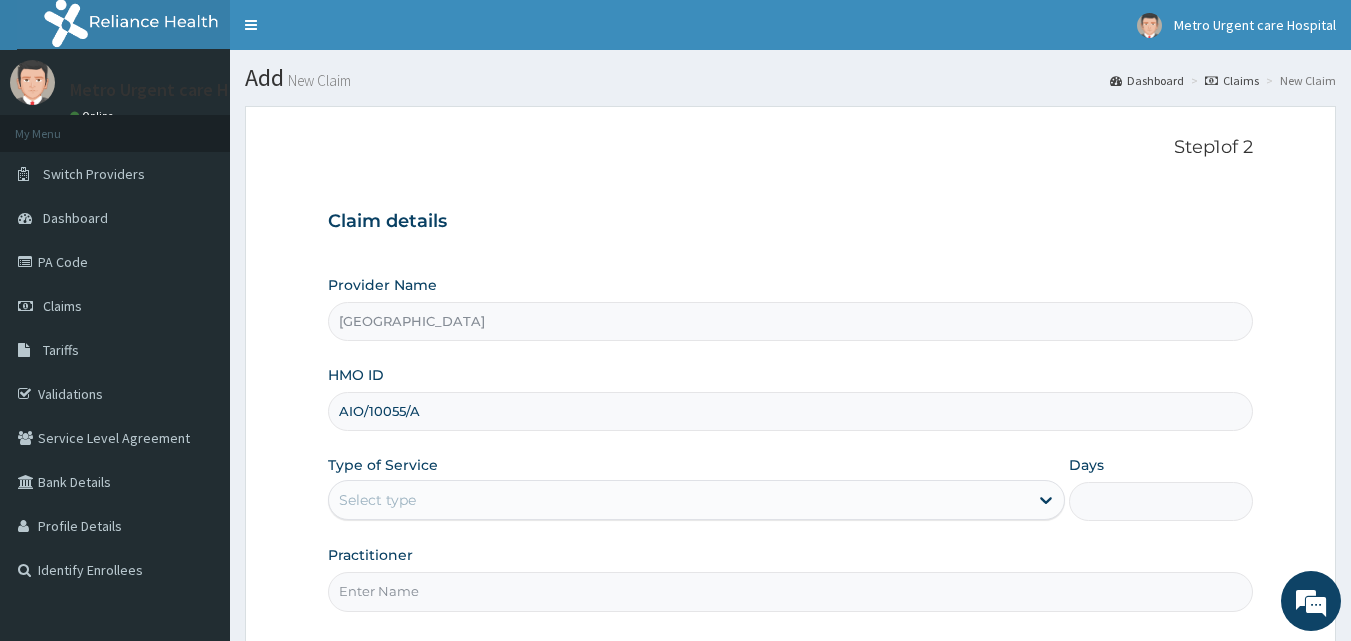 type on "AIO/10055/A" 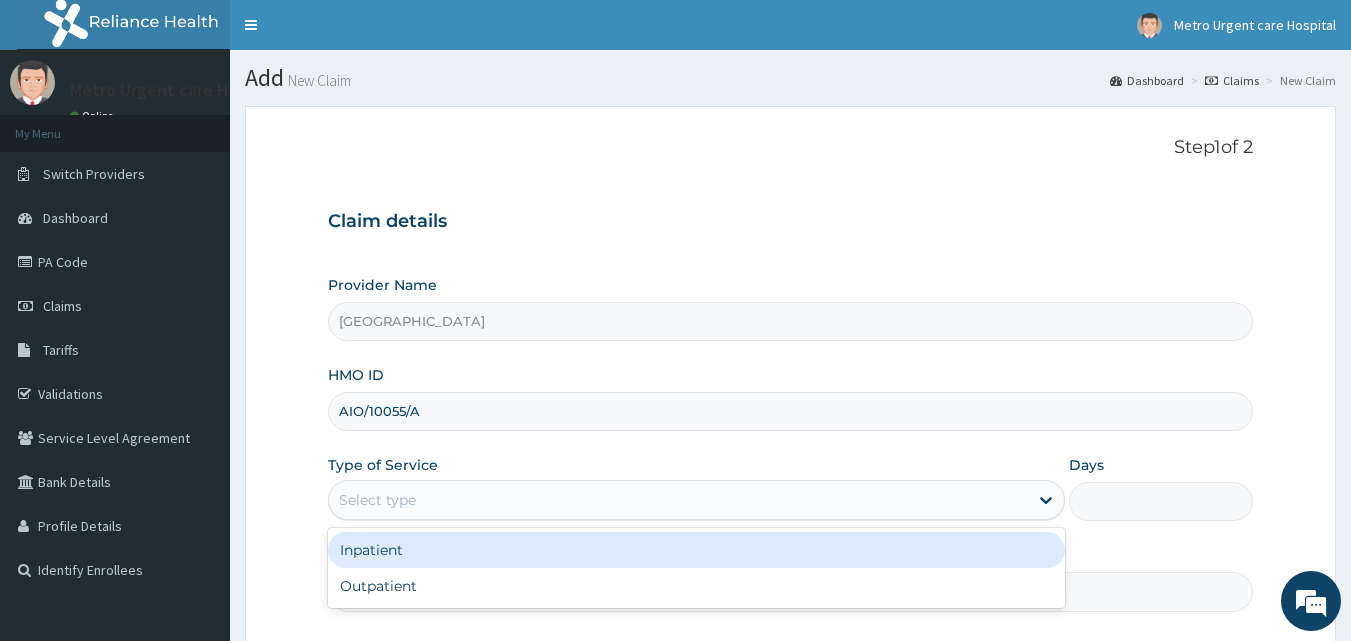 click on "Select type" at bounding box center (678, 500) 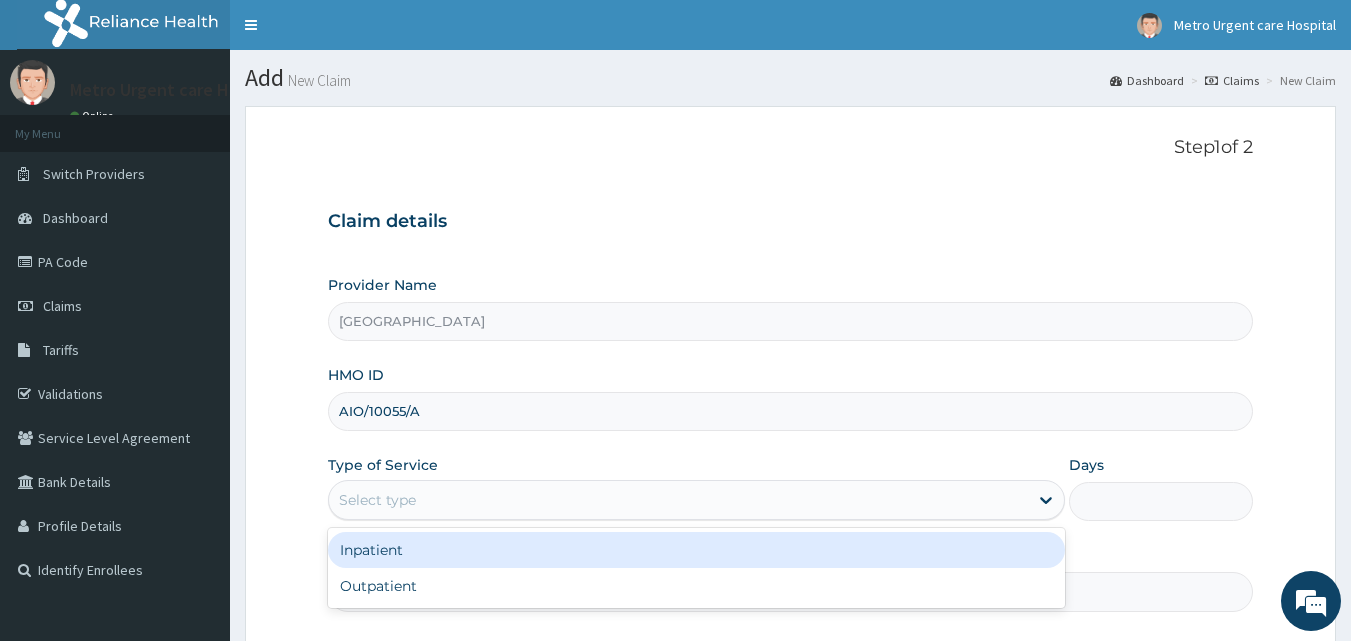 click on "Inpatient" at bounding box center [696, 550] 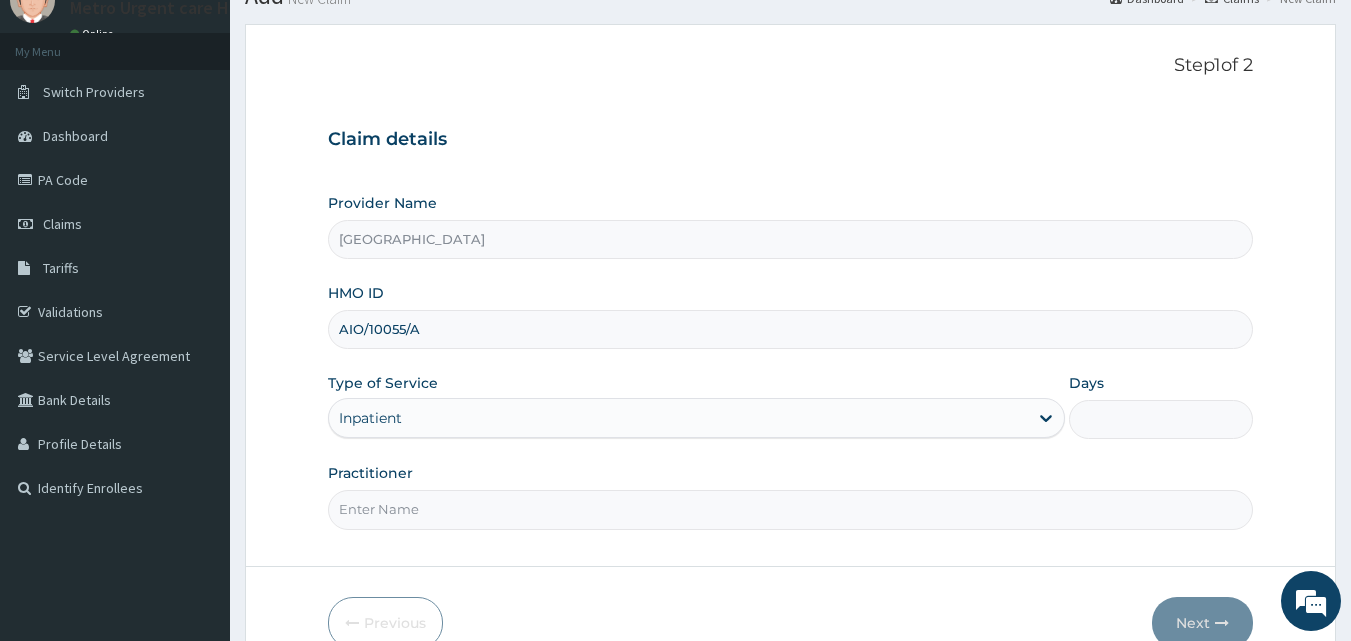 scroll, scrollTop: 112, scrollLeft: 0, axis: vertical 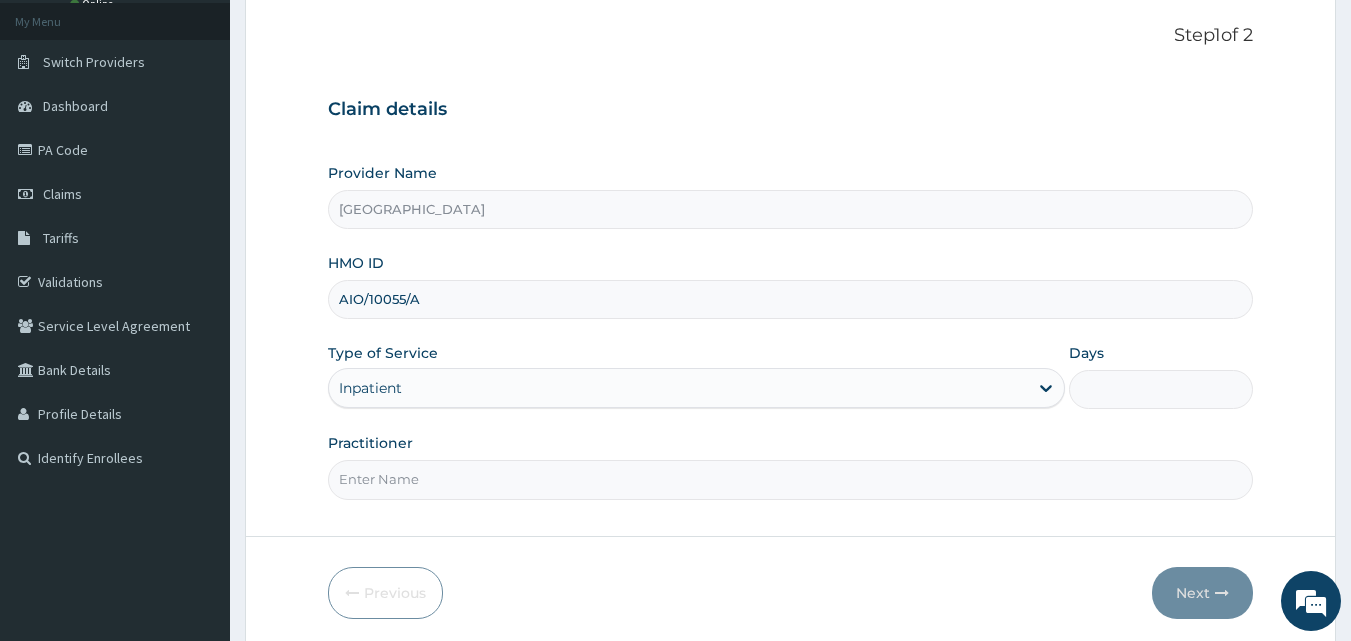 click on "Practitioner" at bounding box center (791, 479) 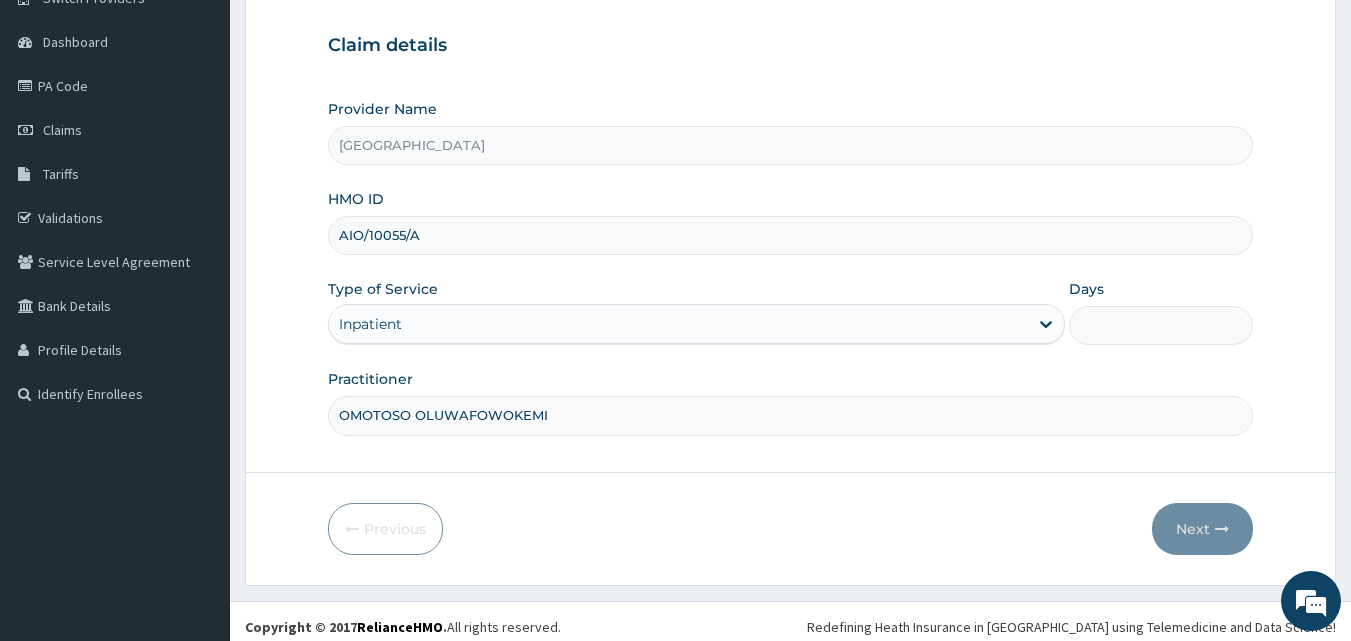 scroll, scrollTop: 187, scrollLeft: 0, axis: vertical 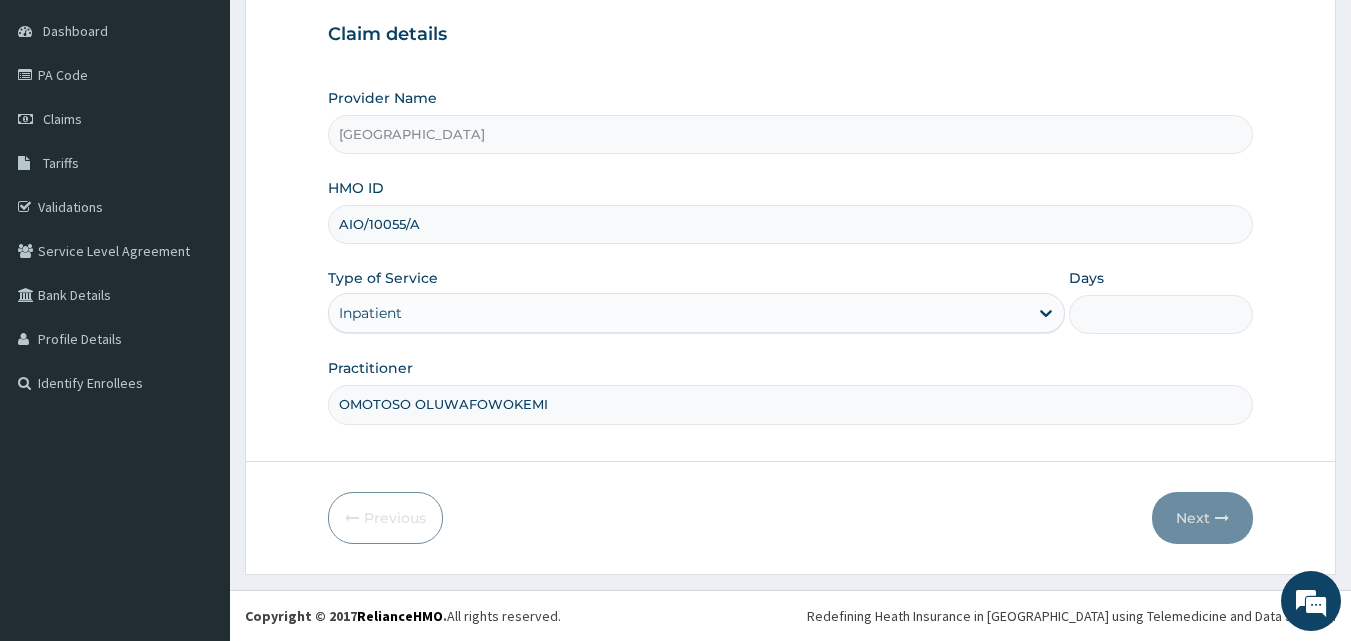 type on "OMOTOSO OLUWAFOWOKEMI" 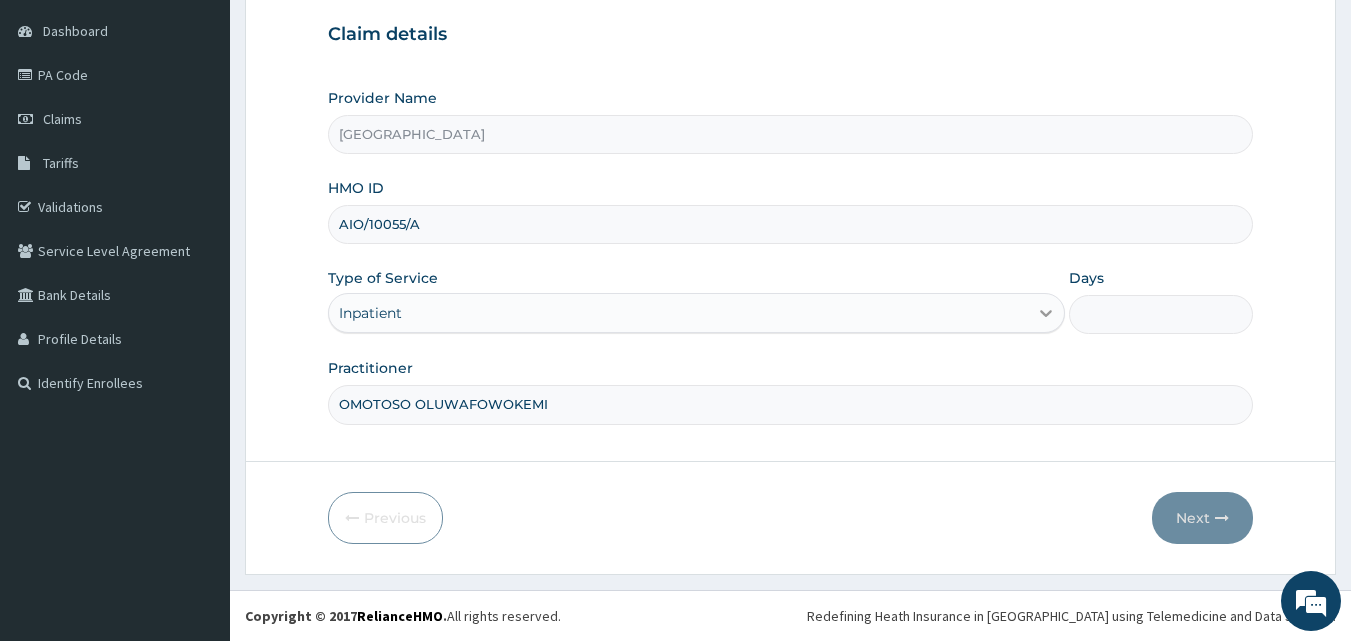 click 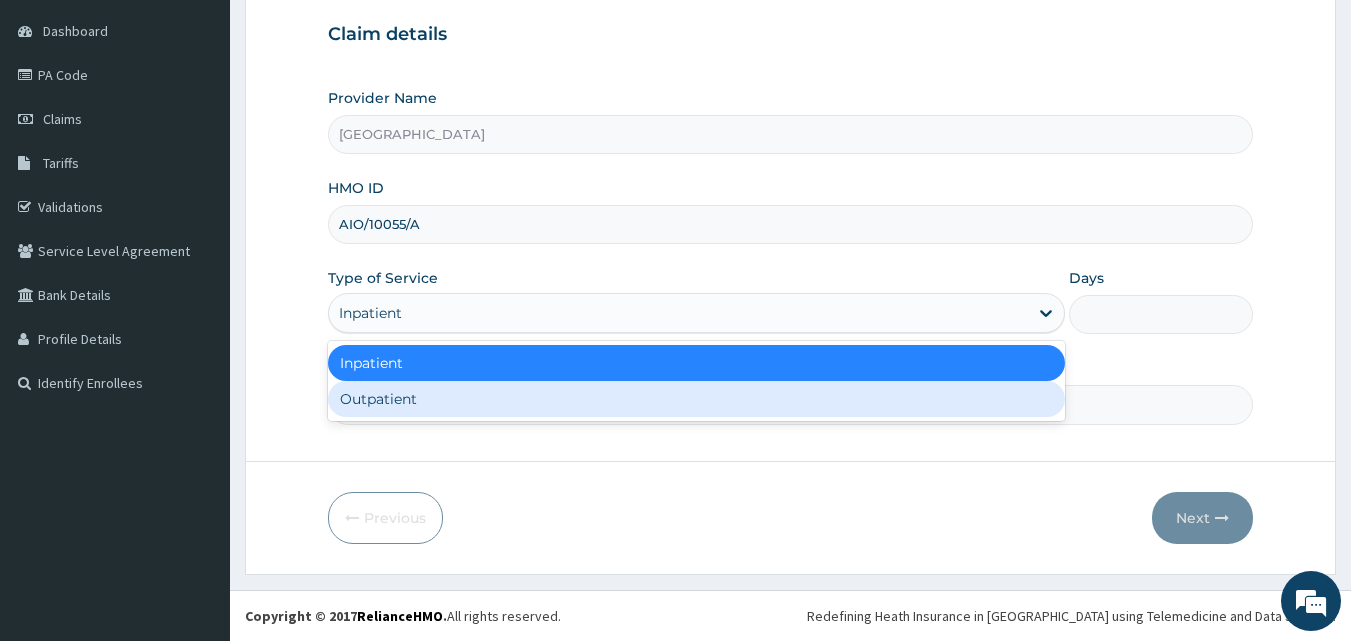 click on "Outpatient" at bounding box center (696, 399) 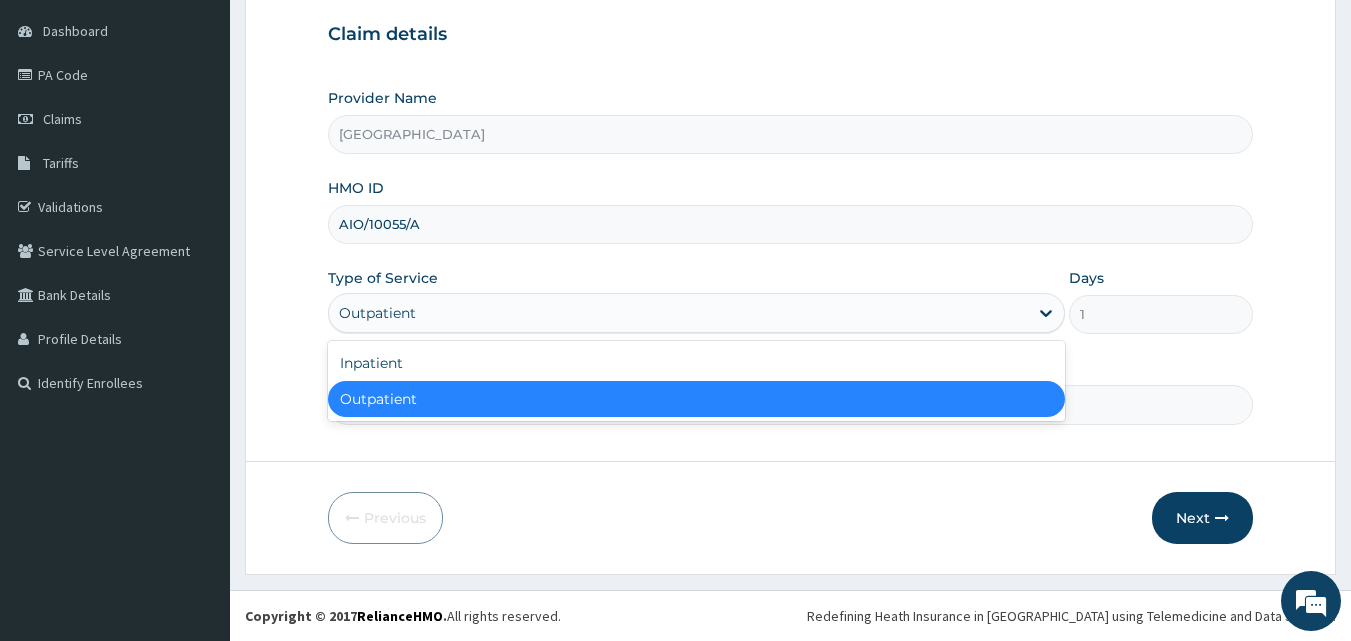 click on "Outpatient" at bounding box center (678, 313) 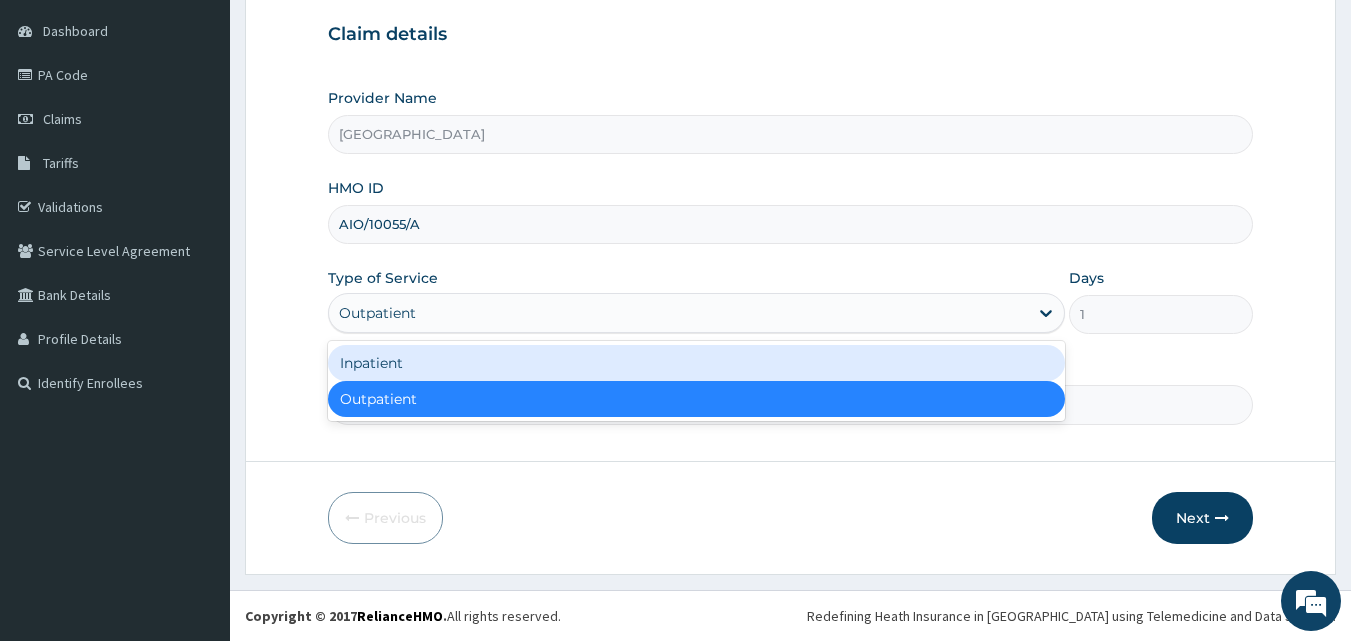 click on "Inpatient" at bounding box center (696, 363) 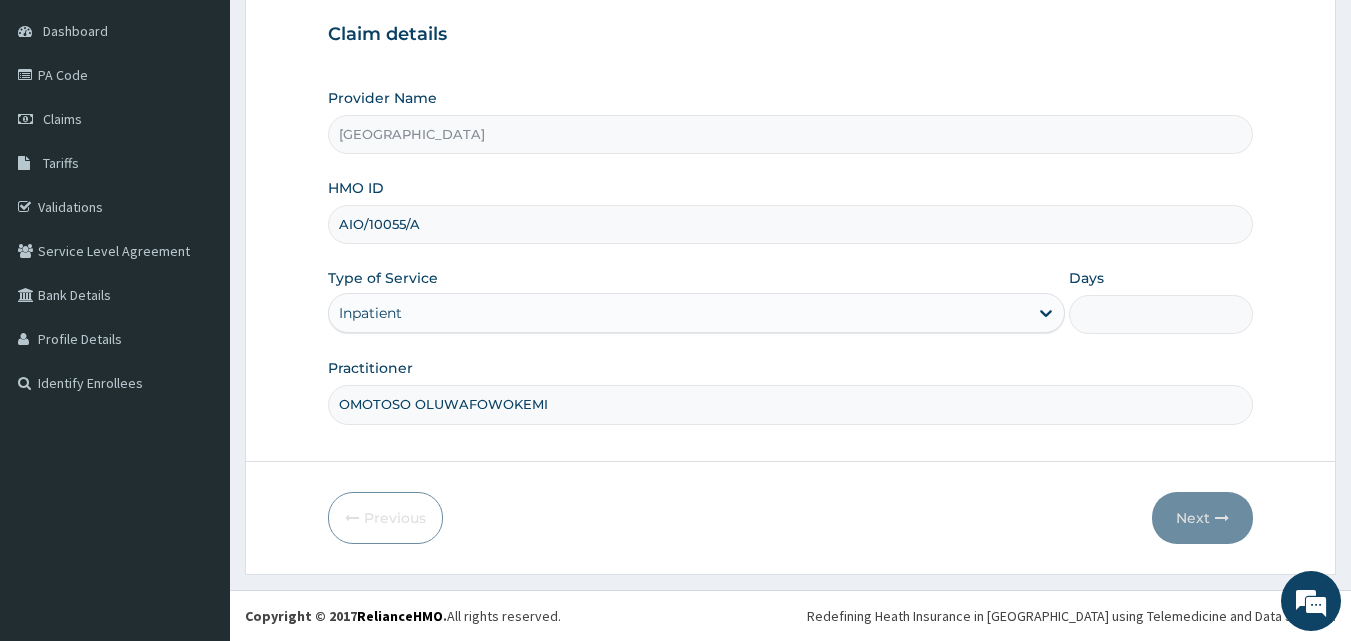 click on "Days" at bounding box center [1161, 314] 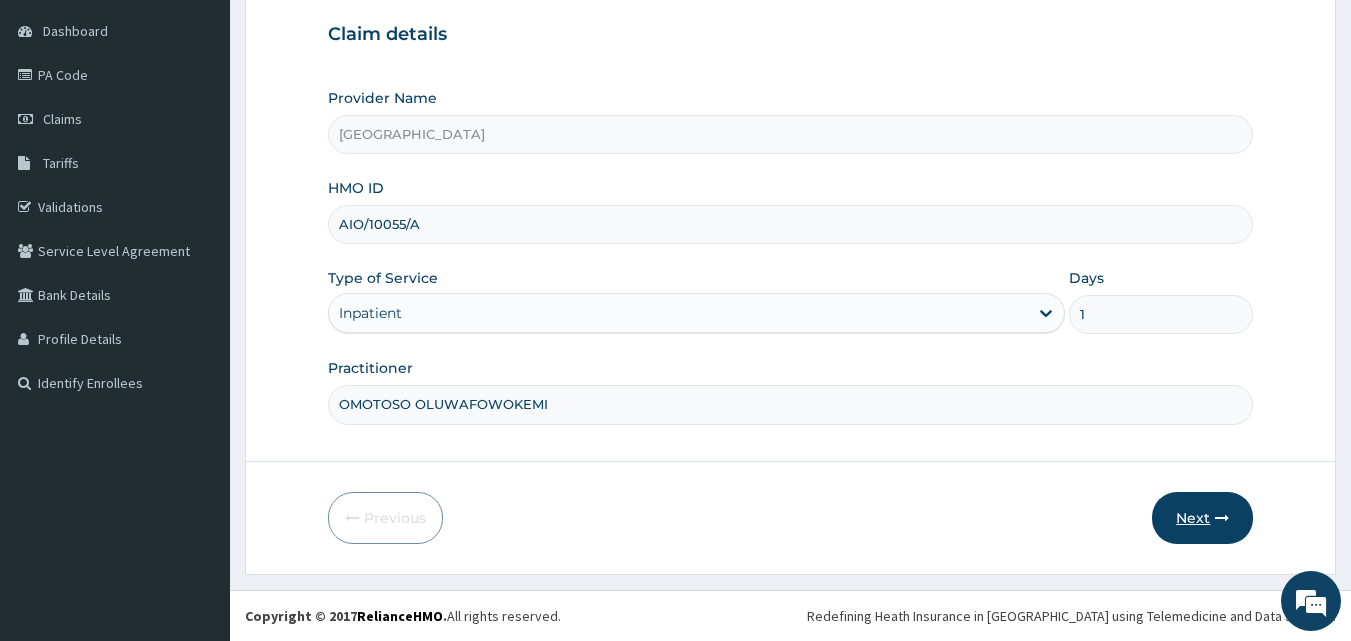type on "1" 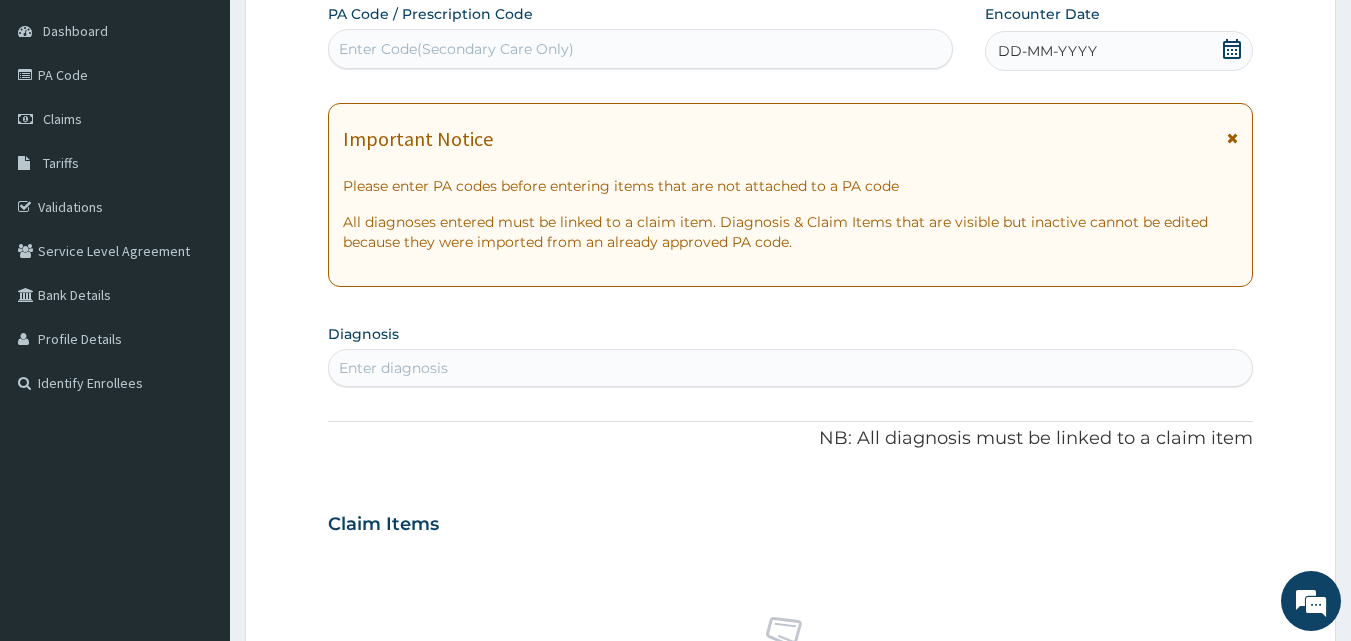 click at bounding box center (1232, 138) 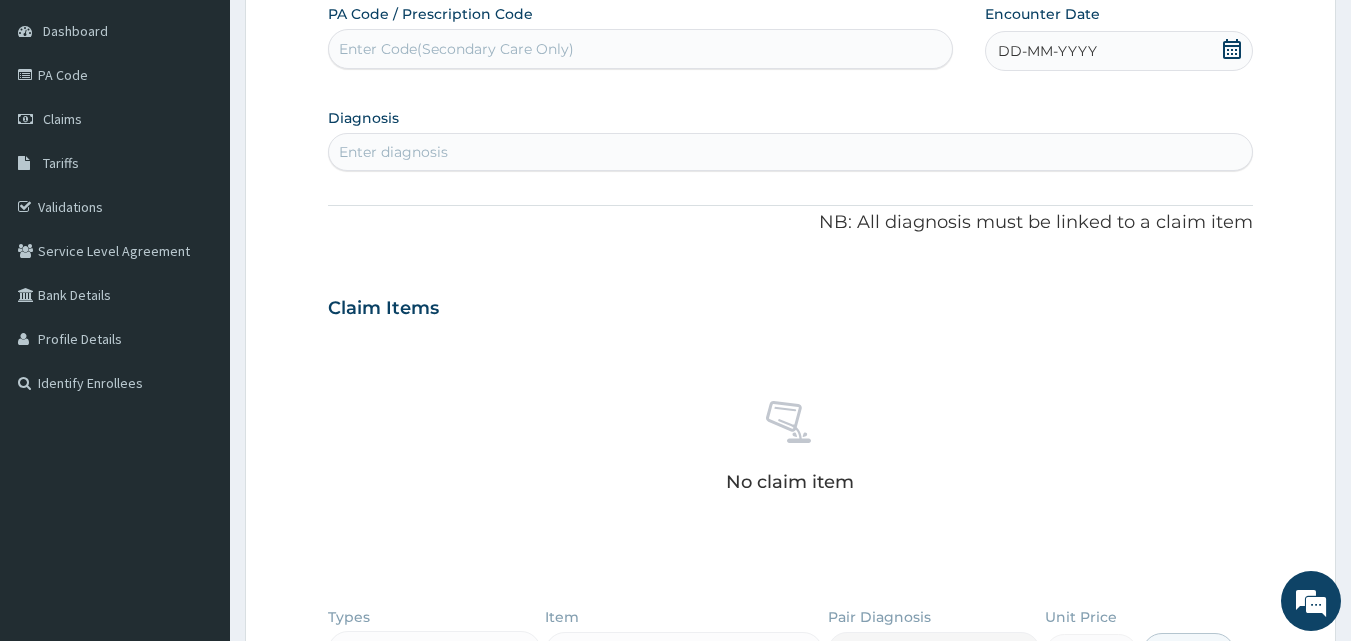 click 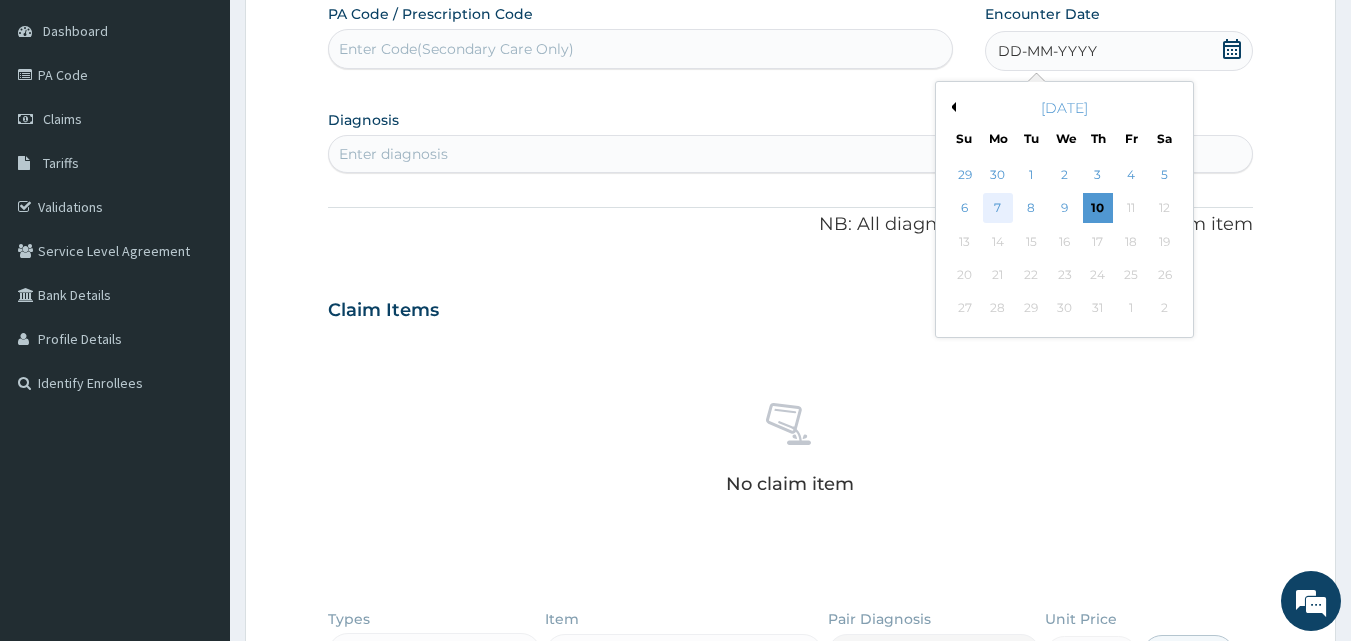 click on "7" at bounding box center [998, 209] 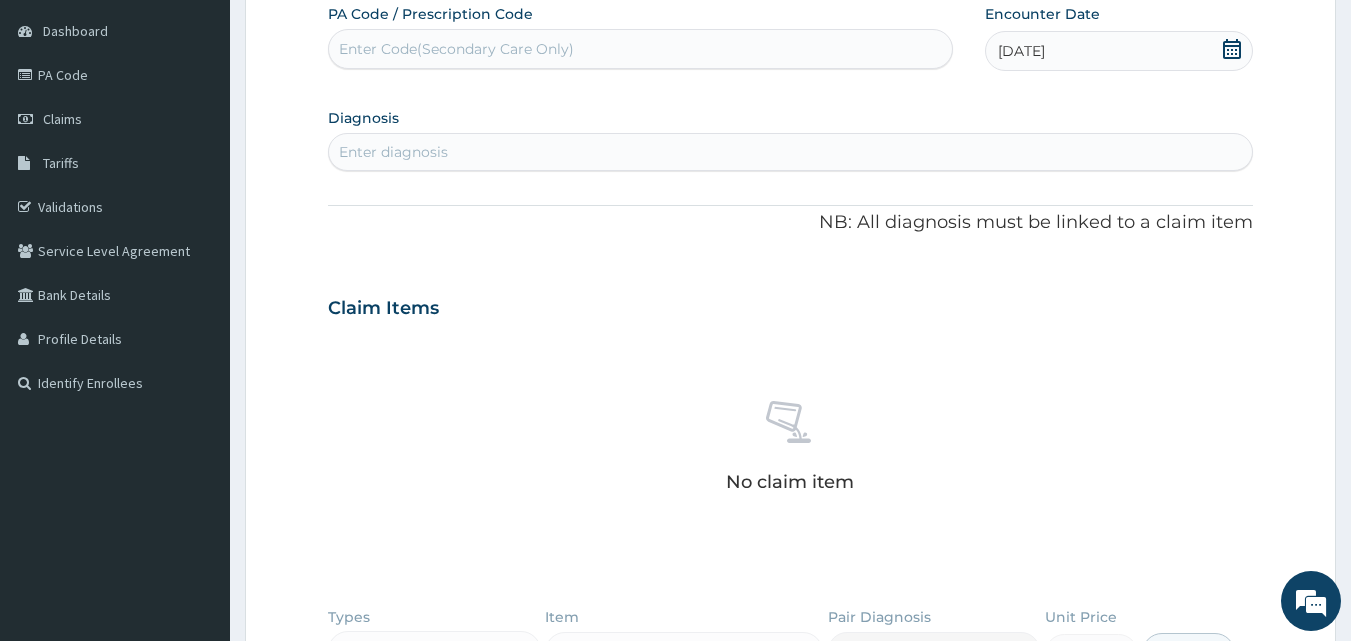 click on "Enter diagnosis" at bounding box center (791, 152) 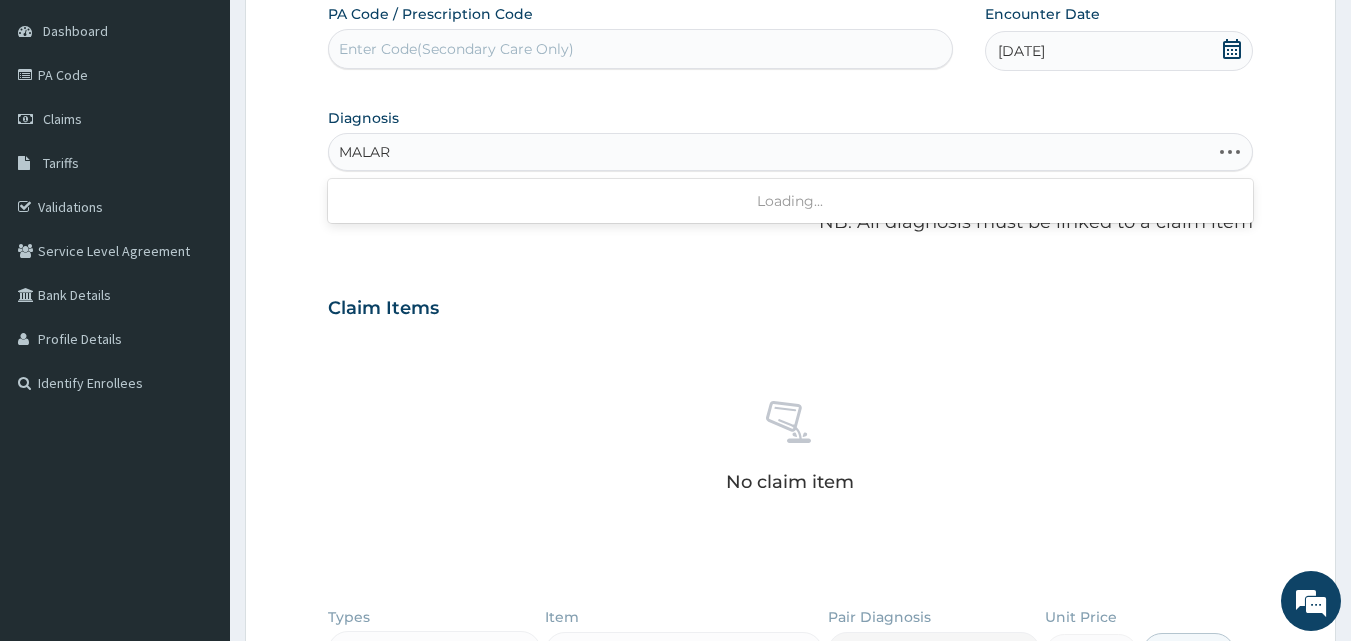 type on "MALARI" 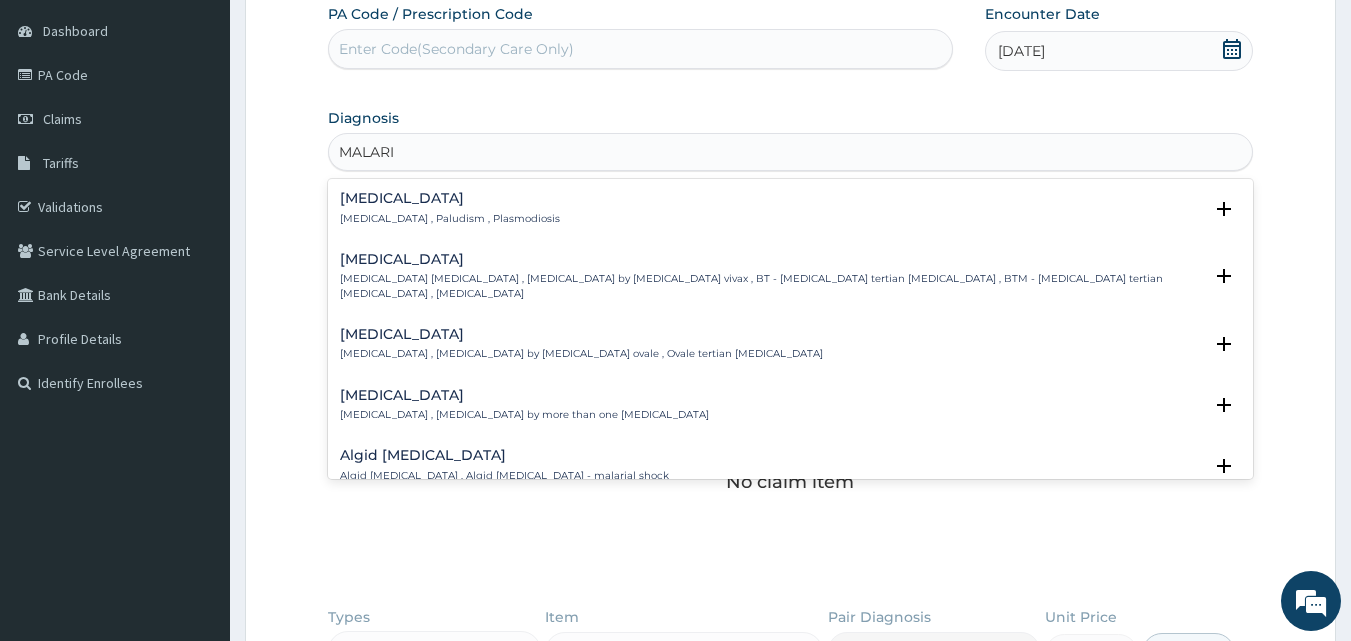 click on "Malaria" at bounding box center [450, 198] 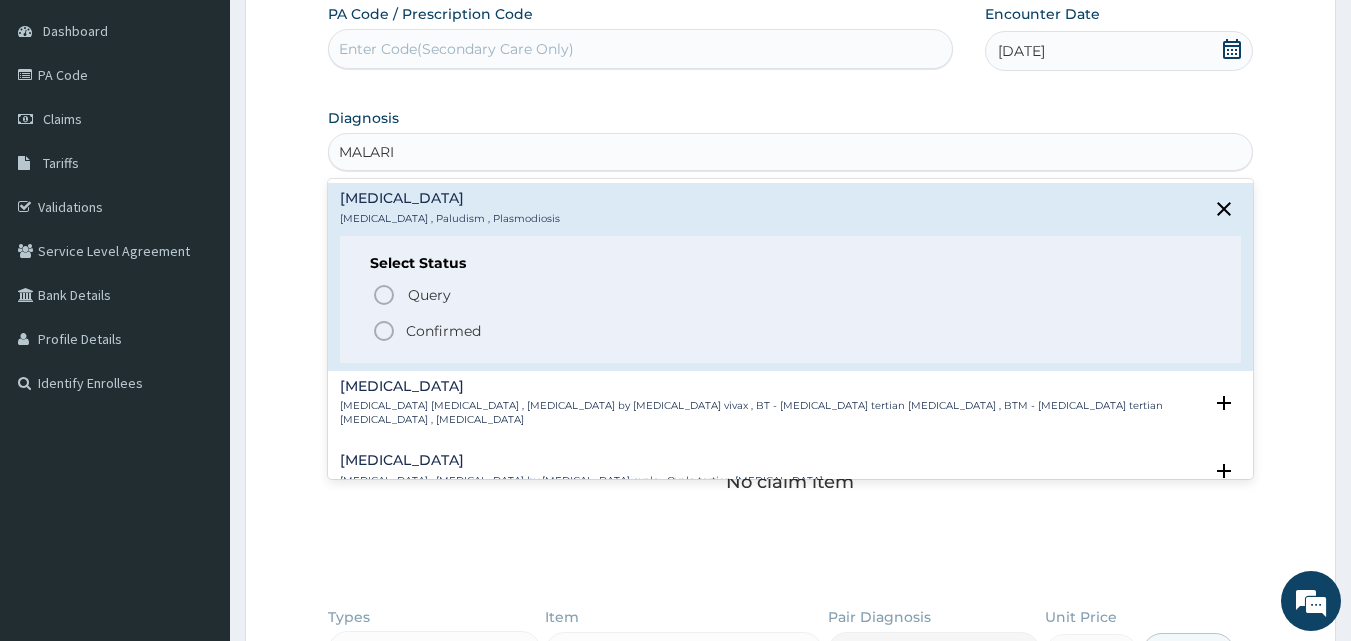 click 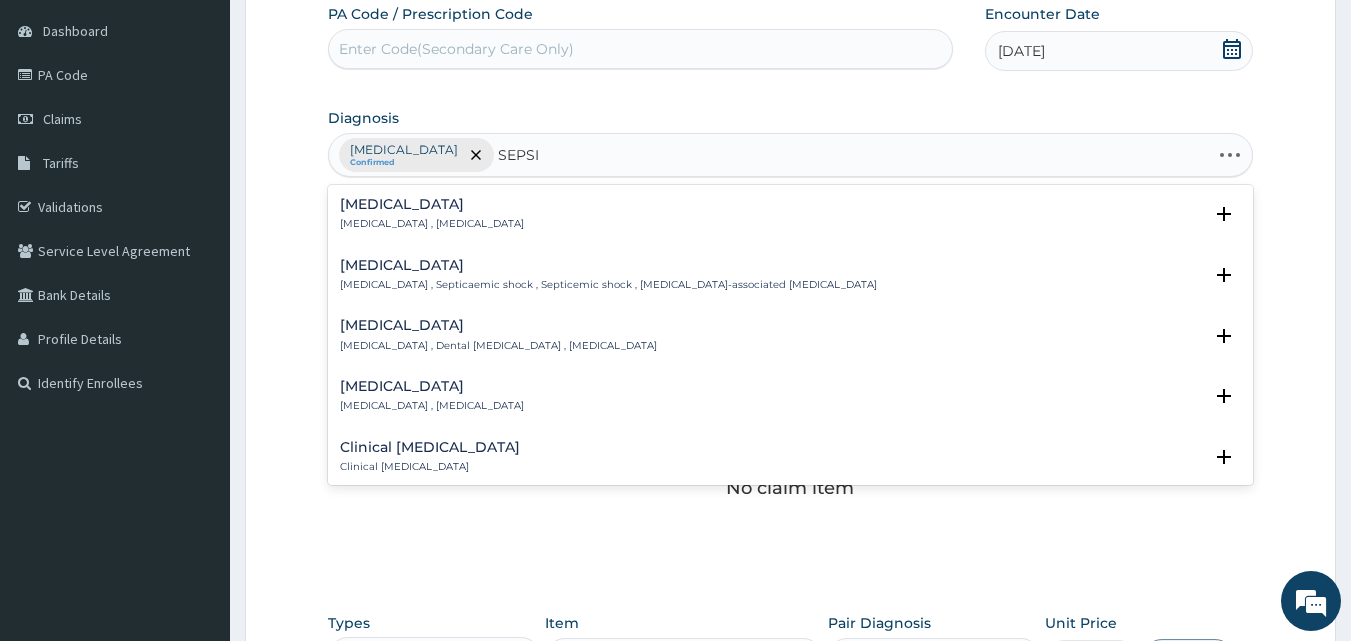type on "SEPSIS" 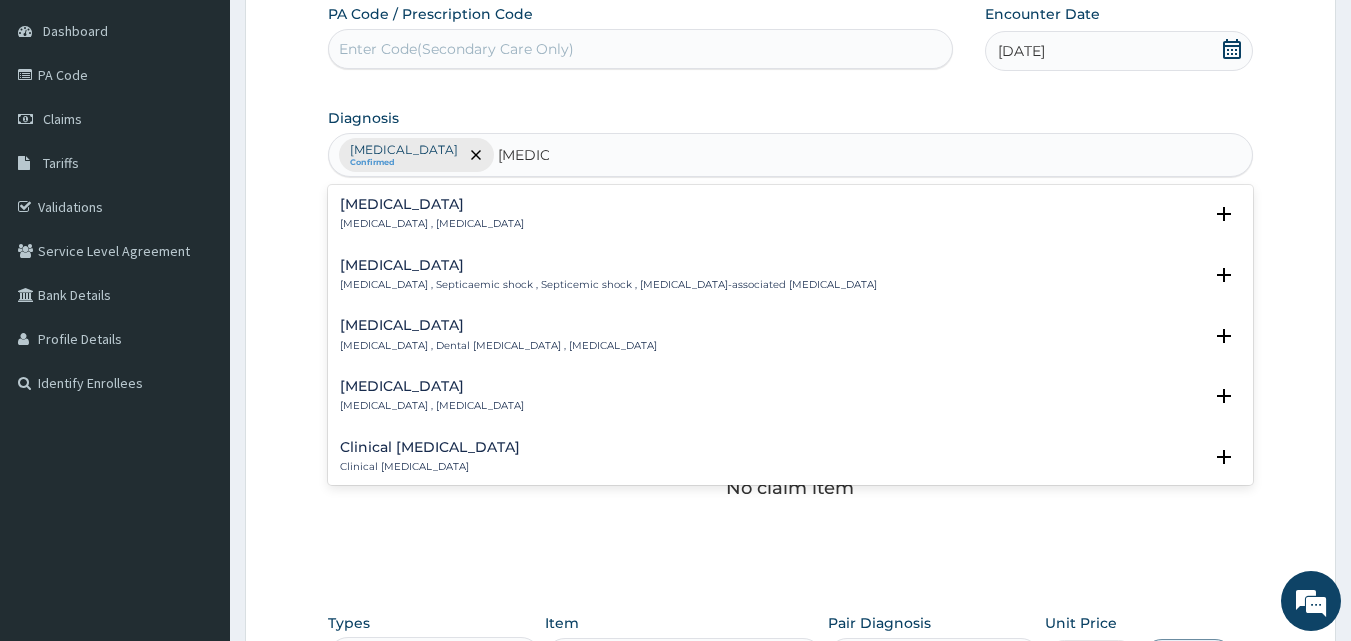 click on "Sepsis" at bounding box center [432, 204] 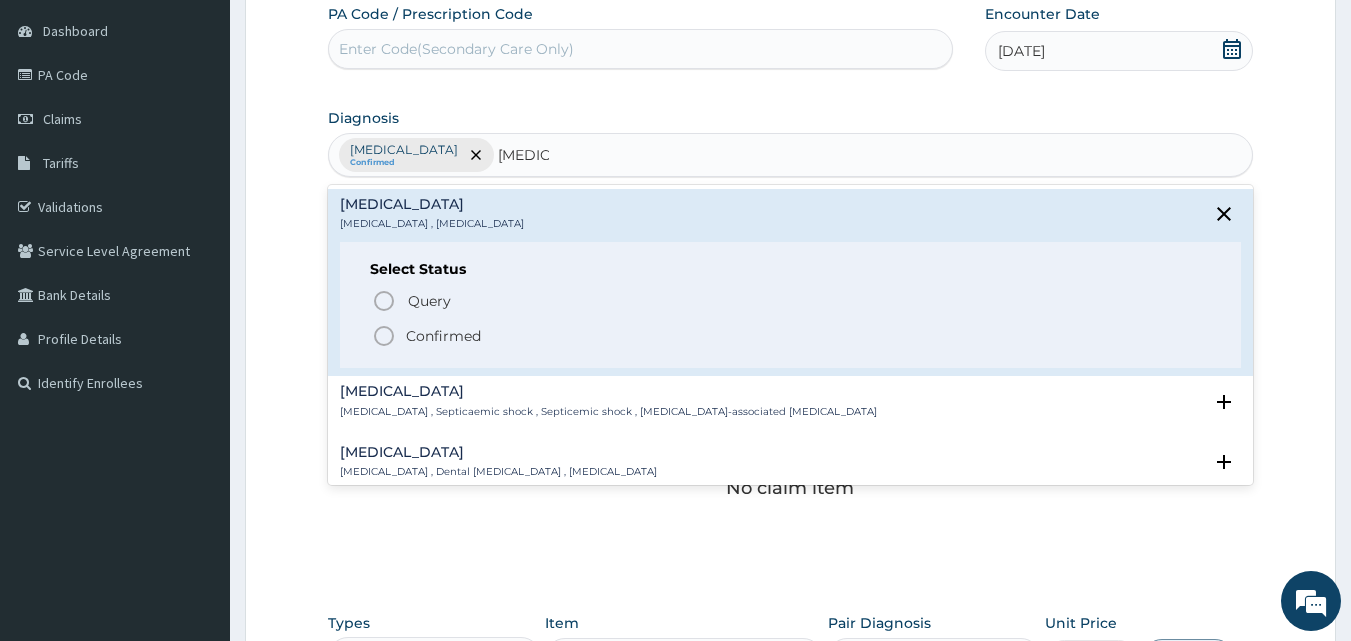click 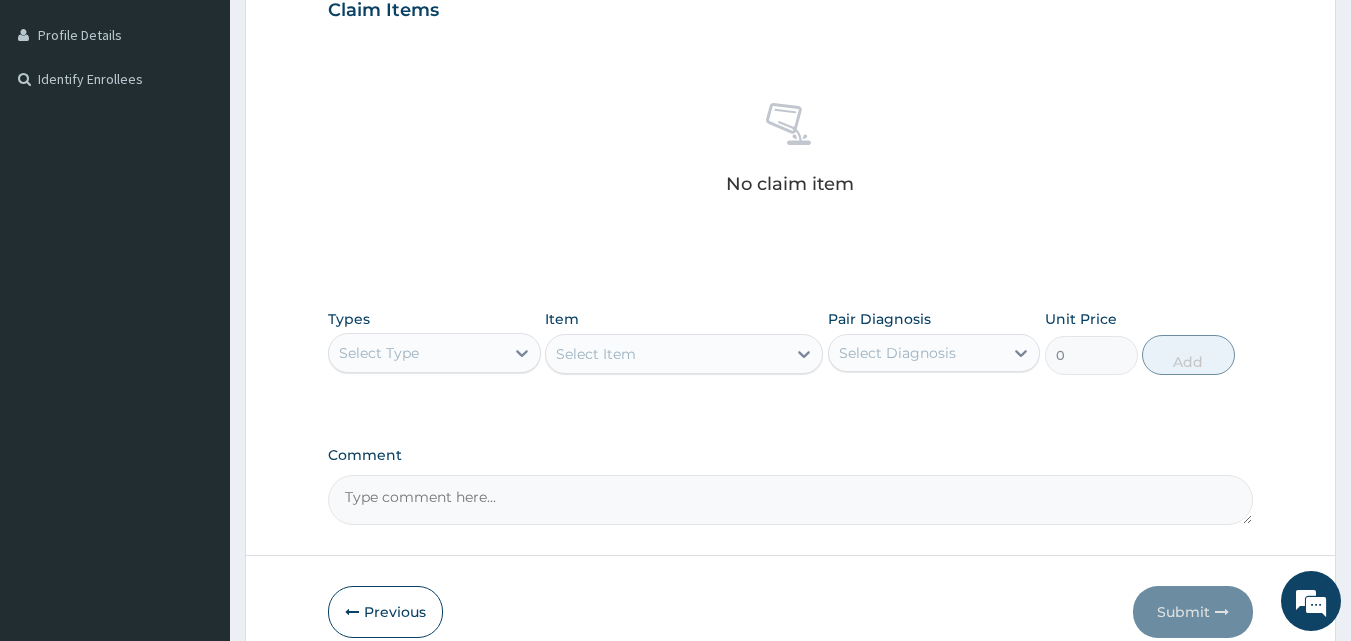 scroll, scrollTop: 493, scrollLeft: 0, axis: vertical 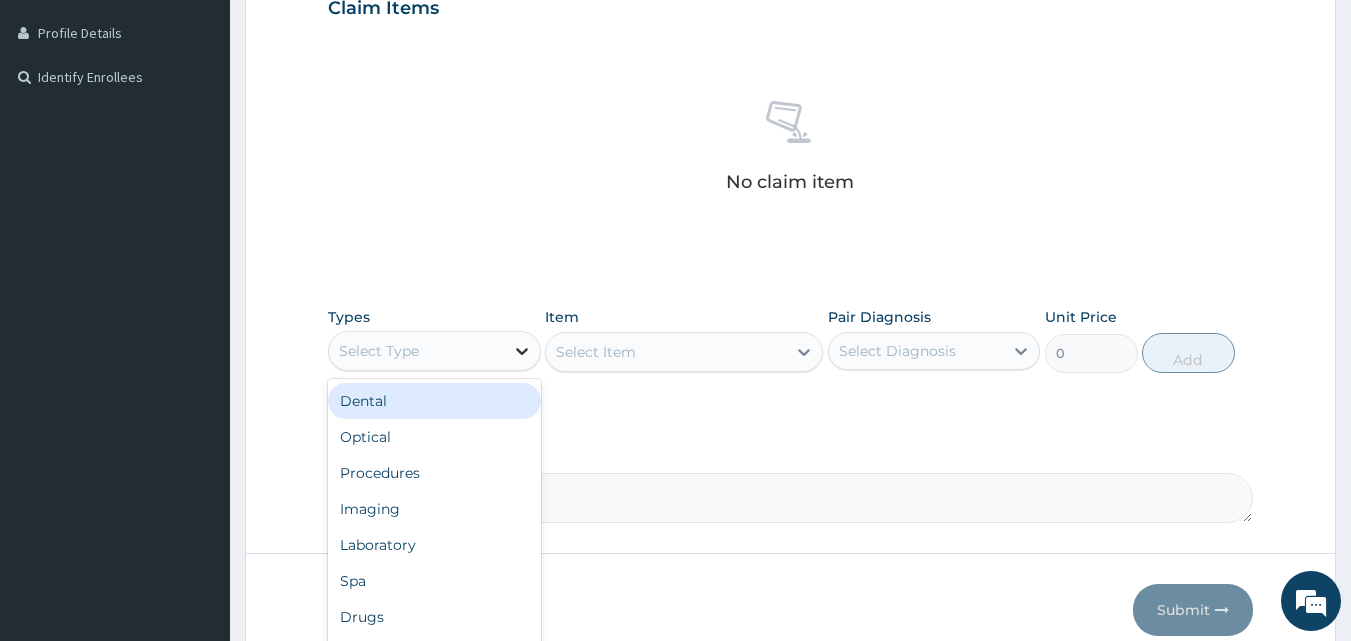 click at bounding box center [522, 351] 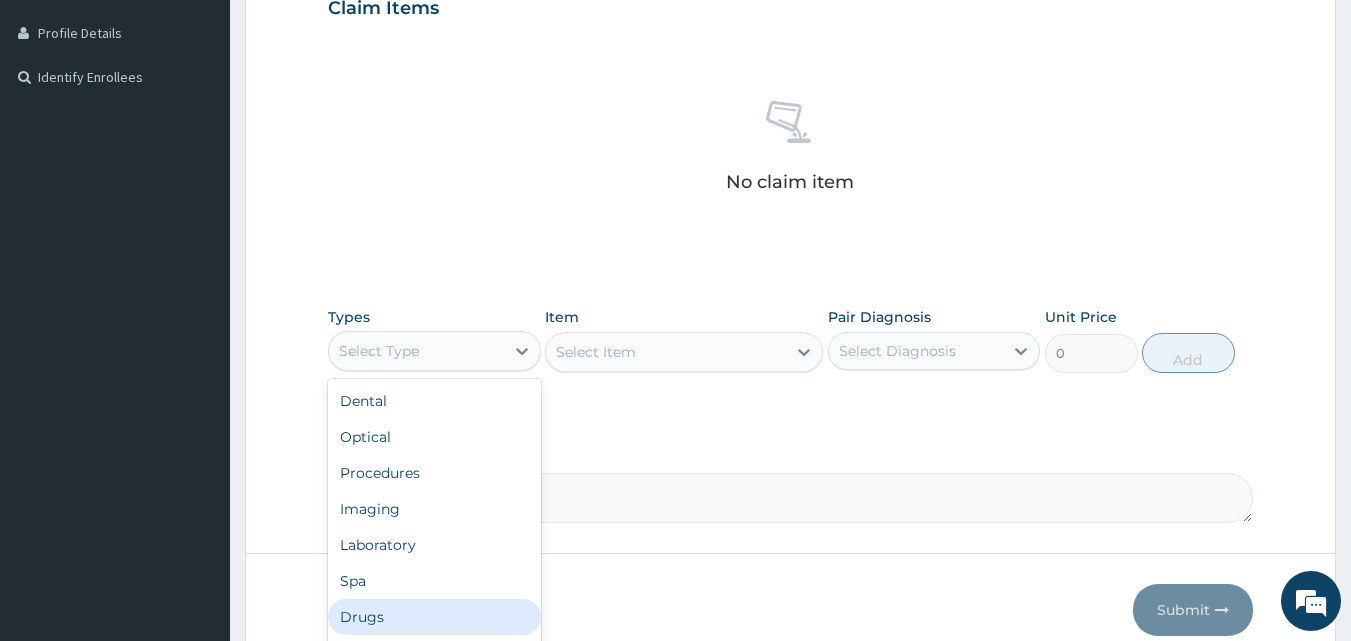 click on "Drugs" at bounding box center [434, 617] 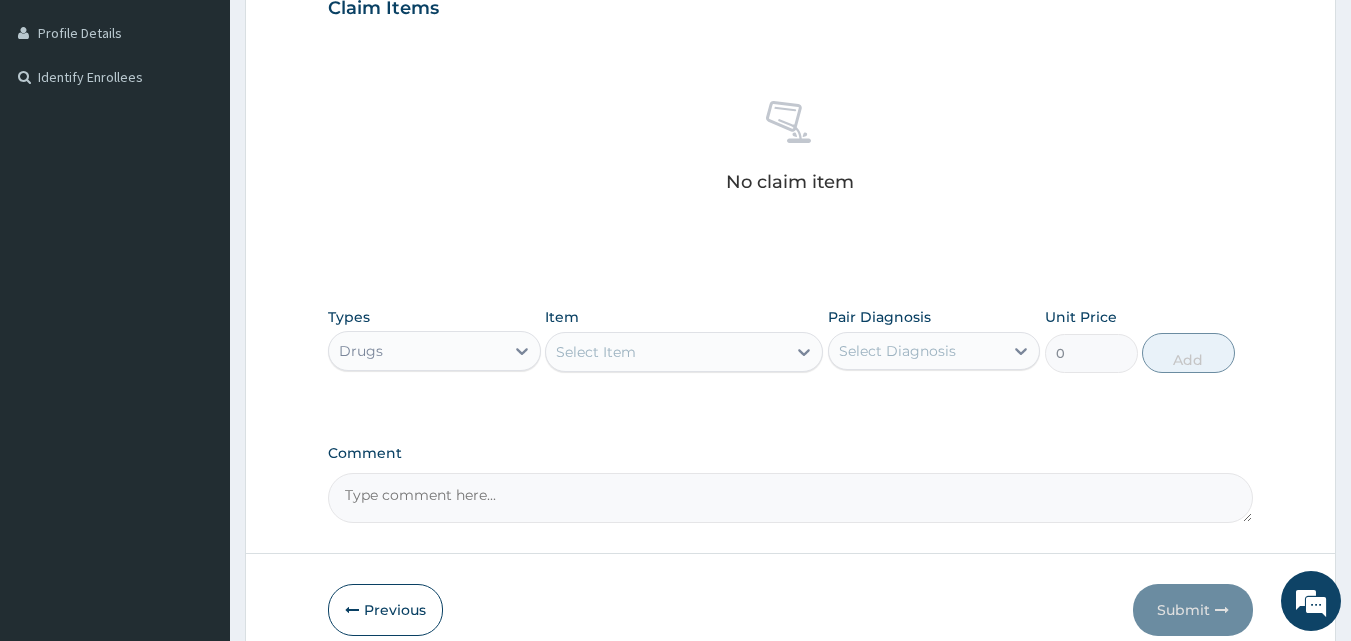 click on "Select Item" at bounding box center (666, 352) 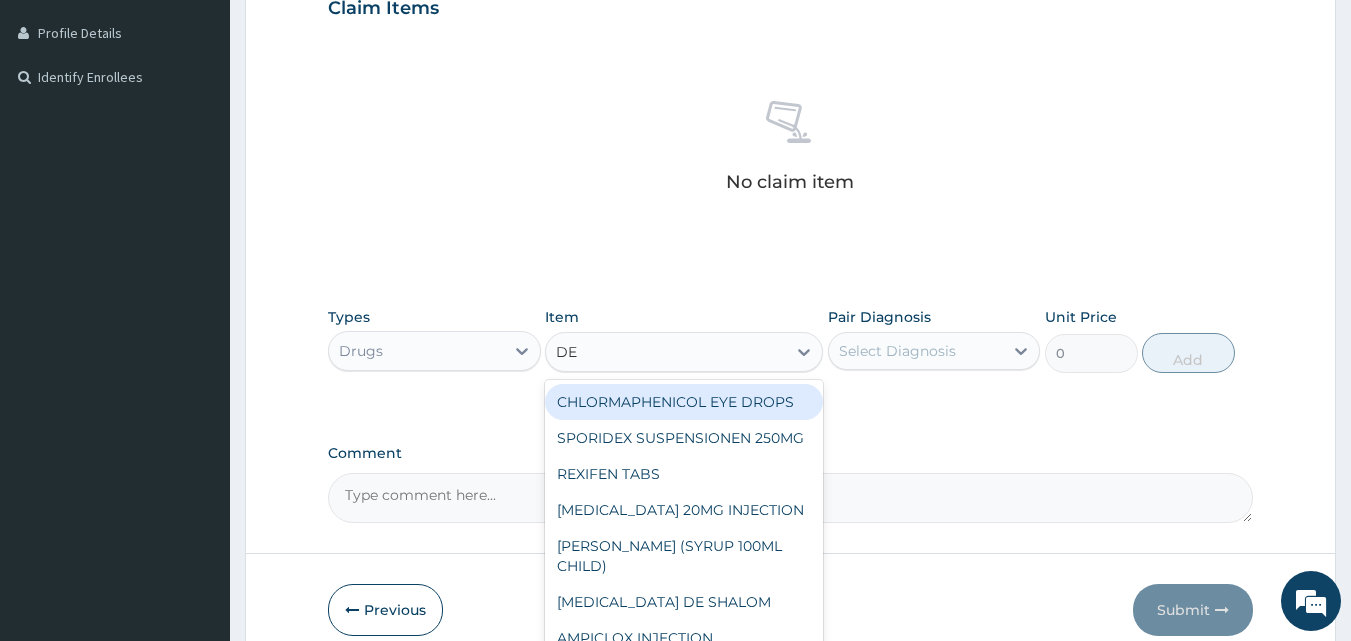 type on "DEX" 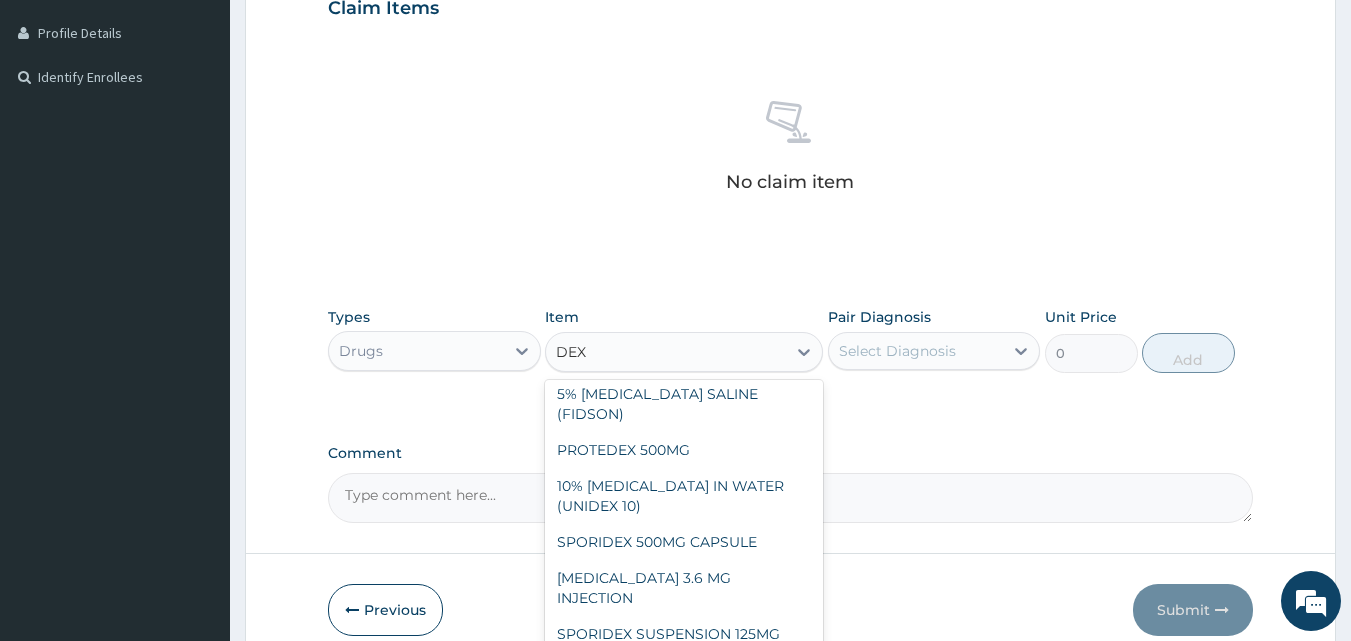 scroll, scrollTop: 416, scrollLeft: 0, axis: vertical 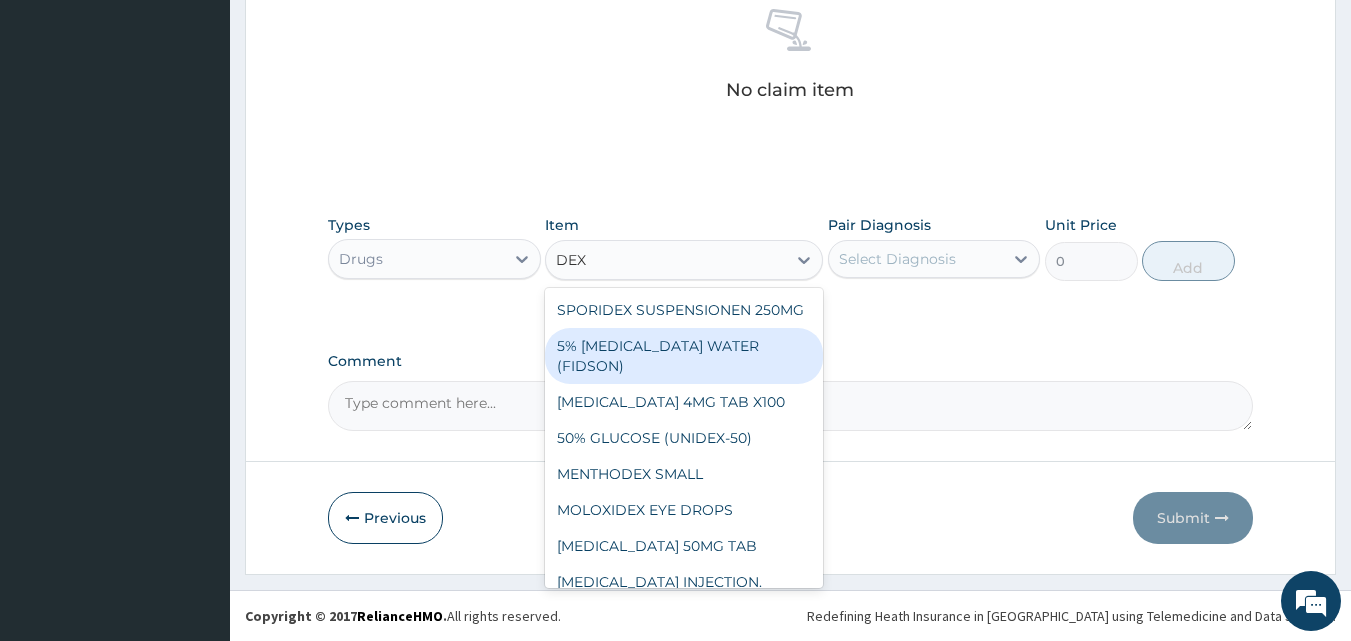 click on "5% DEXTROSE WATER (FIDSON)" at bounding box center [684, 356] 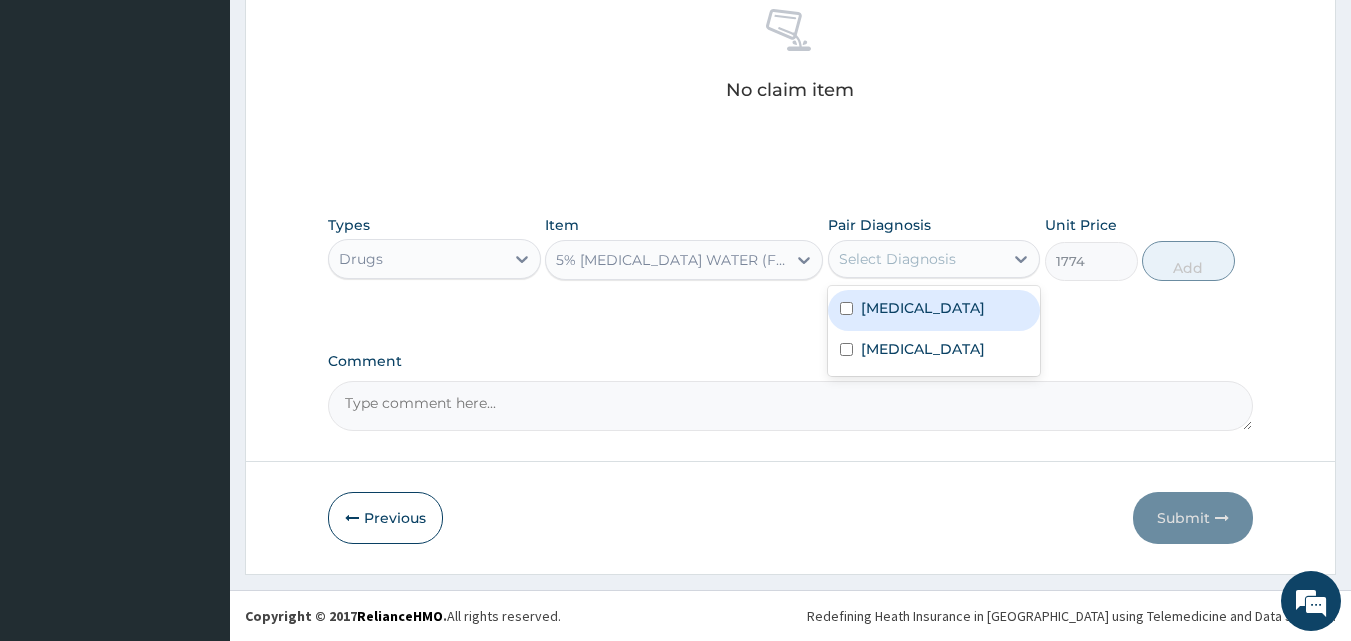 click on "Select Diagnosis" at bounding box center (897, 259) 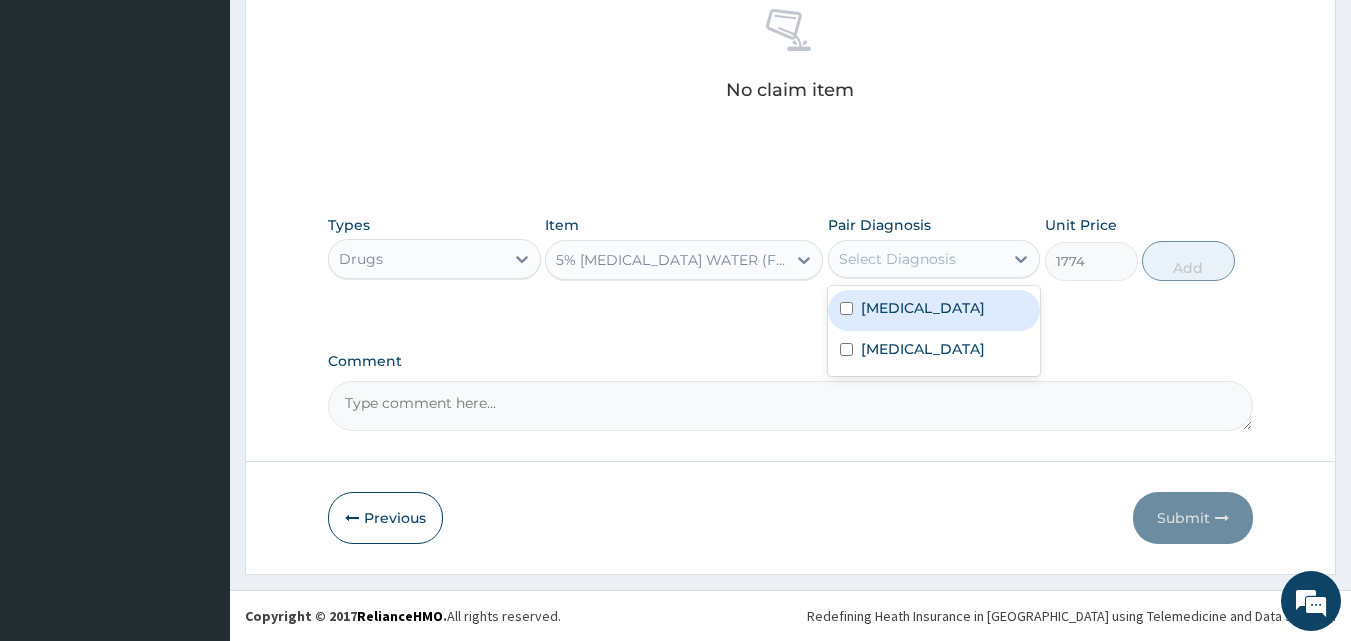 click at bounding box center (846, 308) 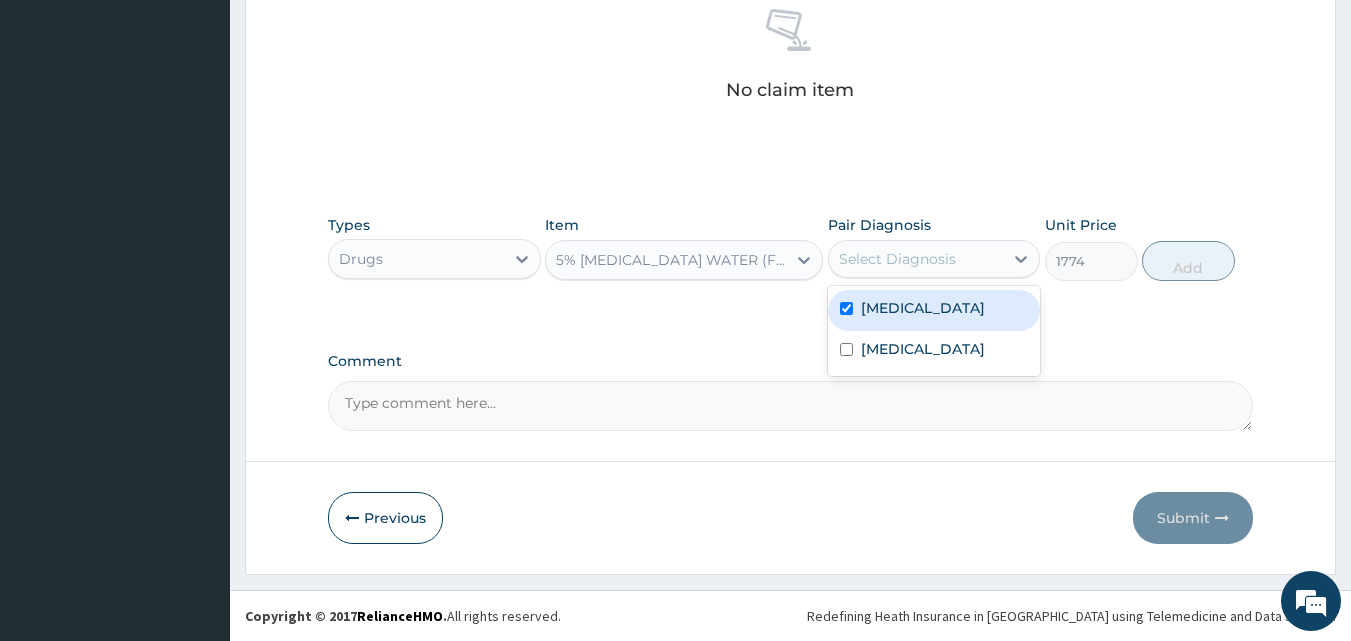checkbox on "true" 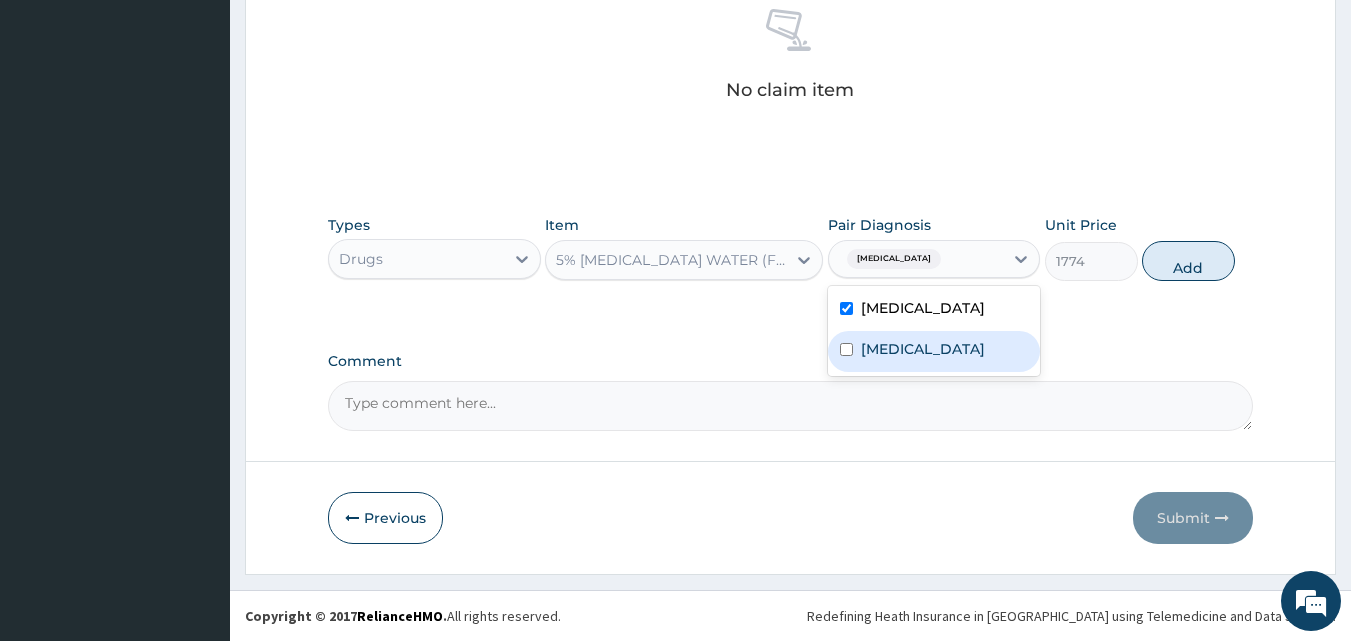 click at bounding box center [846, 349] 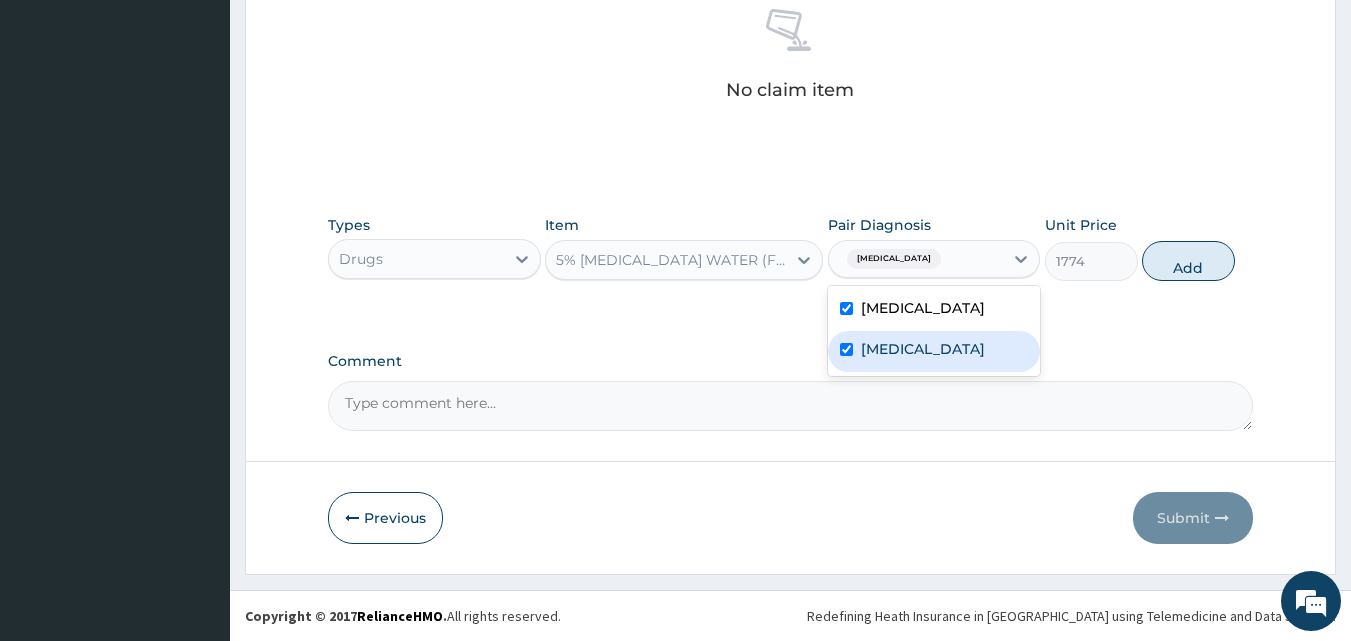 checkbox on "true" 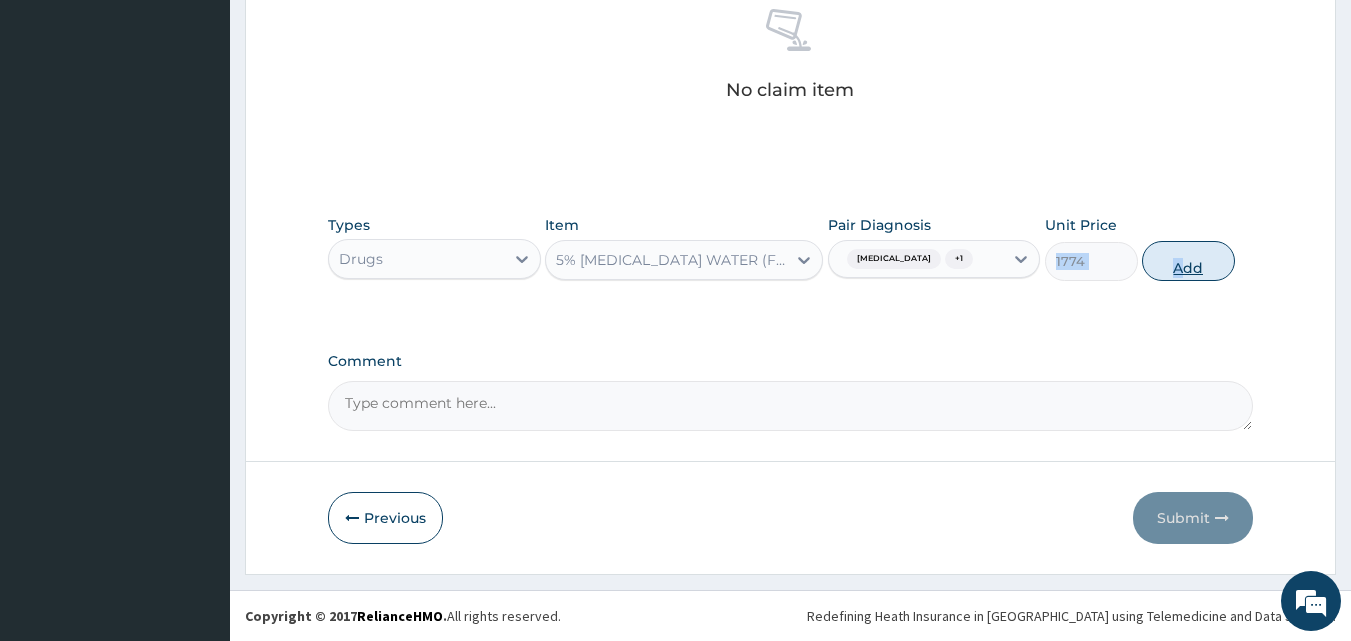 drag, startPoint x: 1089, startPoint y: 322, endPoint x: 1182, endPoint y: 266, distance: 108.55874 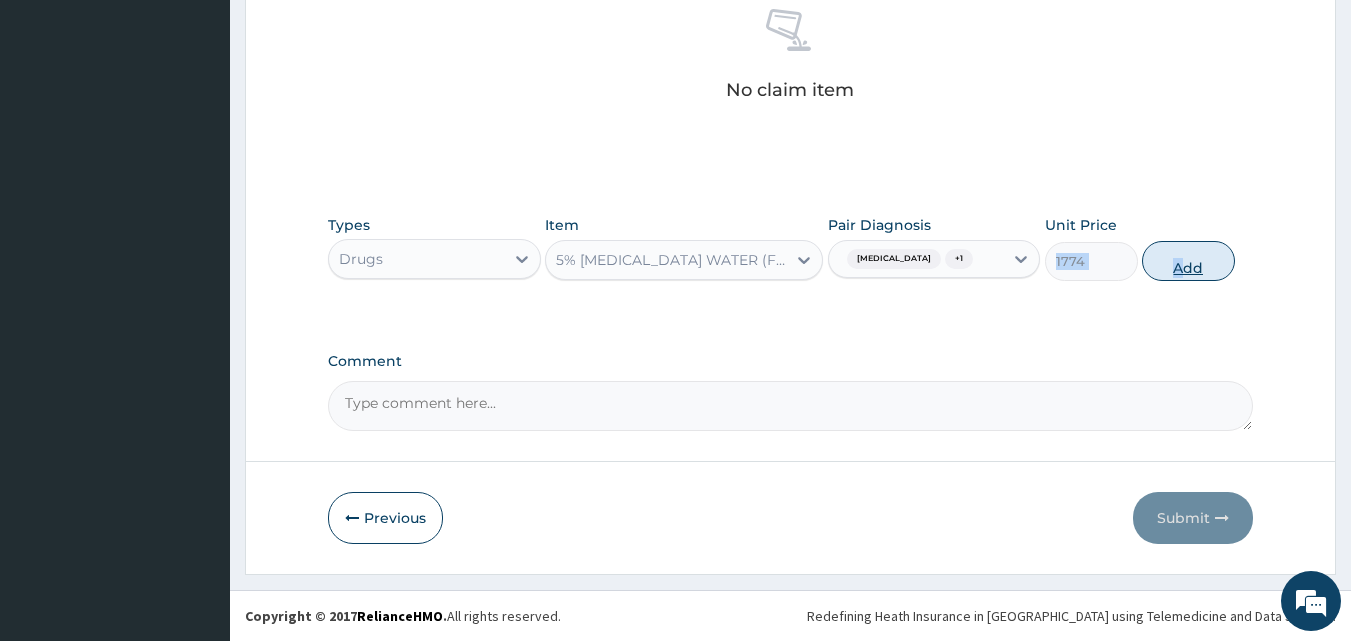 click on "Add" at bounding box center (1188, 261) 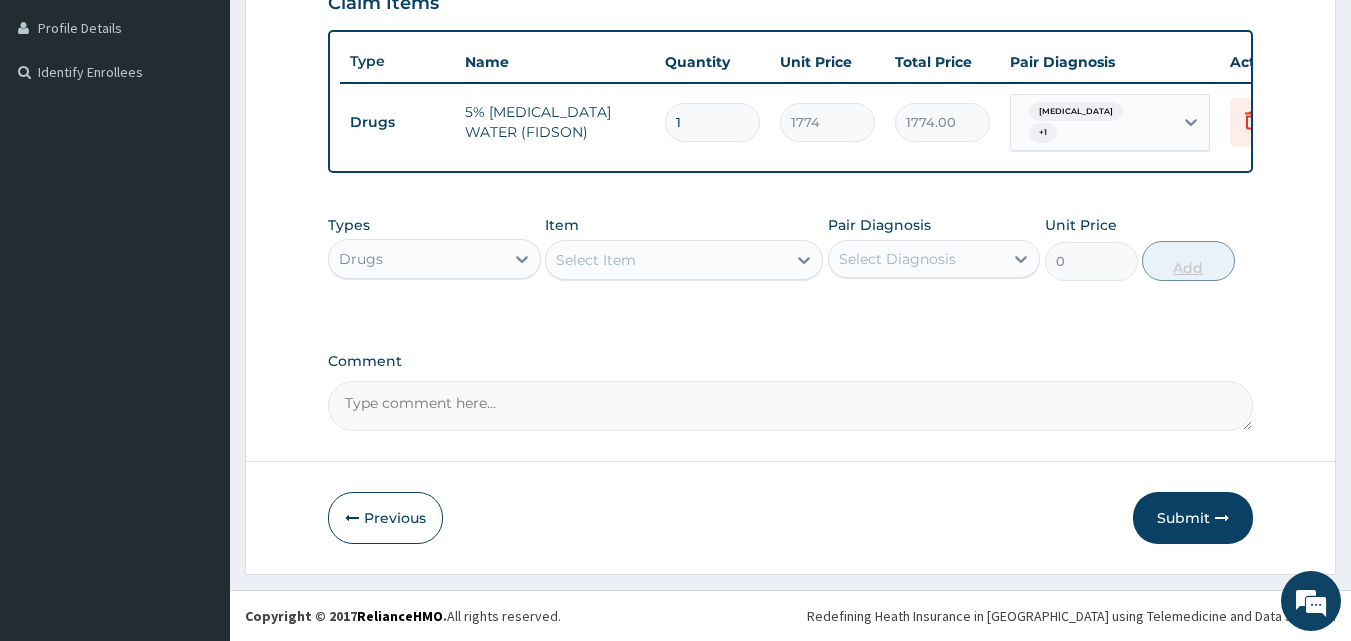 scroll, scrollTop: 505, scrollLeft: 0, axis: vertical 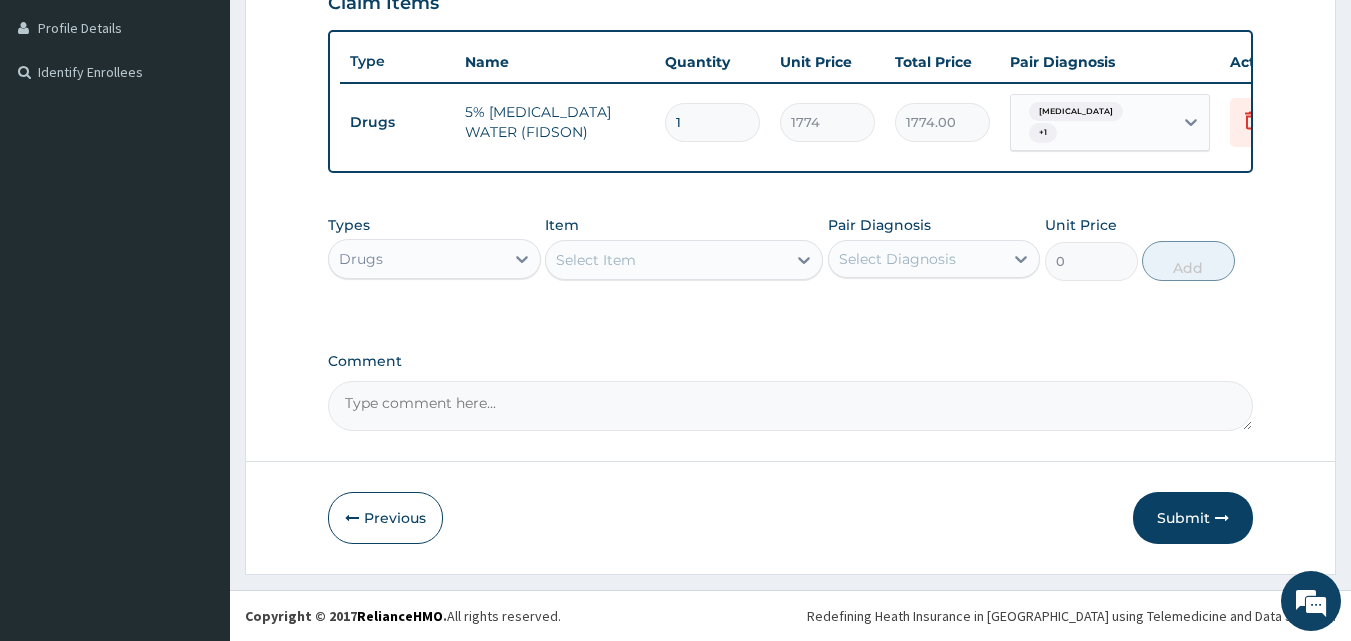 click on "Select Item" at bounding box center [666, 260] 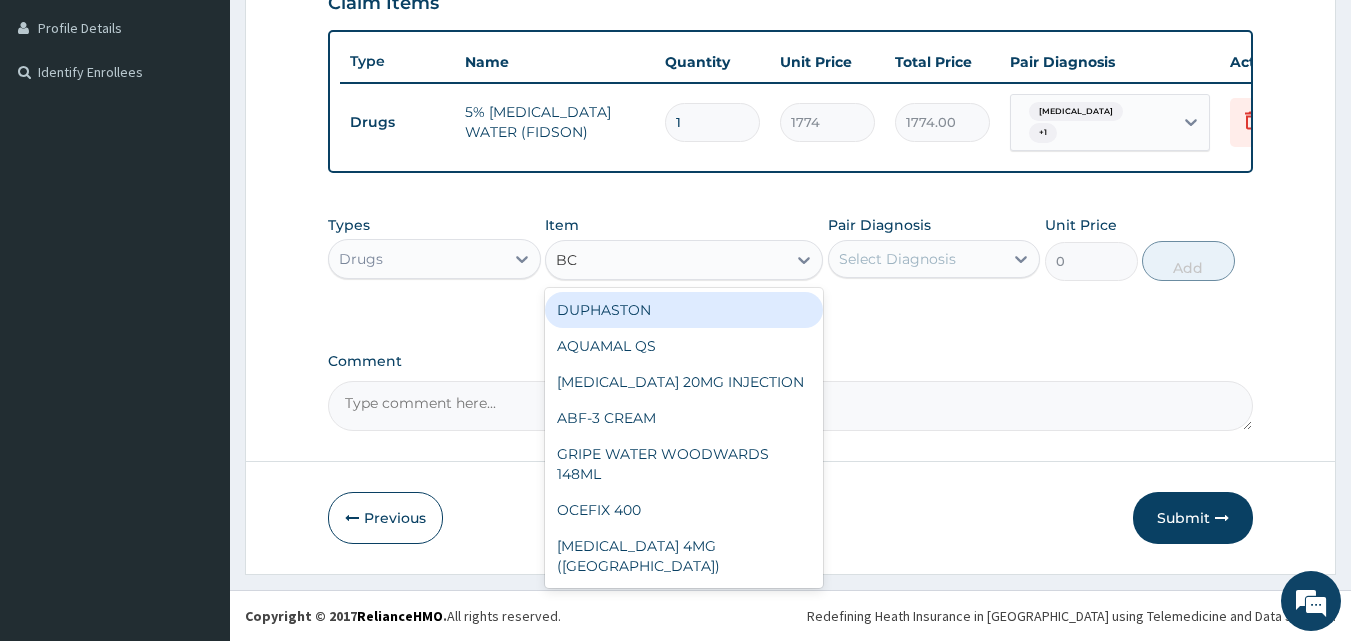 type on "B" 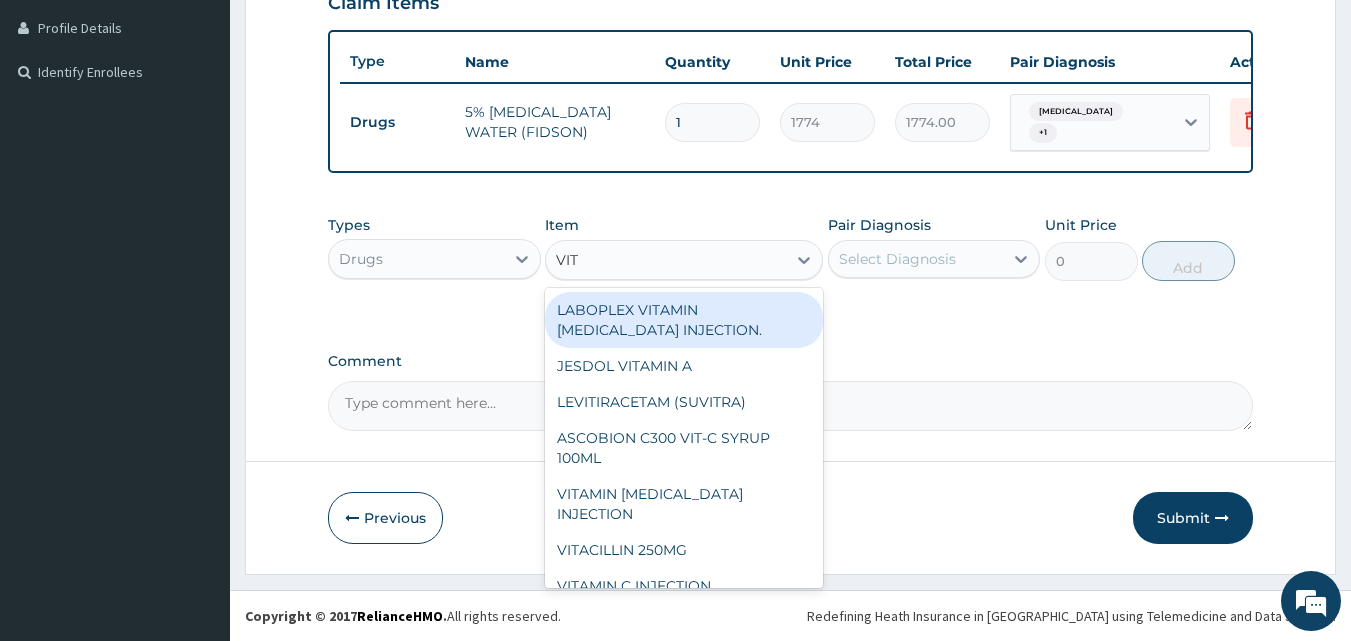 type on "VITA" 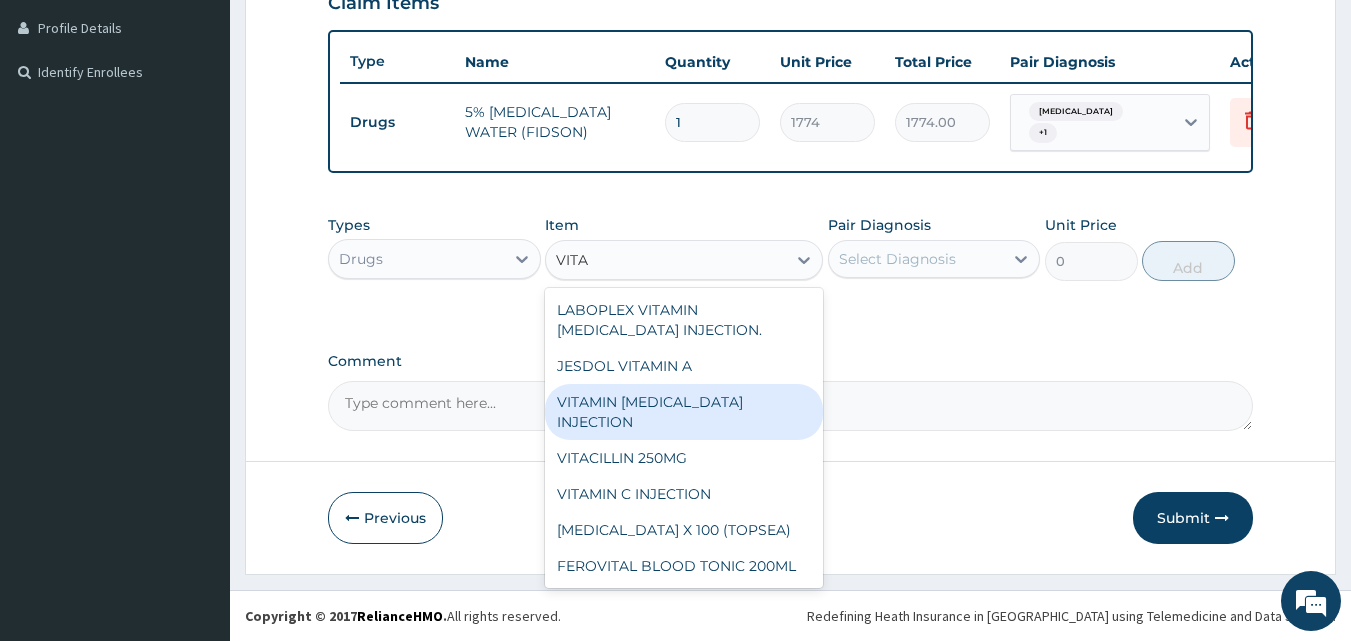 click on "VITAMIN B COMPLEX INJECTION" at bounding box center (684, 412) 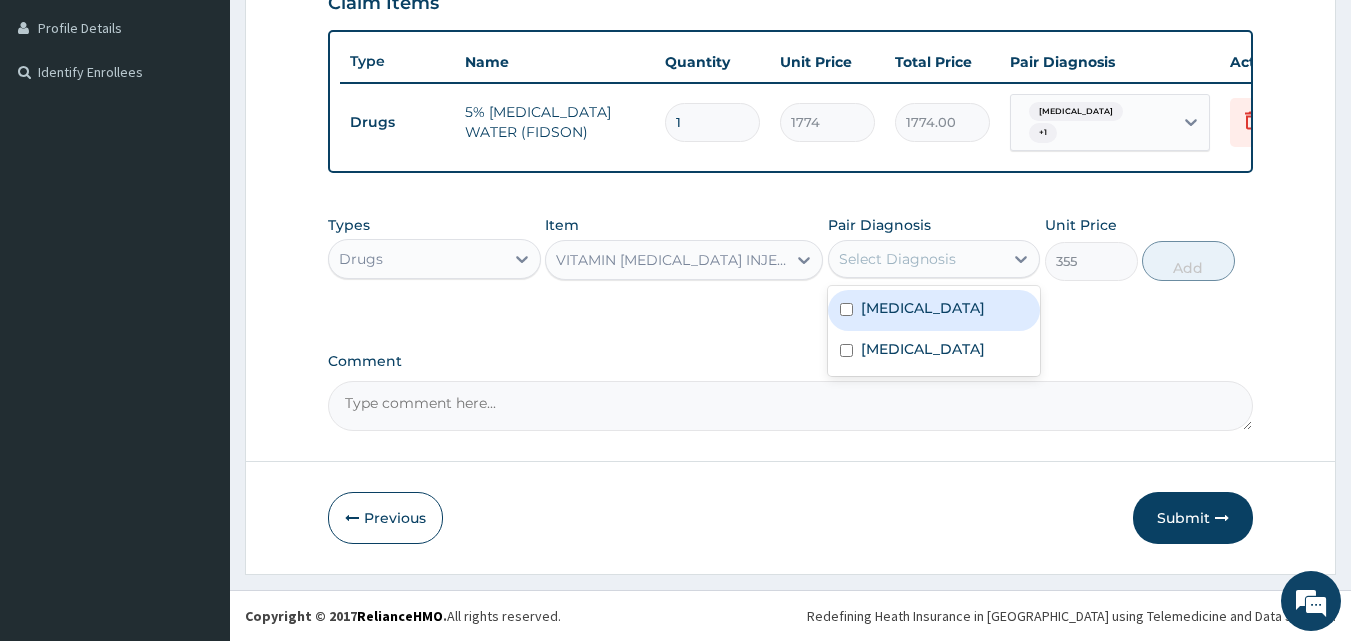 click on "Select Diagnosis" at bounding box center [897, 259] 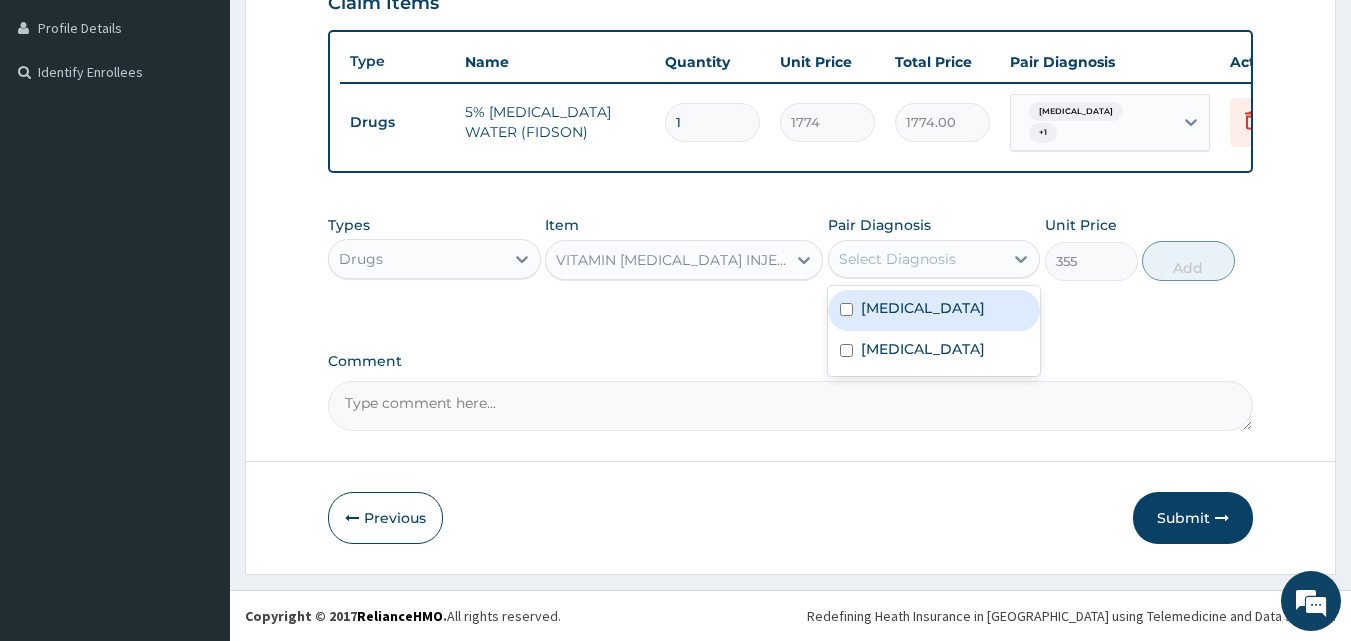 click at bounding box center [846, 309] 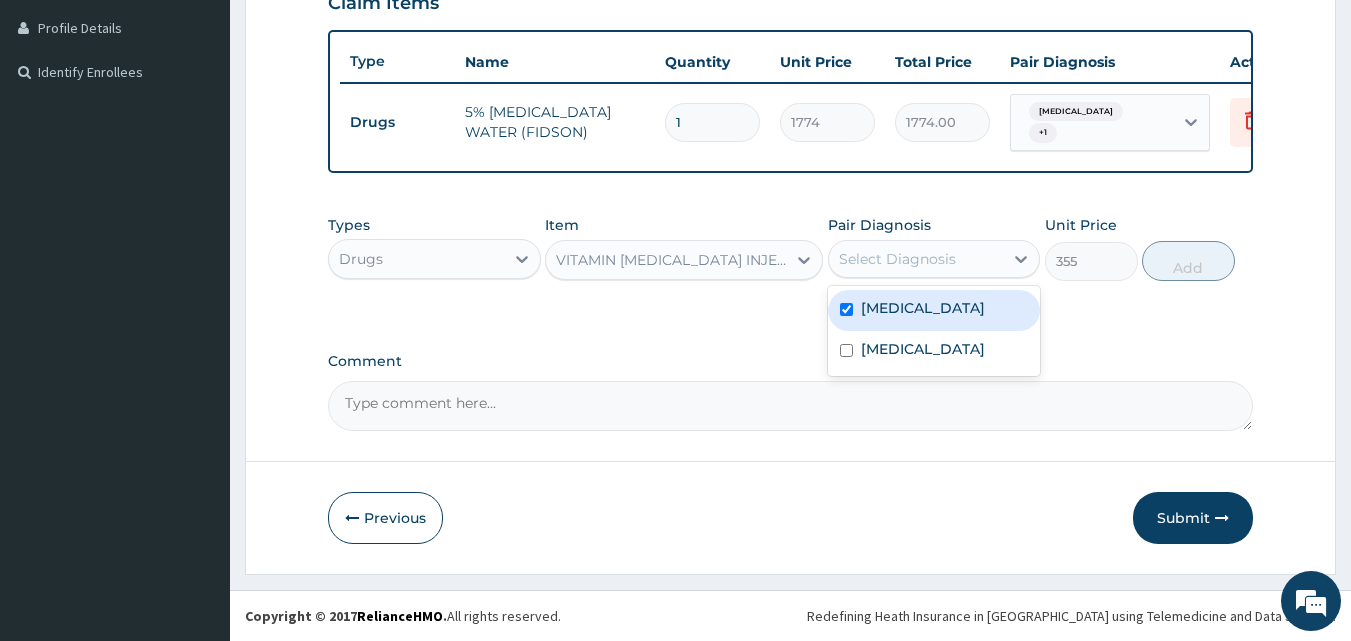 checkbox on "true" 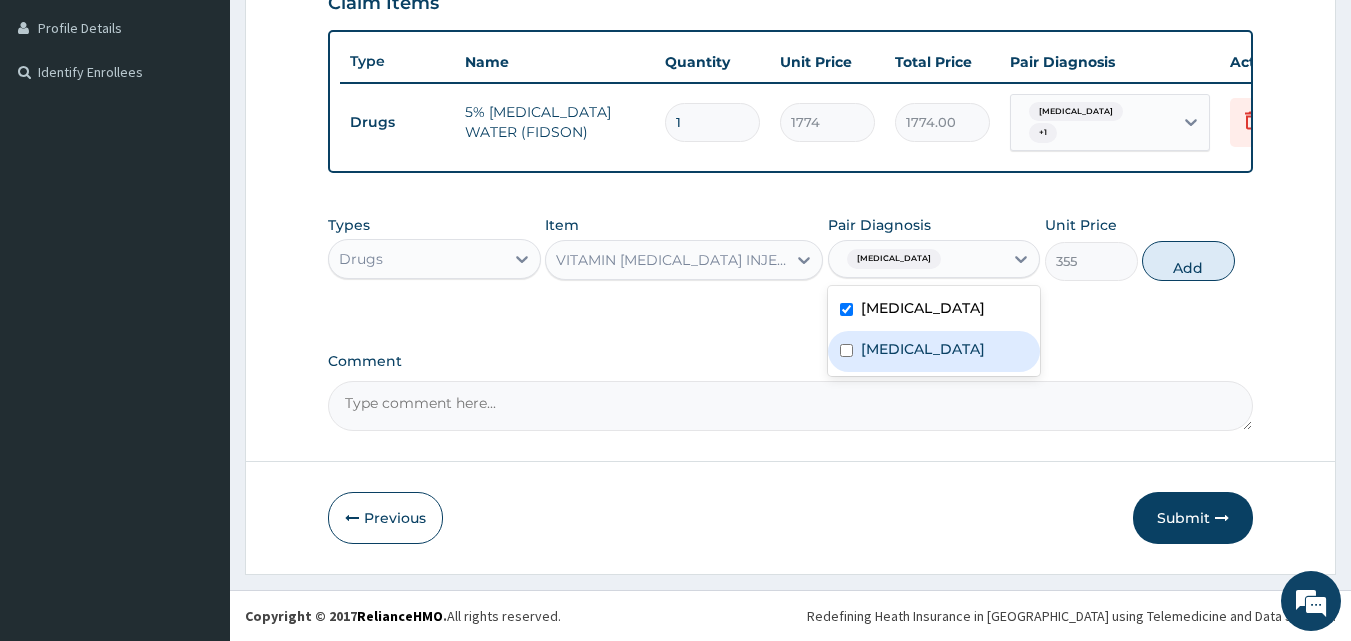 click at bounding box center [846, 350] 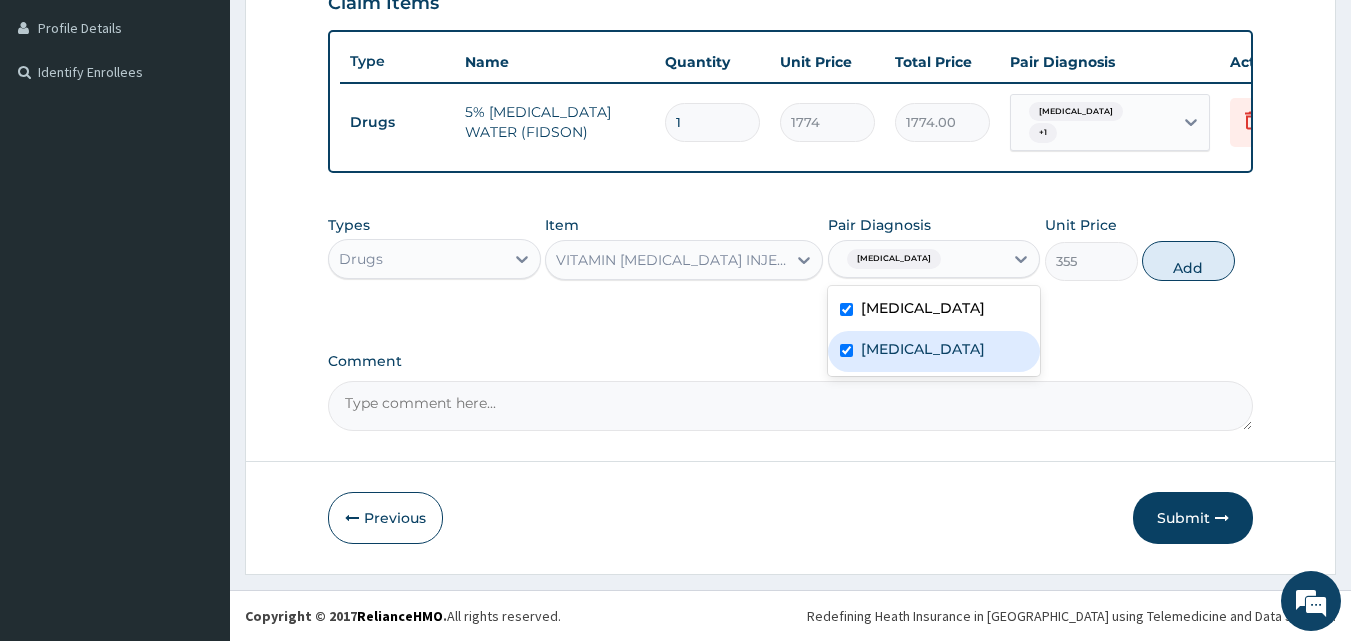 checkbox on "true" 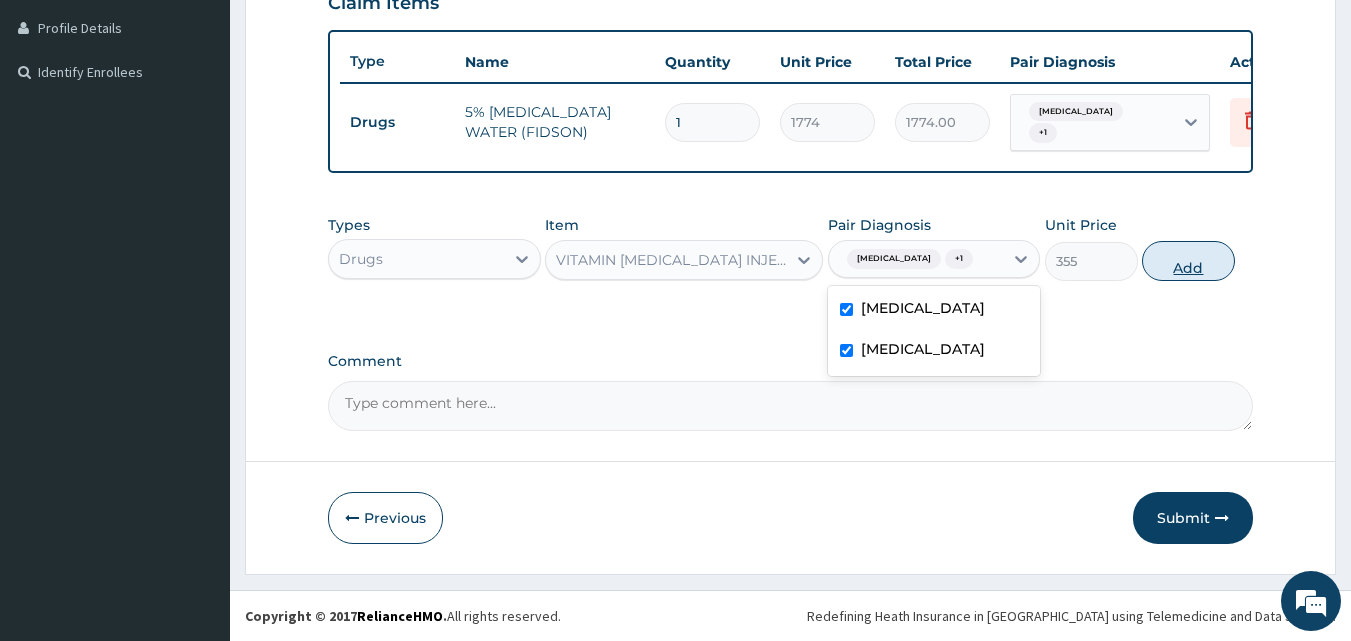 click on "Add" at bounding box center (1188, 261) 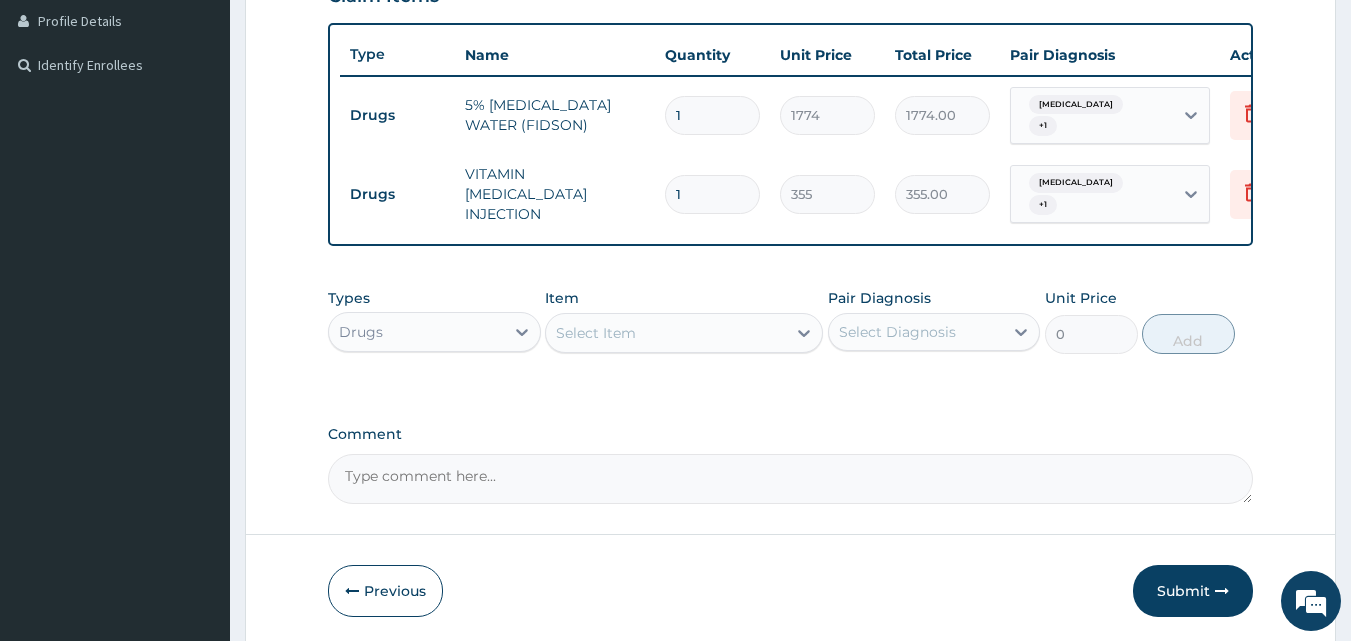 click on "Select Item" at bounding box center (596, 333) 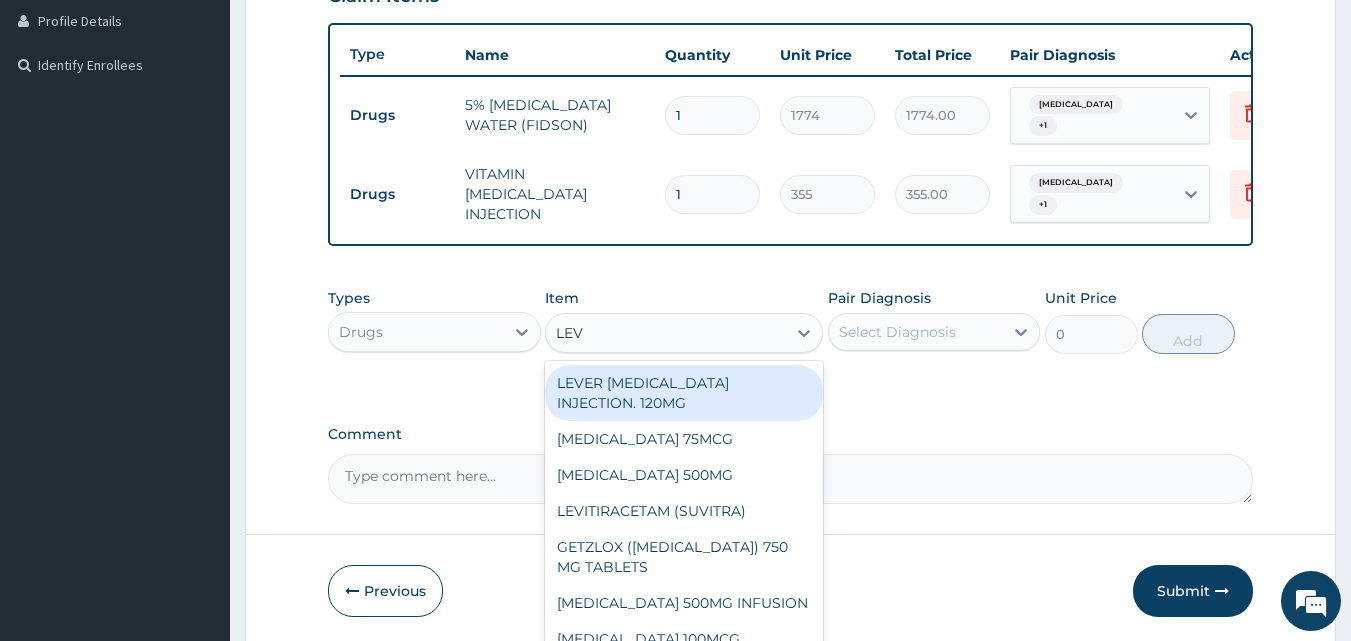 type on "LEVO" 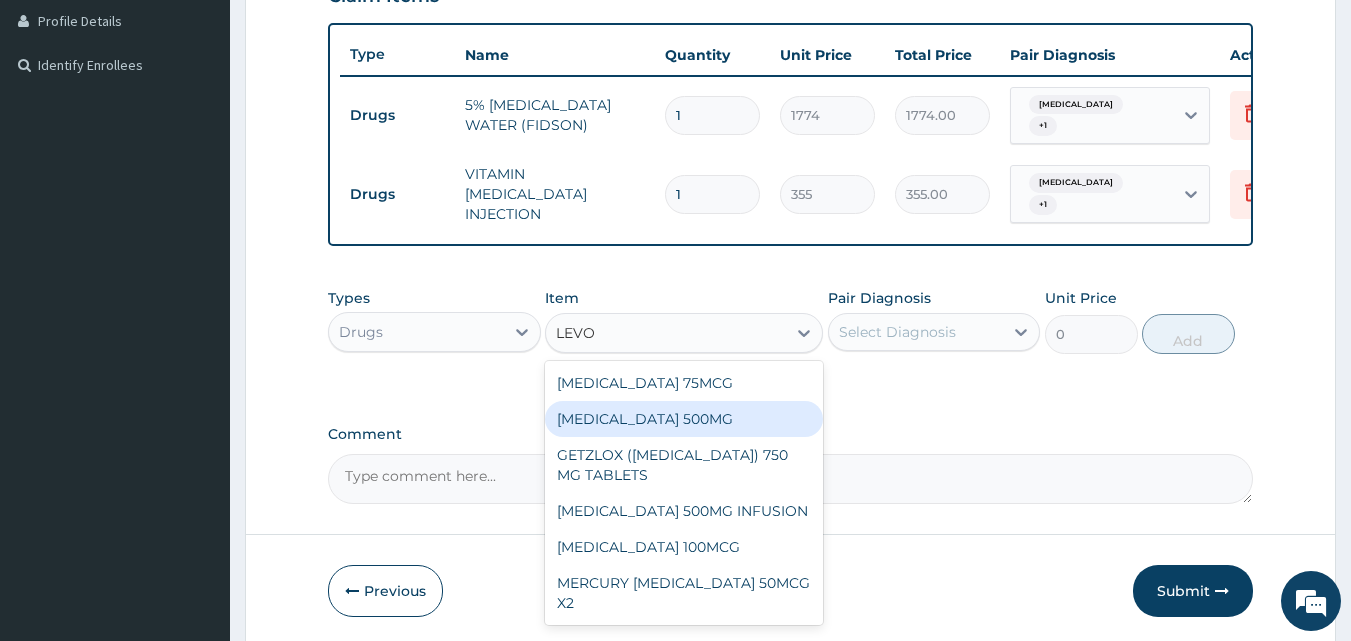 click on "LEVOFLOXACIN 500MG" at bounding box center [684, 419] 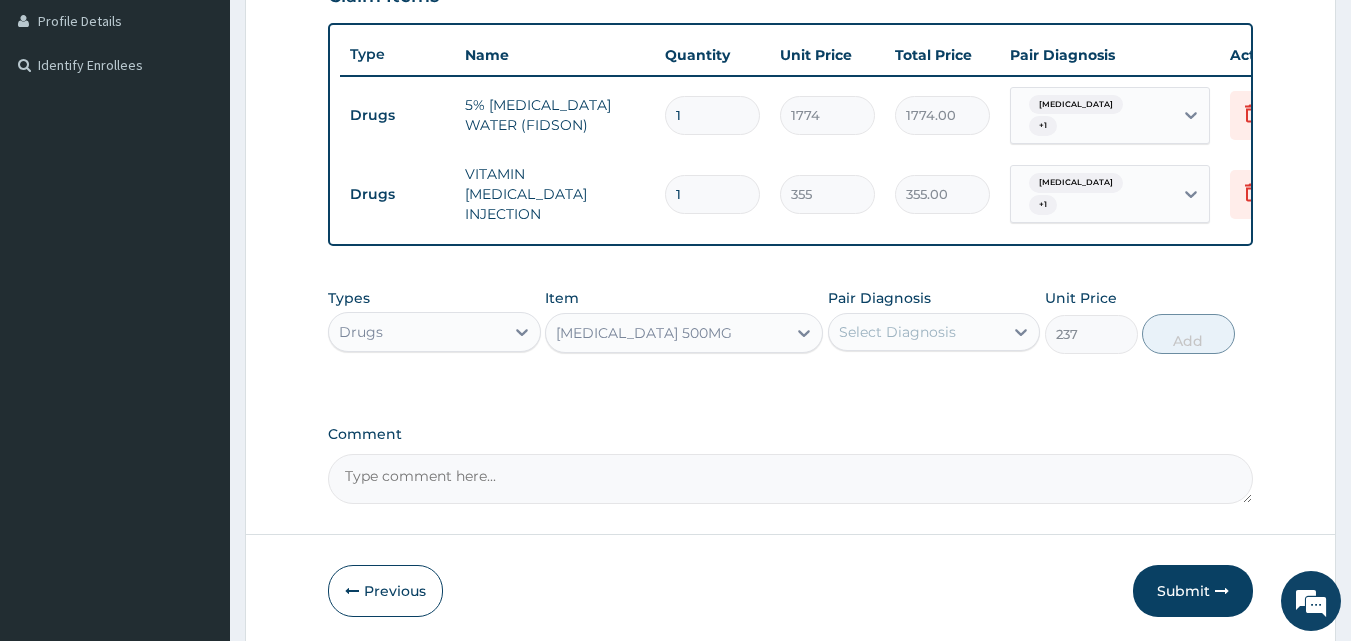 click on "Select Diagnosis" at bounding box center (916, 332) 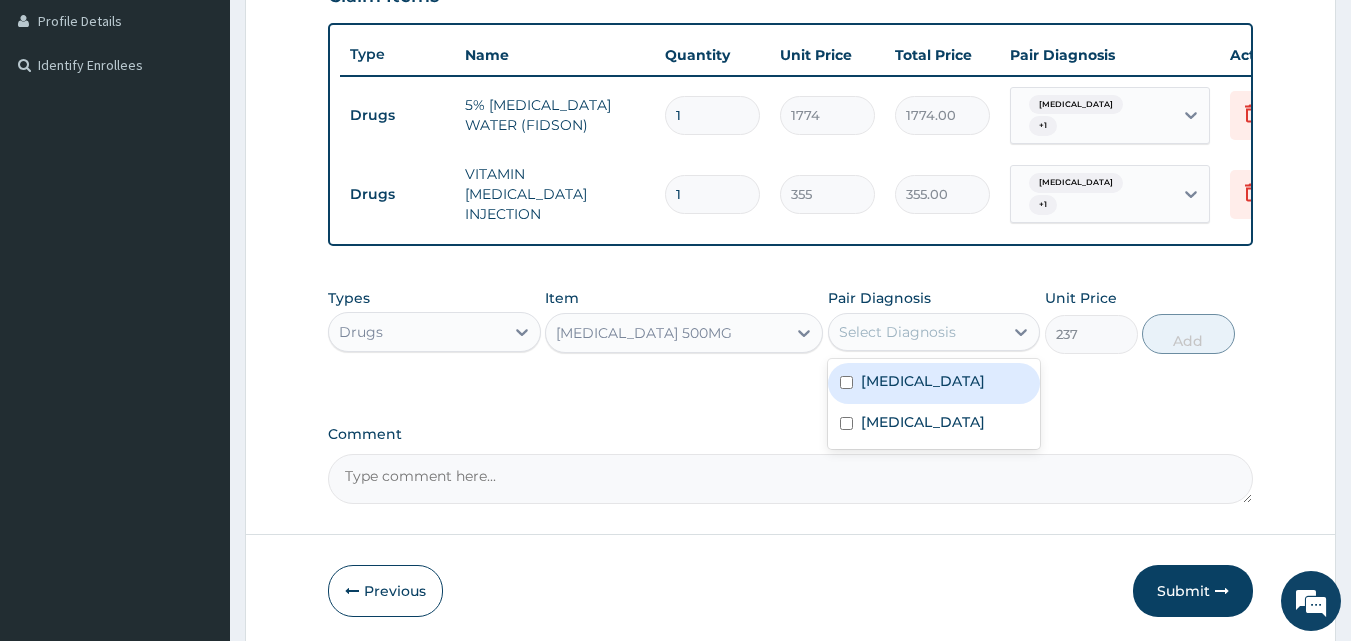 click at bounding box center [846, 382] 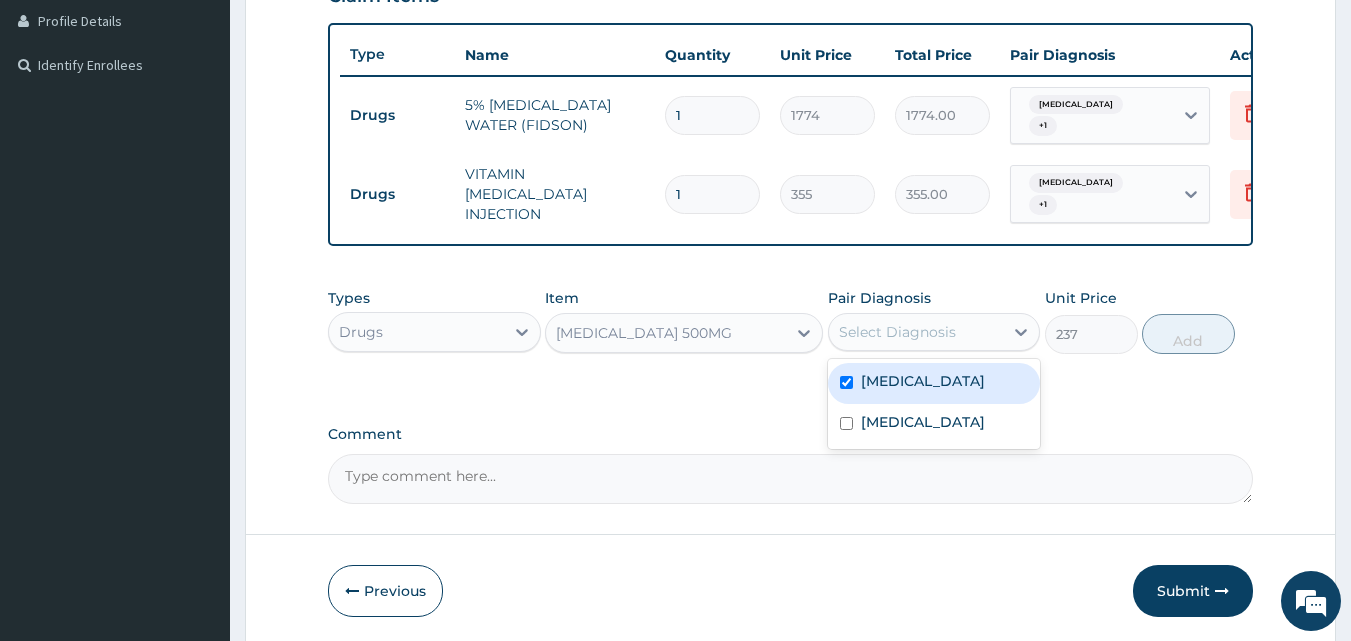checkbox on "true" 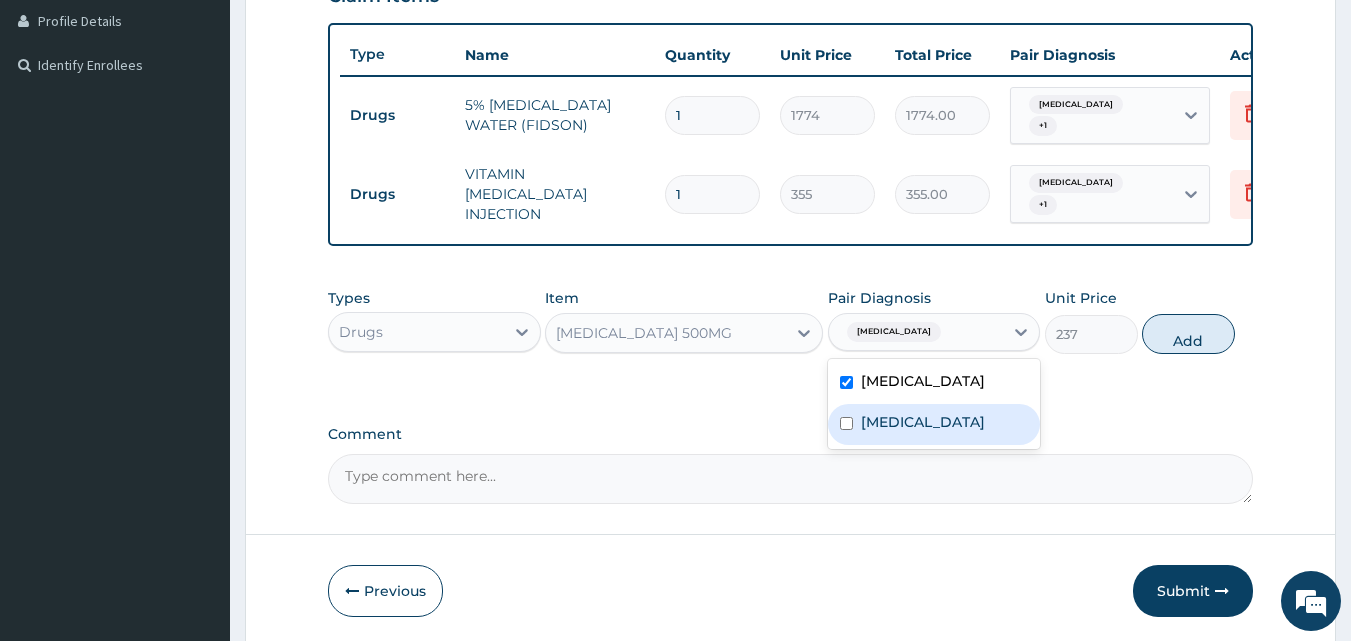 click at bounding box center (846, 423) 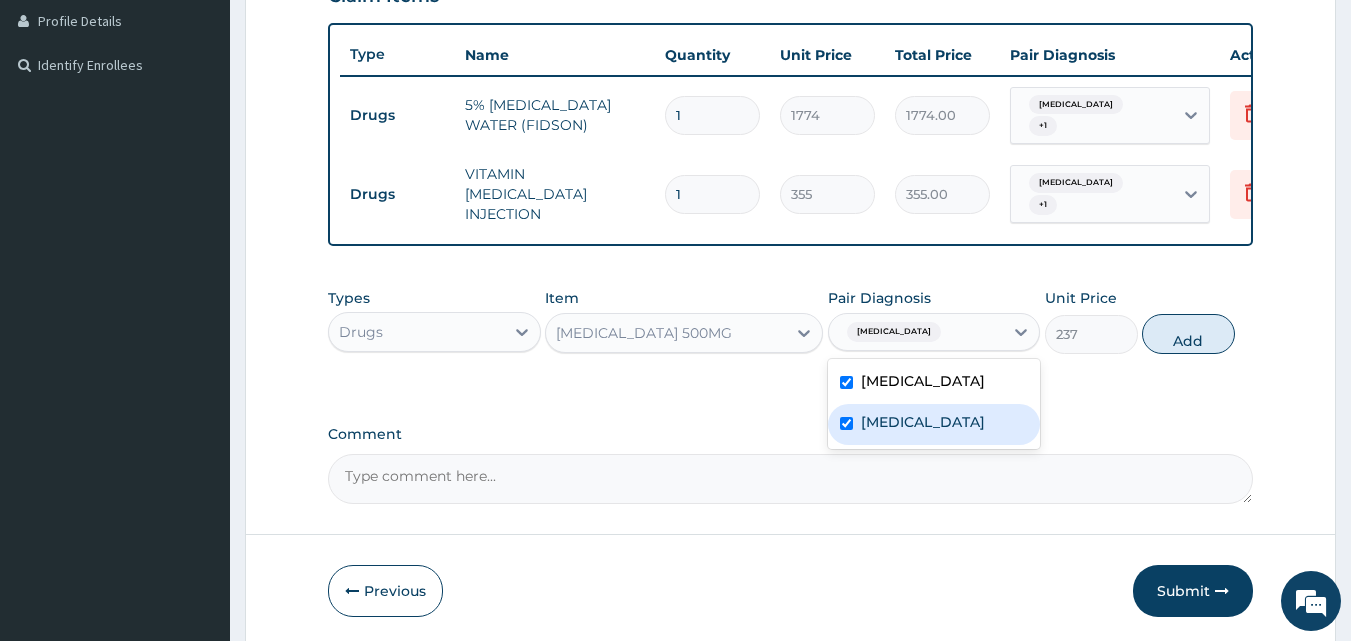 checkbox on "true" 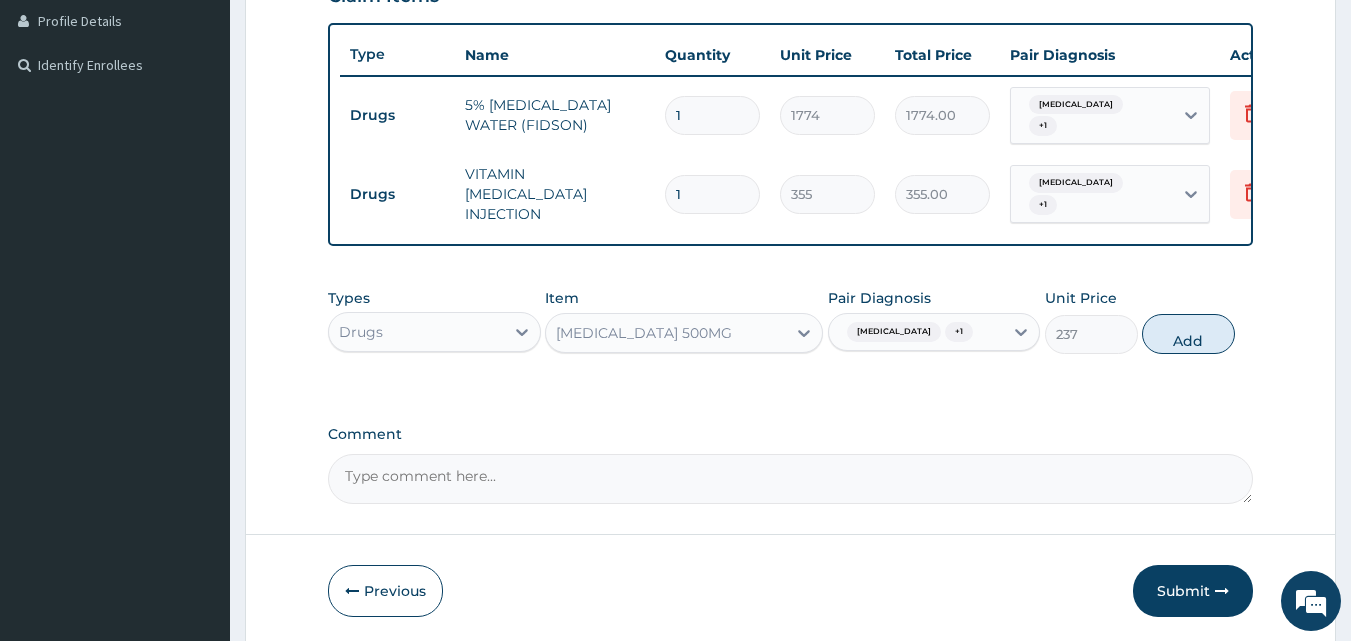 click on "PA Code / Prescription Code Enter Code(Secondary Care Only) Encounter Date 07-07-2025 Diagnosis Malaria Confirmed Sepsis Confirmed NB: All diagnosis must be linked to a claim item Claim Items Type Name Quantity Unit Price Total Price Pair Diagnosis Actions Drugs 5% DEXTROSE WATER (FIDSON) 1 1774 1774.00 Malaria  + 1 Delete Drugs VITAMIN B COMPLEX INJECTION 1 355 355.00 Malaria  + 1 Delete Types Drugs Item LEVOFLOXACIN 500MG Pair Diagnosis Malaria  + 1 Unit Price 237 Add Comment" at bounding box center [791, 95] 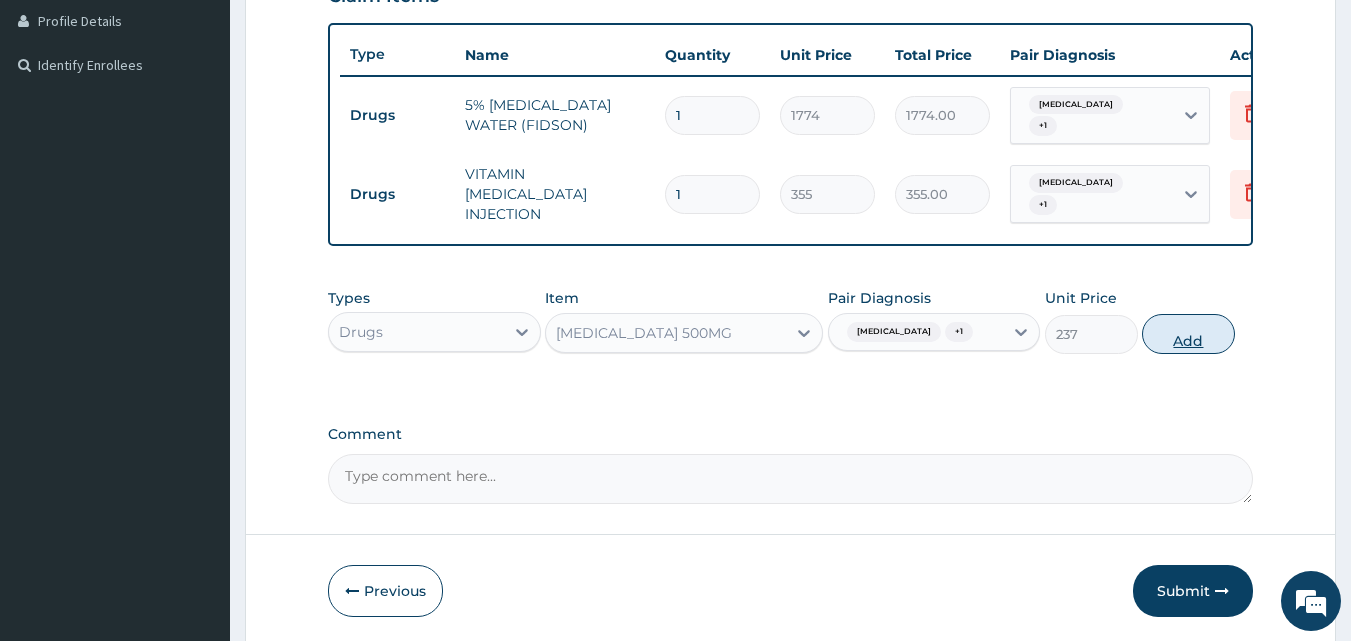 click on "Add" at bounding box center (1188, 334) 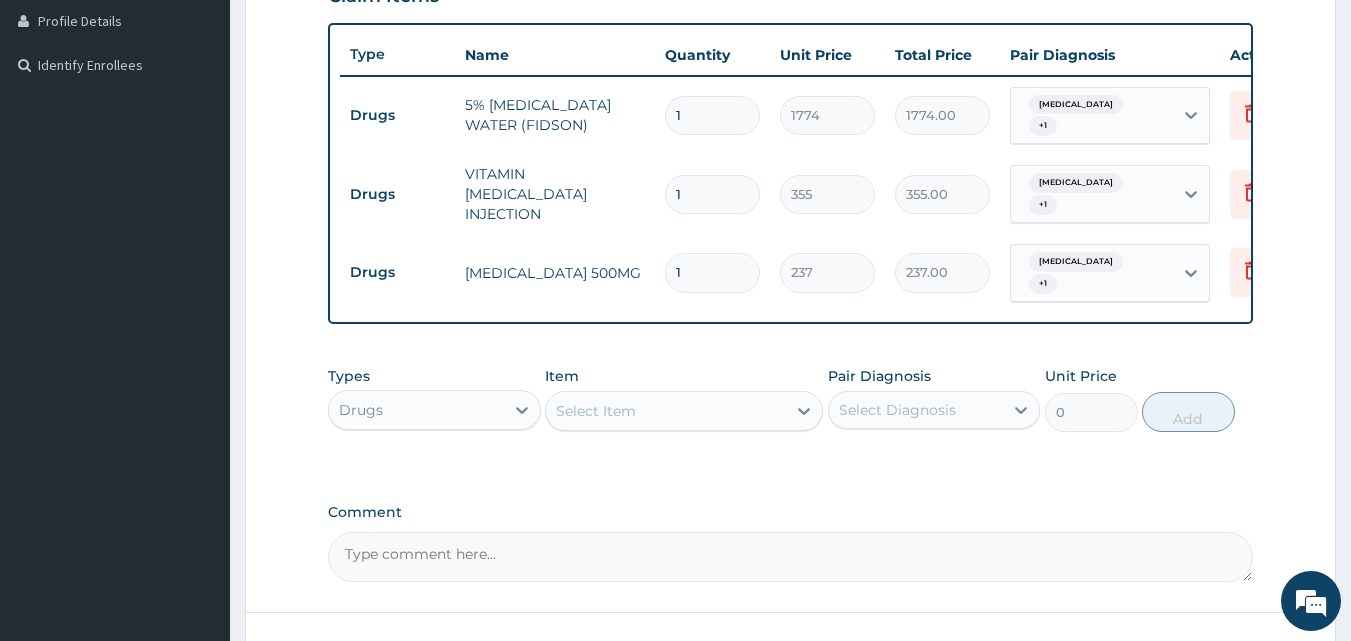 type 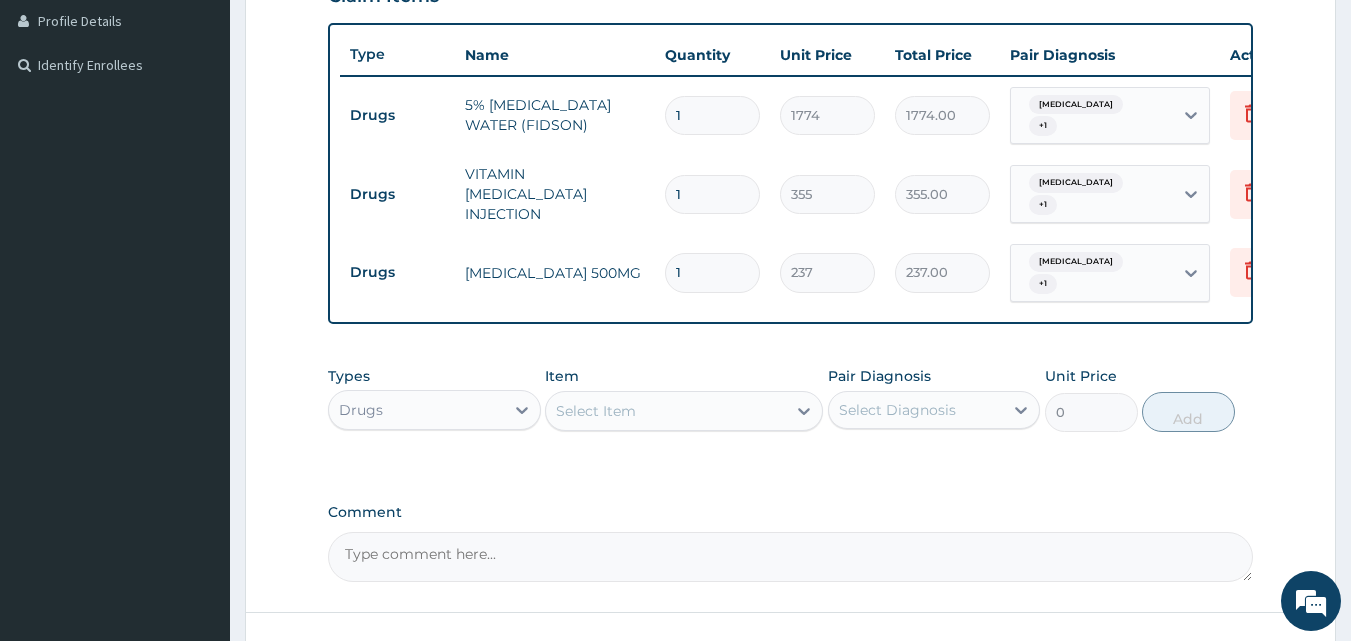 type on "0.00" 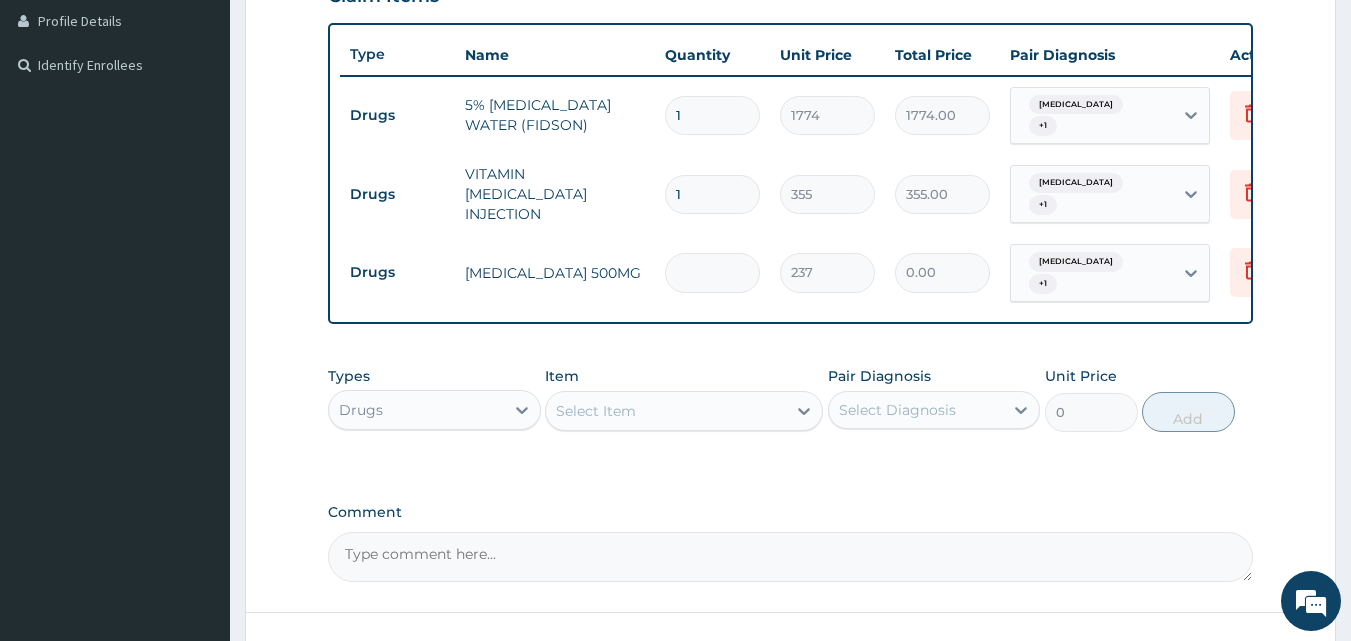 type on "3" 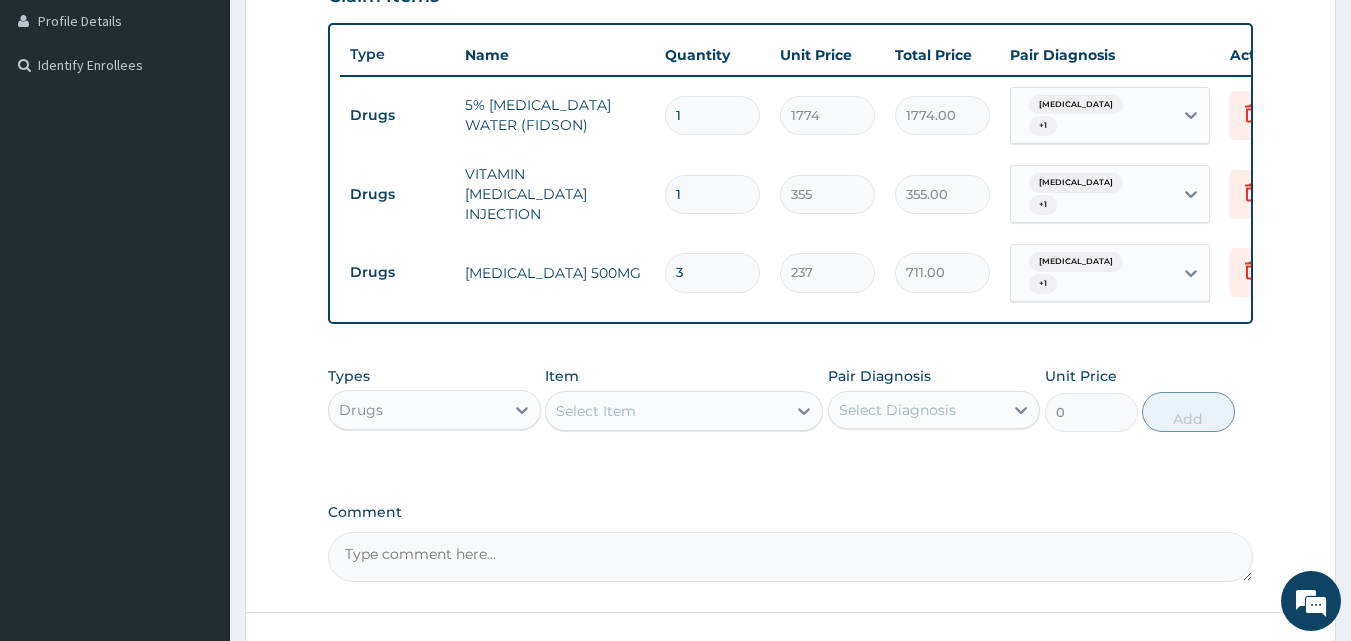 type on "3" 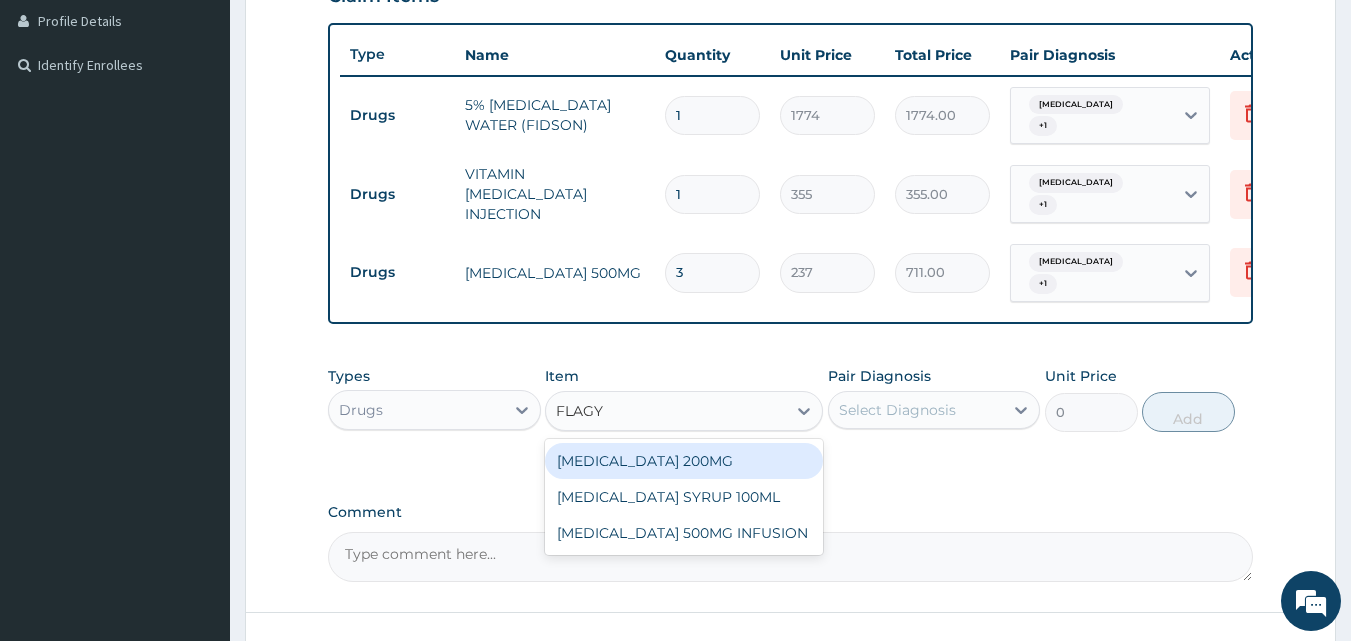 type on "FLAGYL" 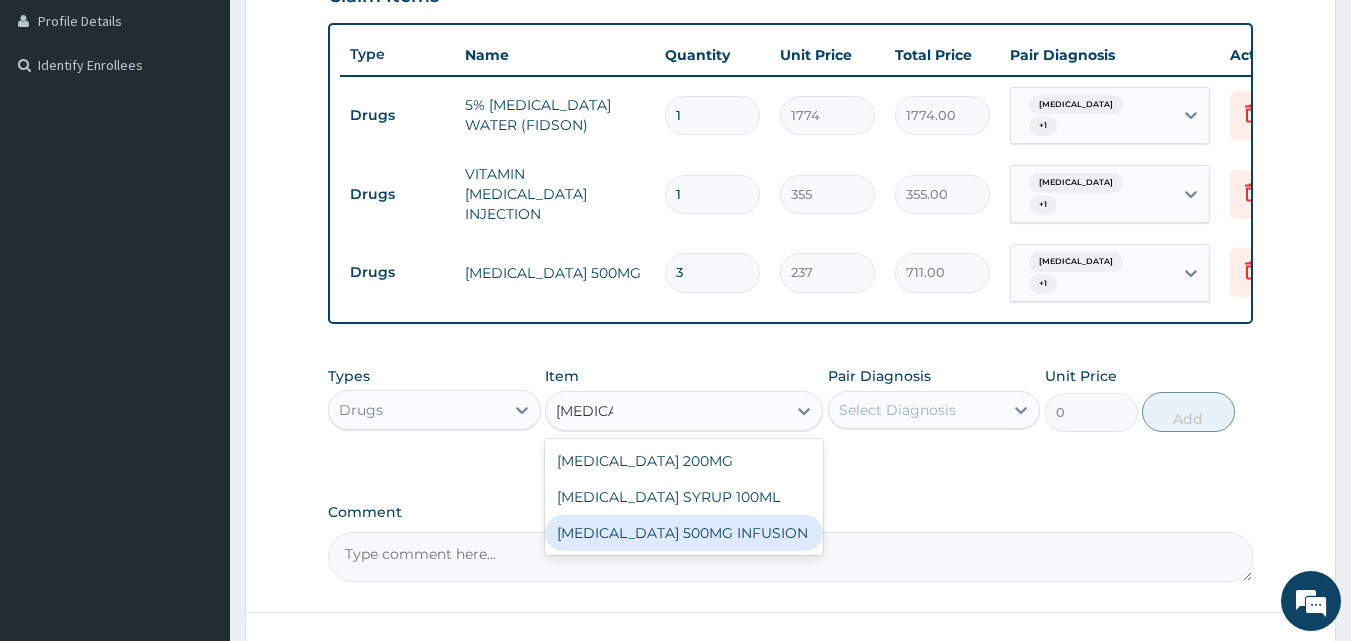 click on "FLAGYL 500MG INFUSION" at bounding box center (684, 533) 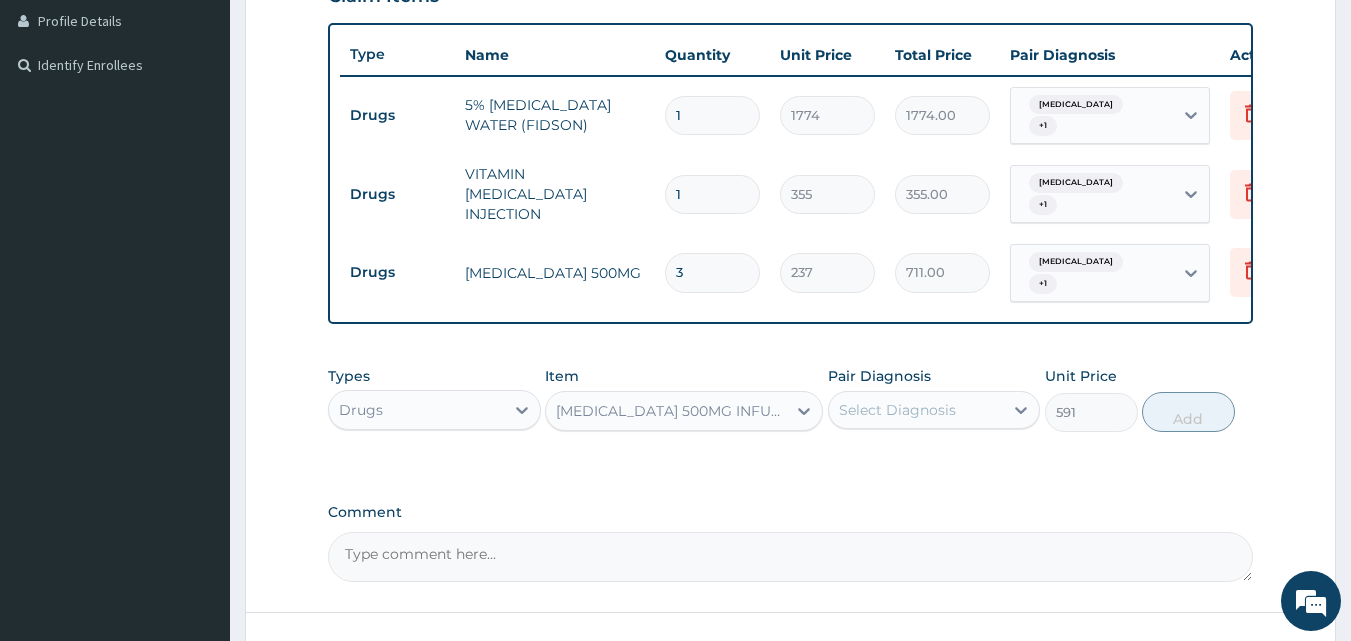 click on "Select Diagnosis" at bounding box center (916, 410) 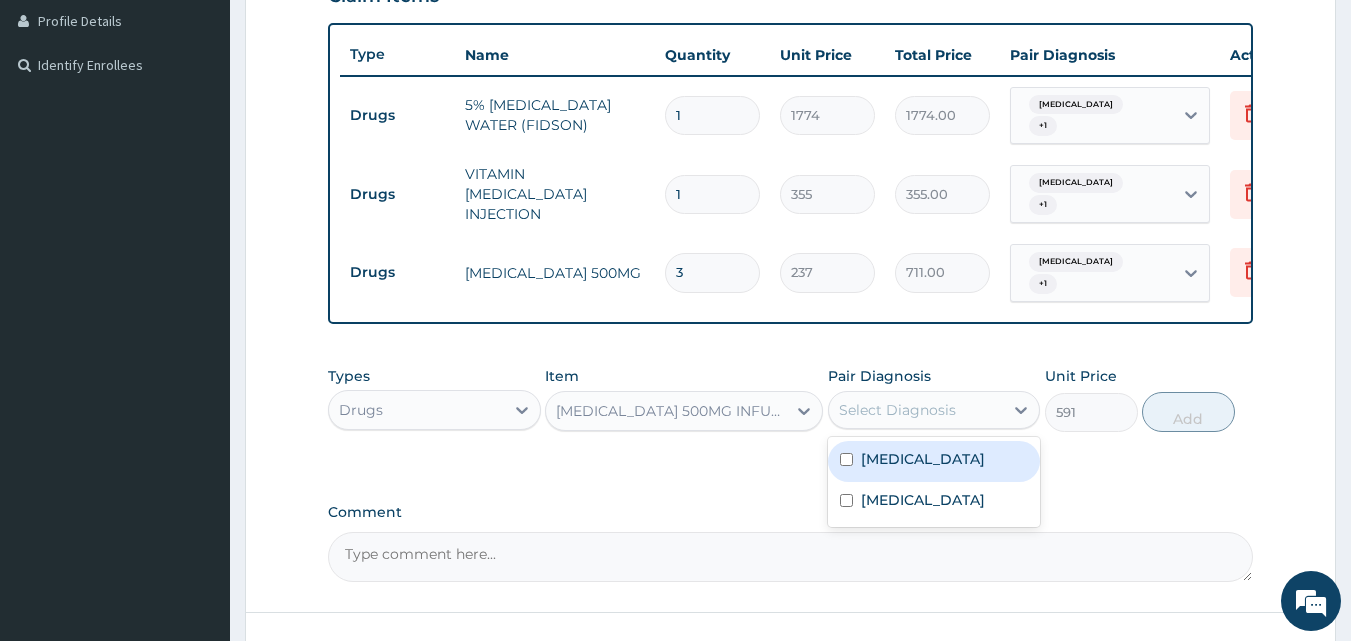 click at bounding box center (846, 459) 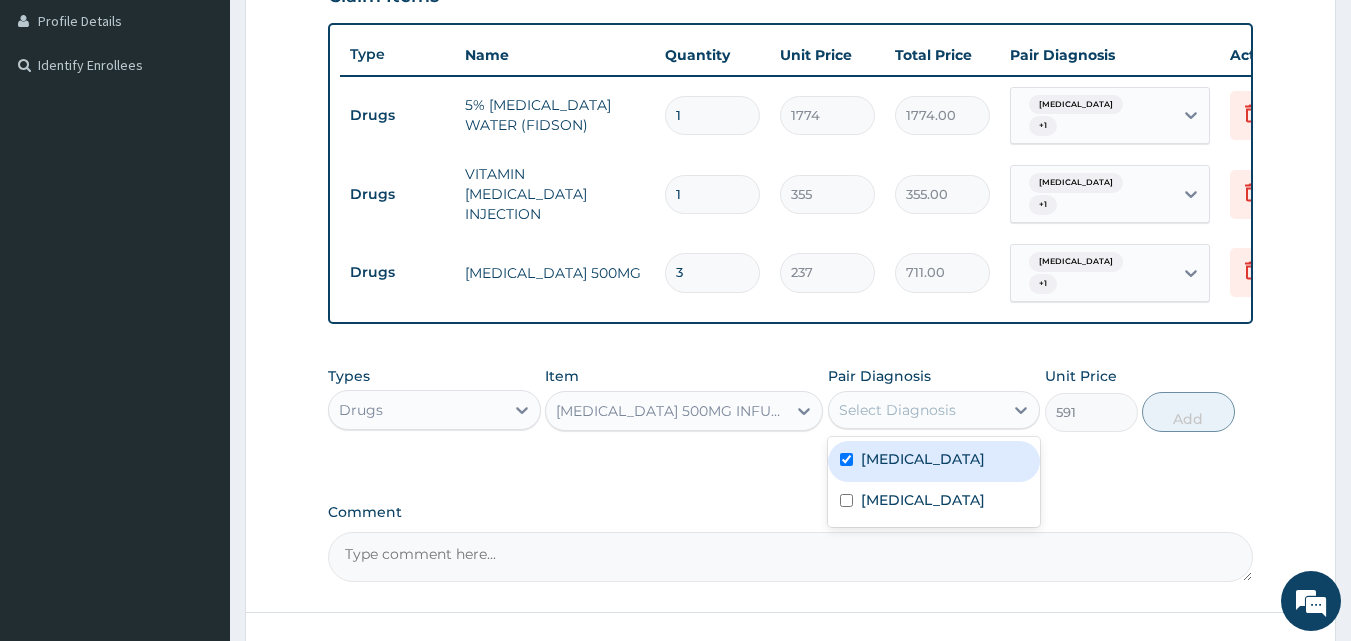 checkbox on "true" 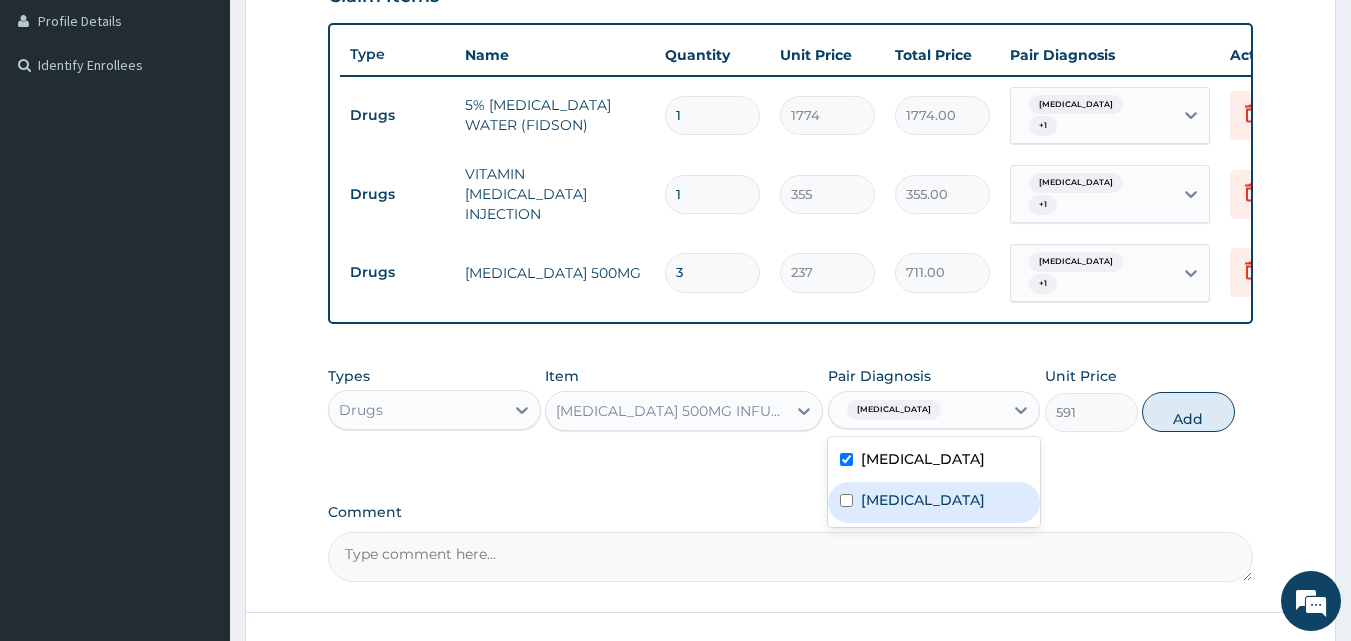 click at bounding box center (846, 500) 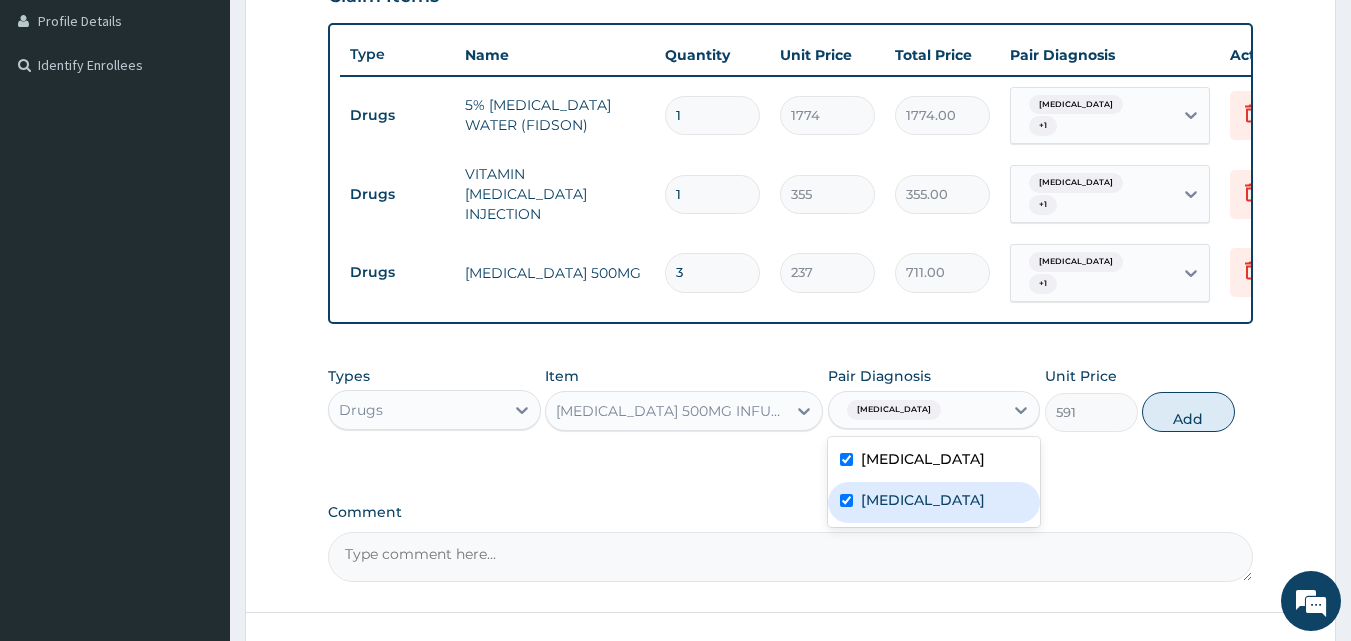 checkbox on "true" 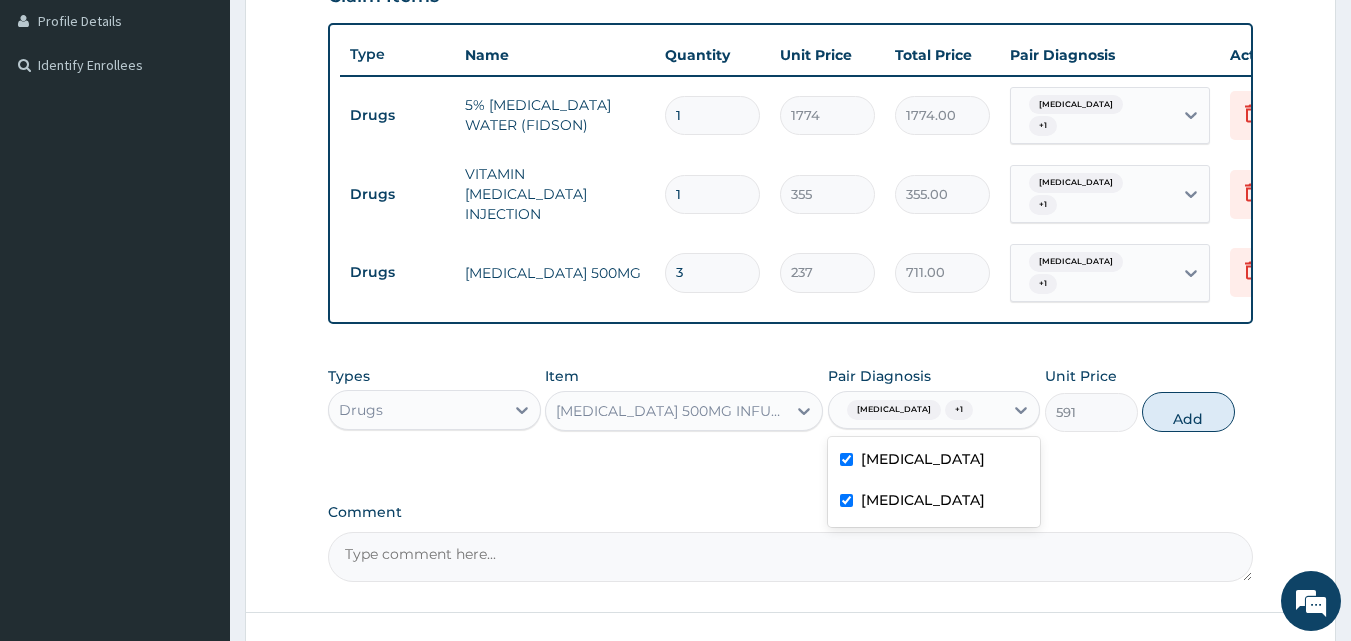 click on "PA Code / Prescription Code Enter Code(Secondary Care Only) Encounter Date 07-07-2025 Diagnosis Malaria Confirmed Sepsis Confirmed NB: All diagnosis must be linked to a claim item Claim Items Type Name Quantity Unit Price Total Price Pair Diagnosis Actions Drugs 5% DEXTROSE WATER (FIDSON) 1 1774 1774.00 Malaria  + 1 Delete Drugs VITAMIN B COMPLEX INJECTION 1 355 355.00 Malaria  + 1 Delete Drugs LEVOFLOXACIN 500MG 3 237 711.00 Malaria  + 1 Delete Types Drugs Item FLAGYL 500MG INFUSION Pair Diagnosis option Sepsis, selected. option Sepsis selected, 2 of 2. 2 results available. Use Up and Down to choose options, press Enter to select the currently focused option, press Escape to exit the menu, press Tab to select the option and exit the menu. Malaria  + 1 Malaria Sepsis Unit Price 591 Add Comment" at bounding box center [791, 134] 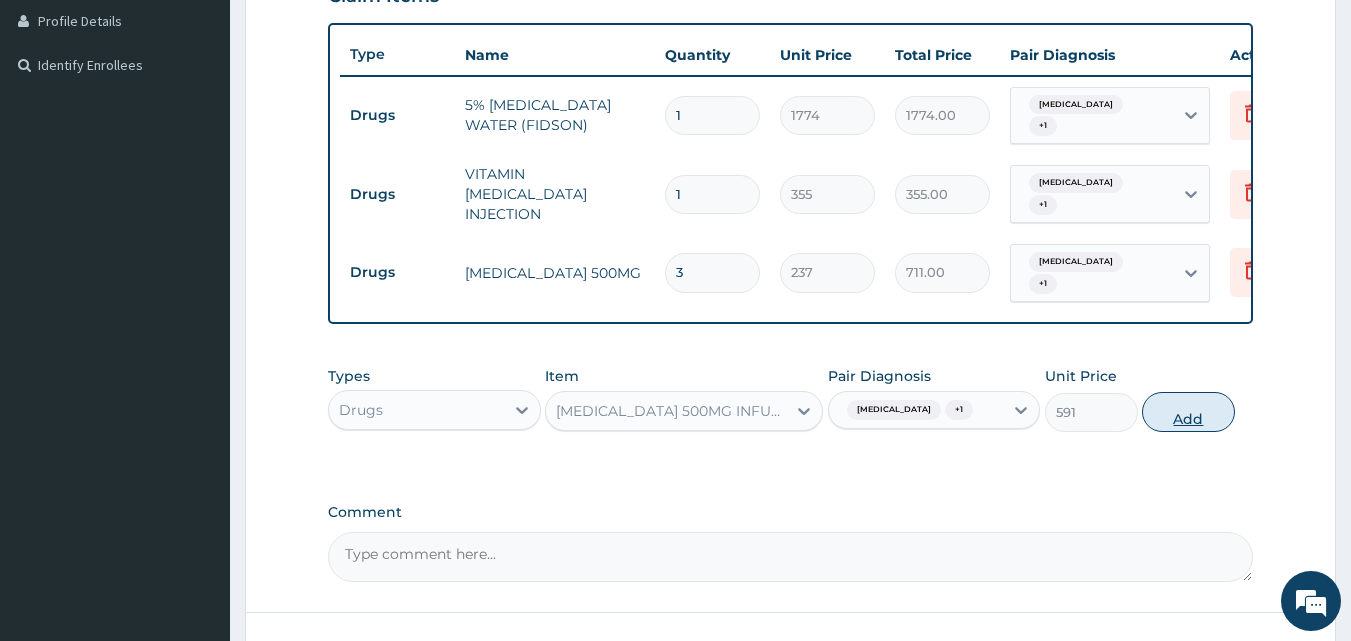 click on "Add" at bounding box center [1188, 412] 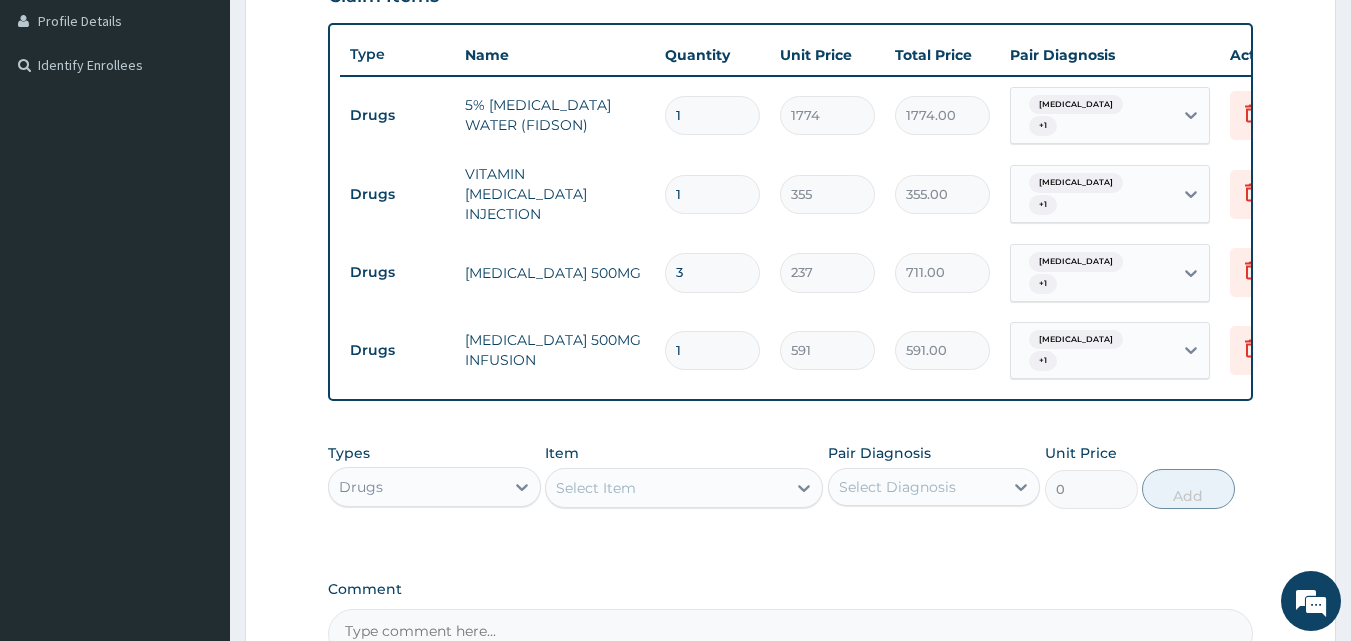 type 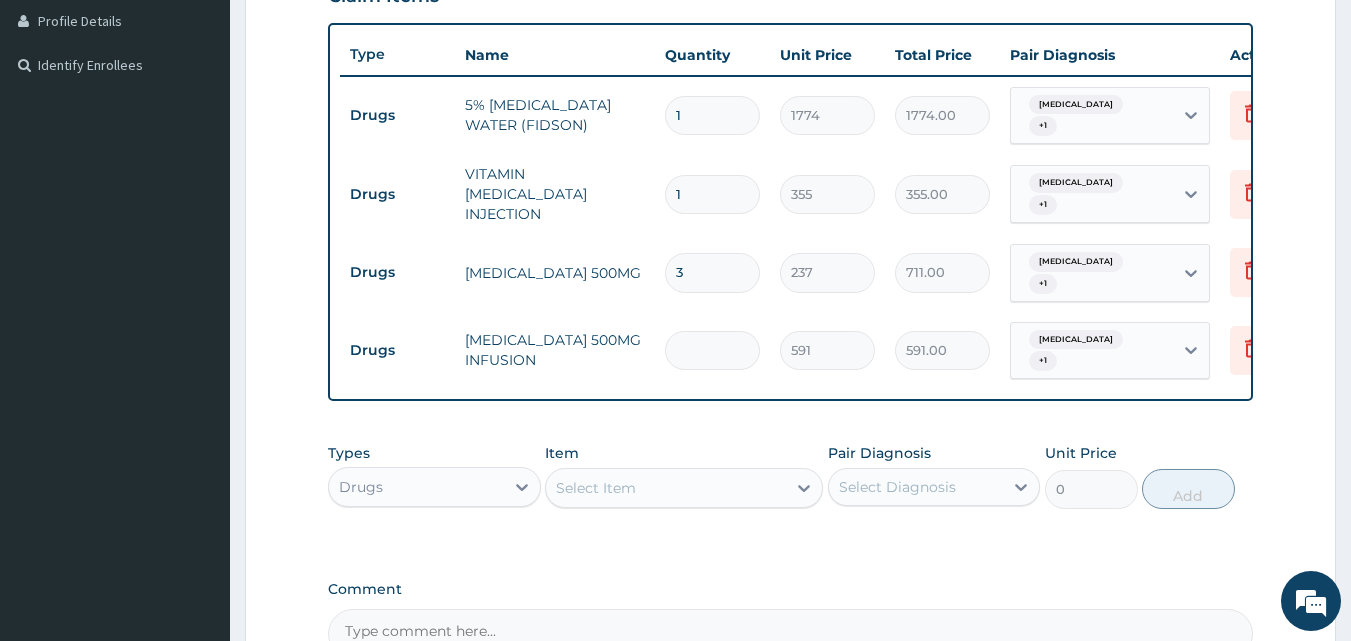 type on "0.00" 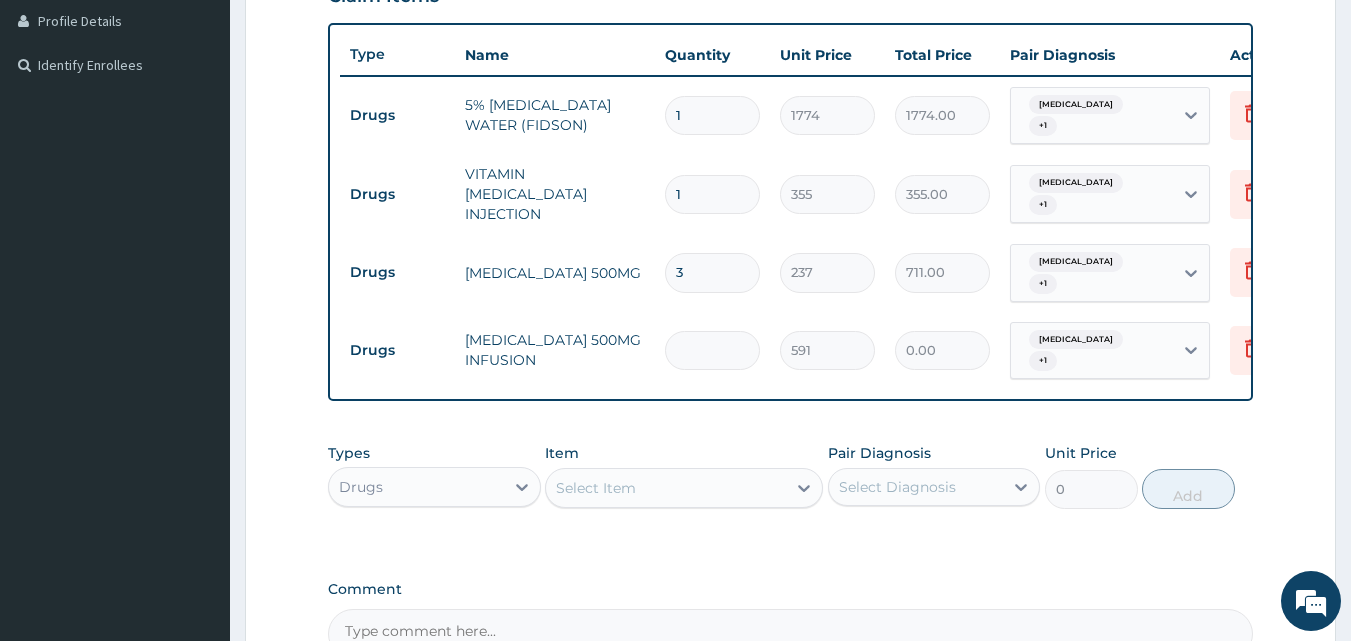 type on "4" 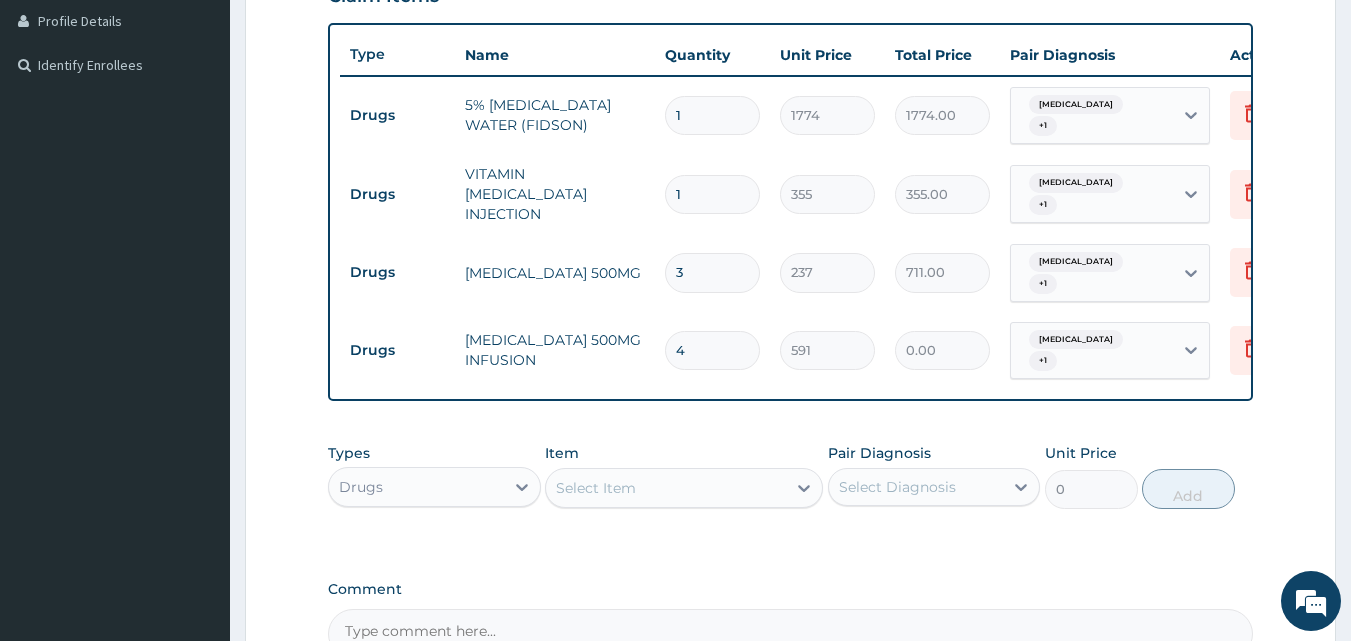 type on "2364.00" 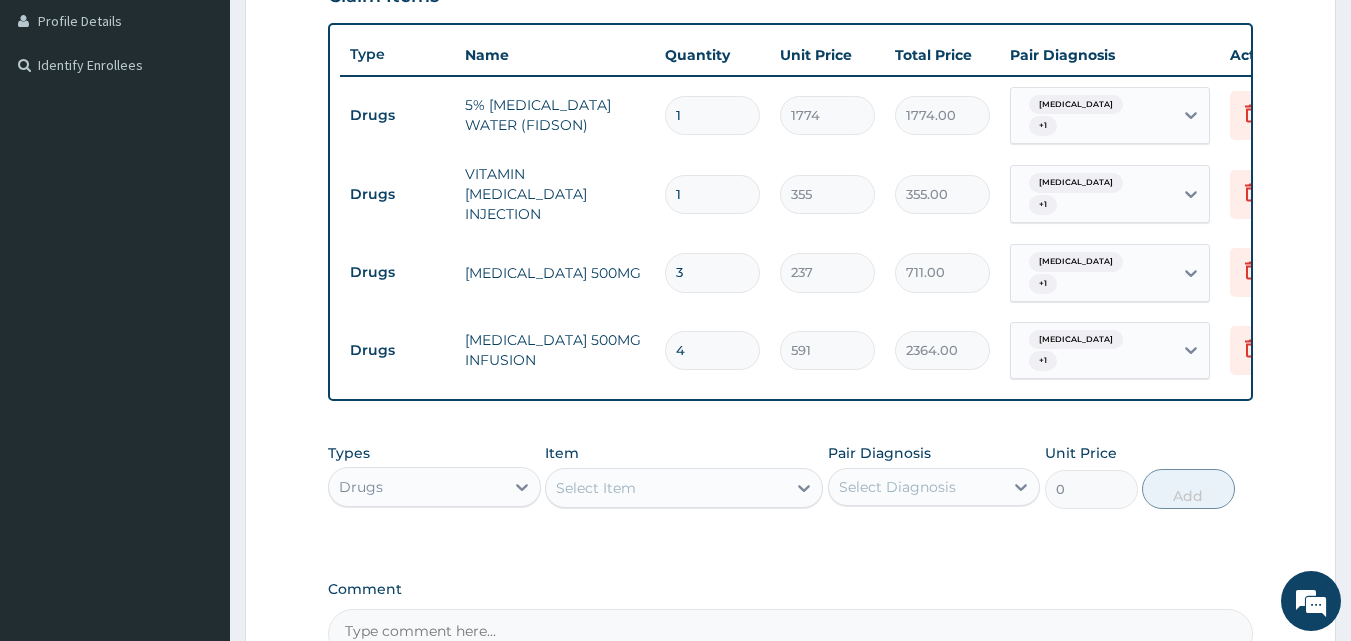 type on "4" 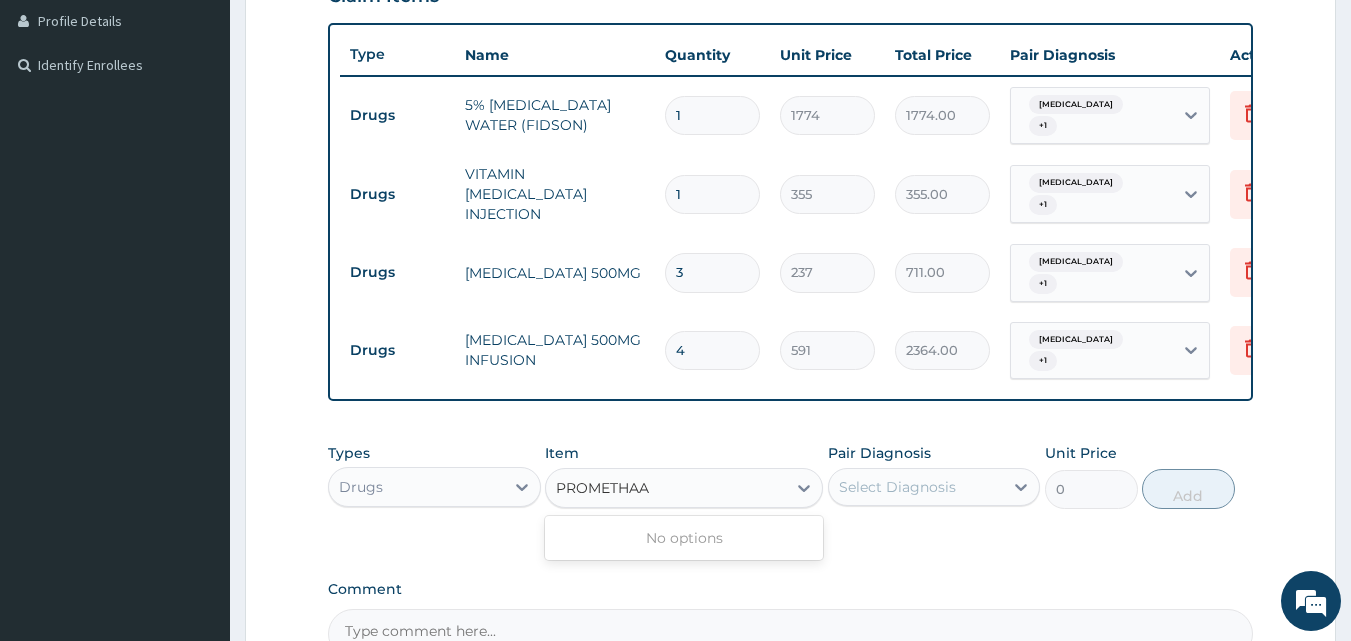 type on "PROMETHA" 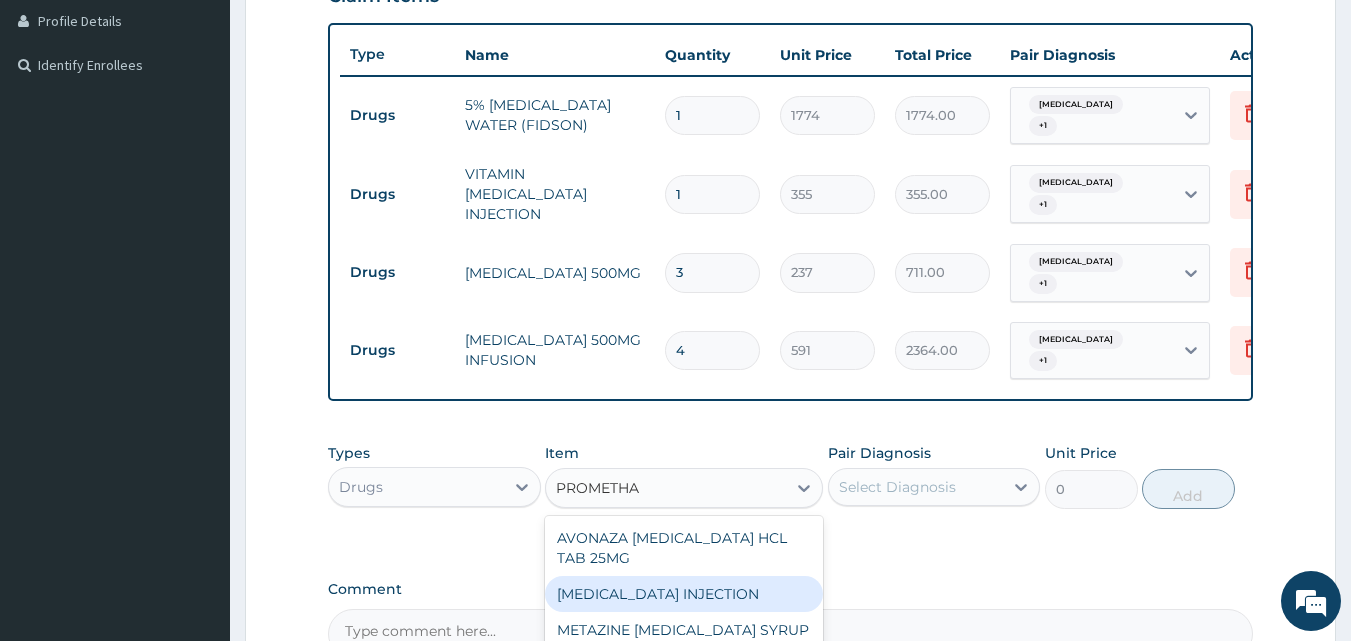 click on "PROMETHAZINE INJECTION" at bounding box center [684, 594] 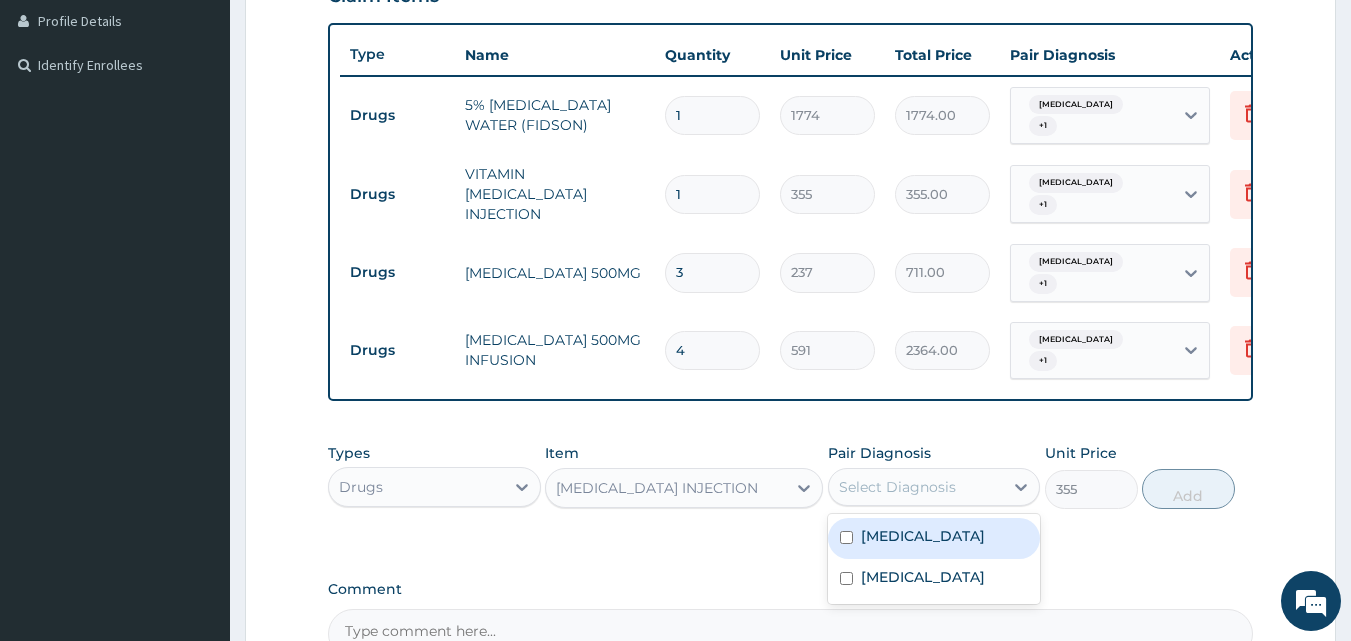 click on "Select Diagnosis" at bounding box center [916, 487] 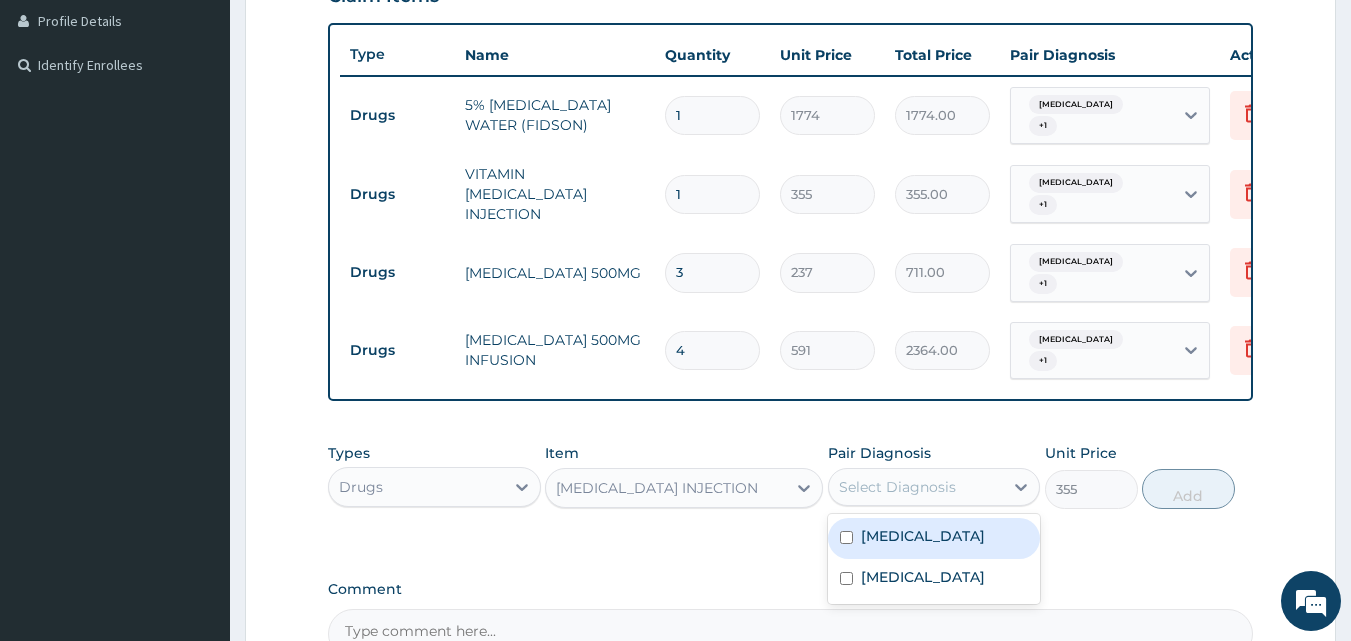 click at bounding box center (846, 537) 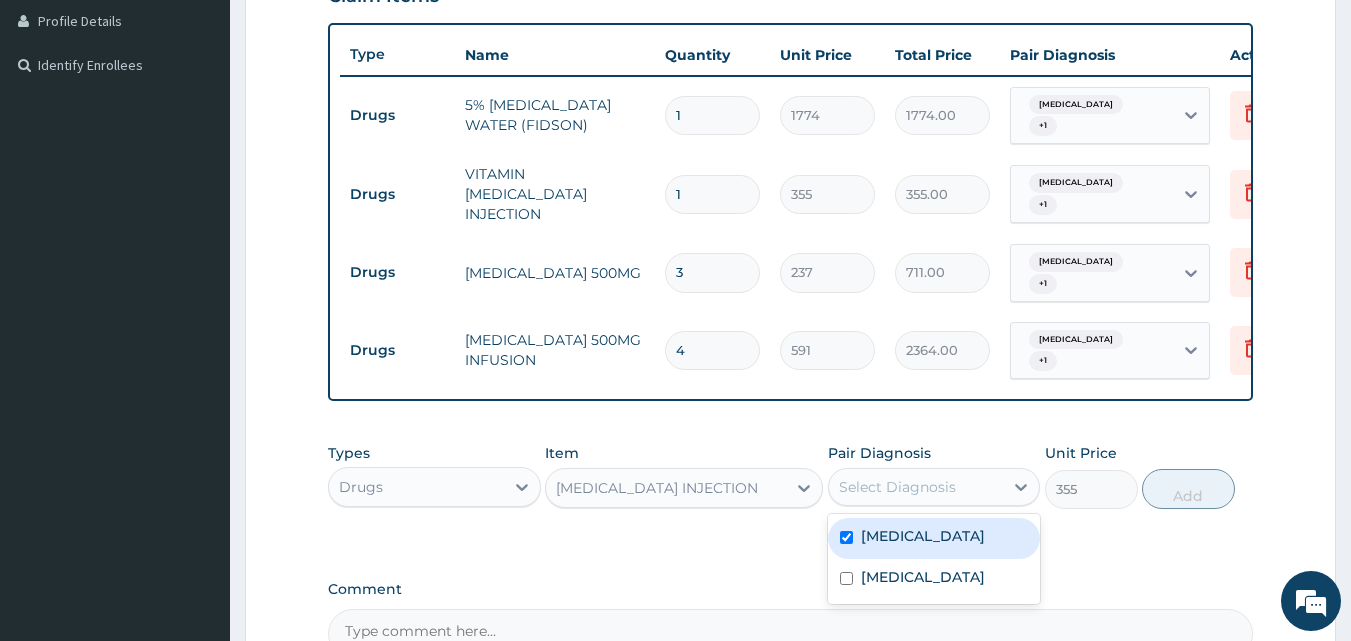 checkbox on "true" 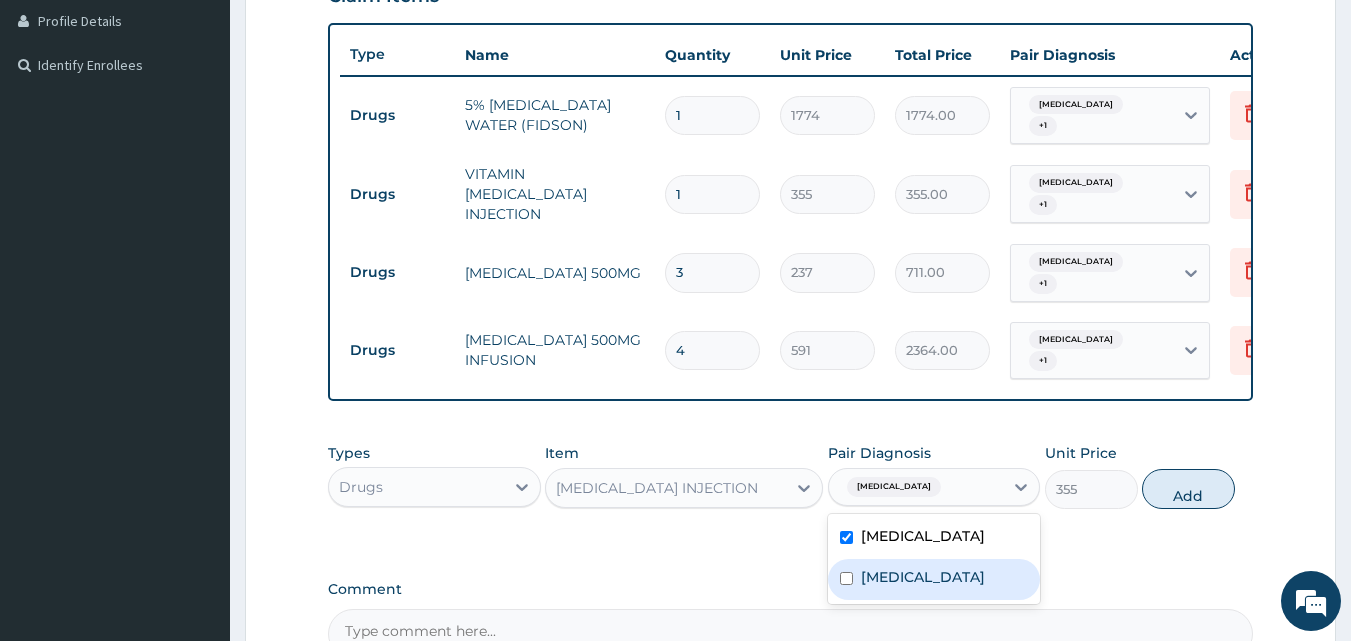 click at bounding box center [846, 578] 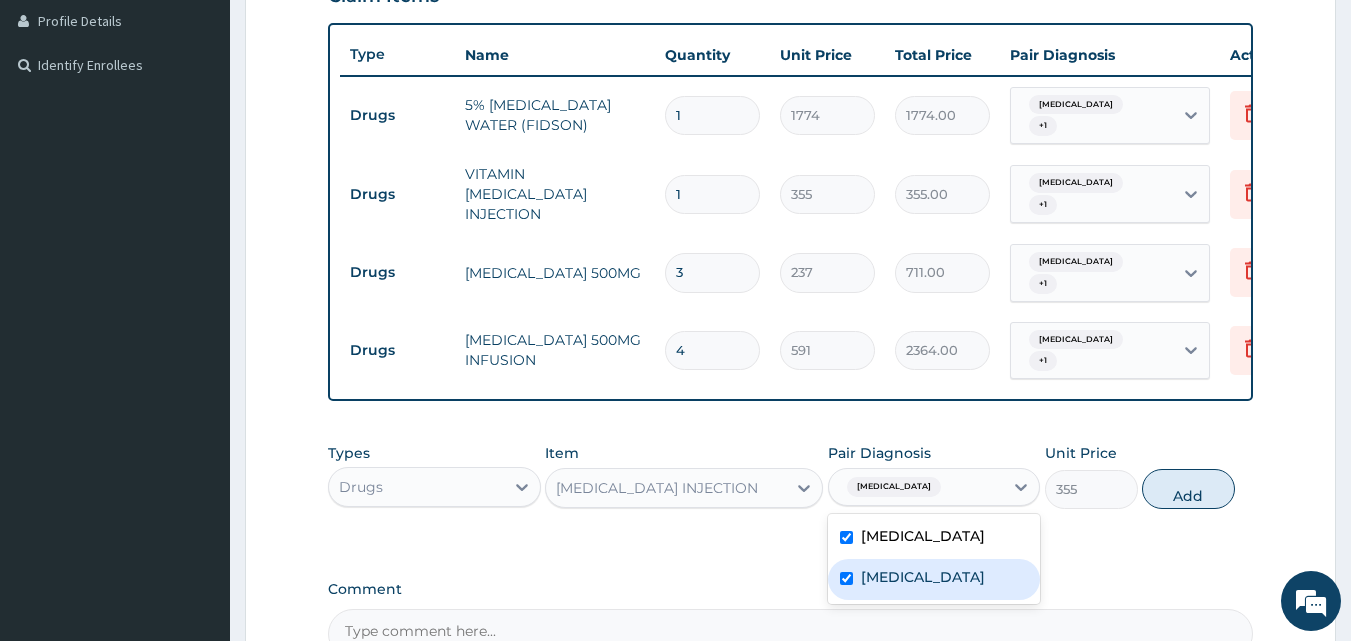 checkbox on "true" 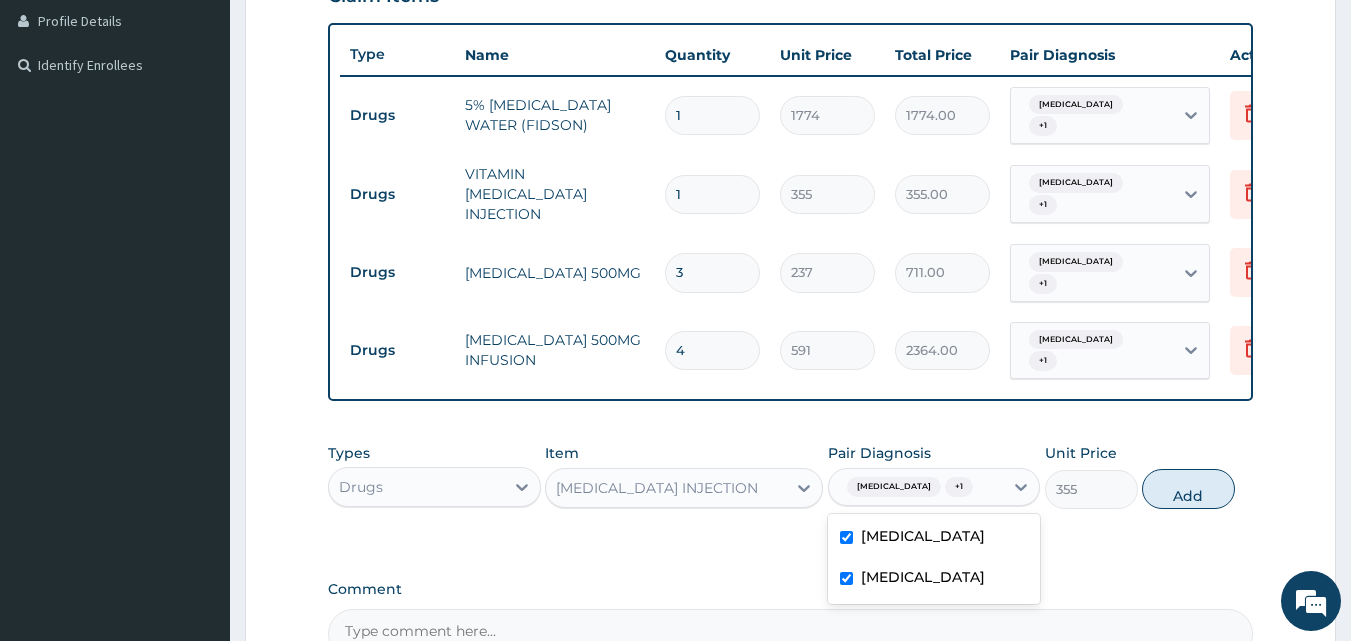click on "Types Drugs Item PROMETHAZINE INJECTION Pair Diagnosis option Sepsis, selected. option Sepsis selected, 2 of 2. 2 results available. Use Up and Down to choose options, press Enter to select the currently focused option, press Escape to exit the menu, press Tab to select the option and exit the menu. Malaria  + 1 Malaria Sepsis Unit Price 355 Add" 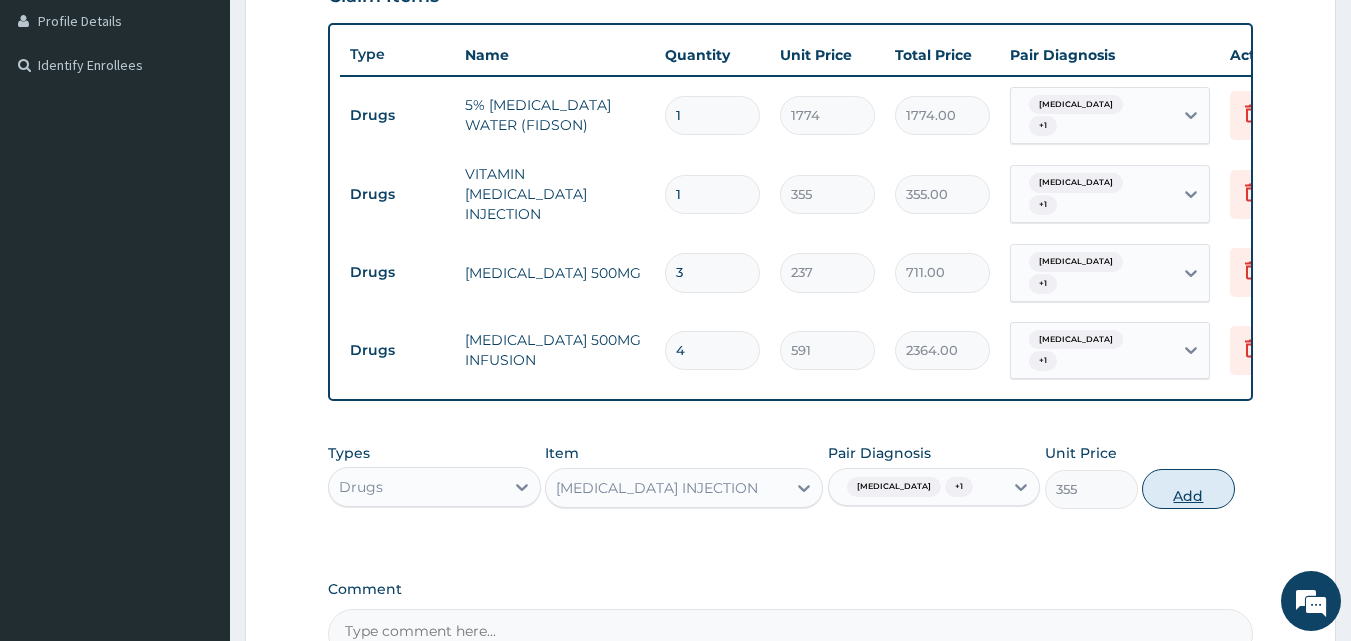click on "Add" at bounding box center [1188, 489] 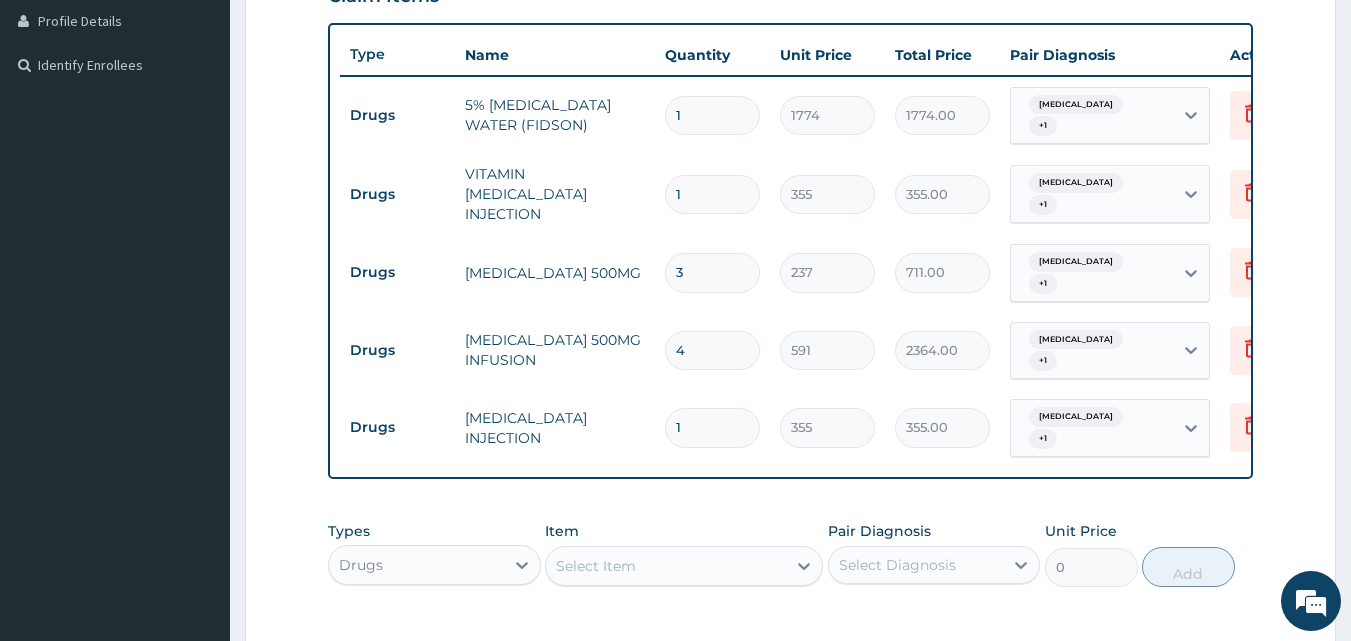 click on "Select Item" at bounding box center [596, 566] 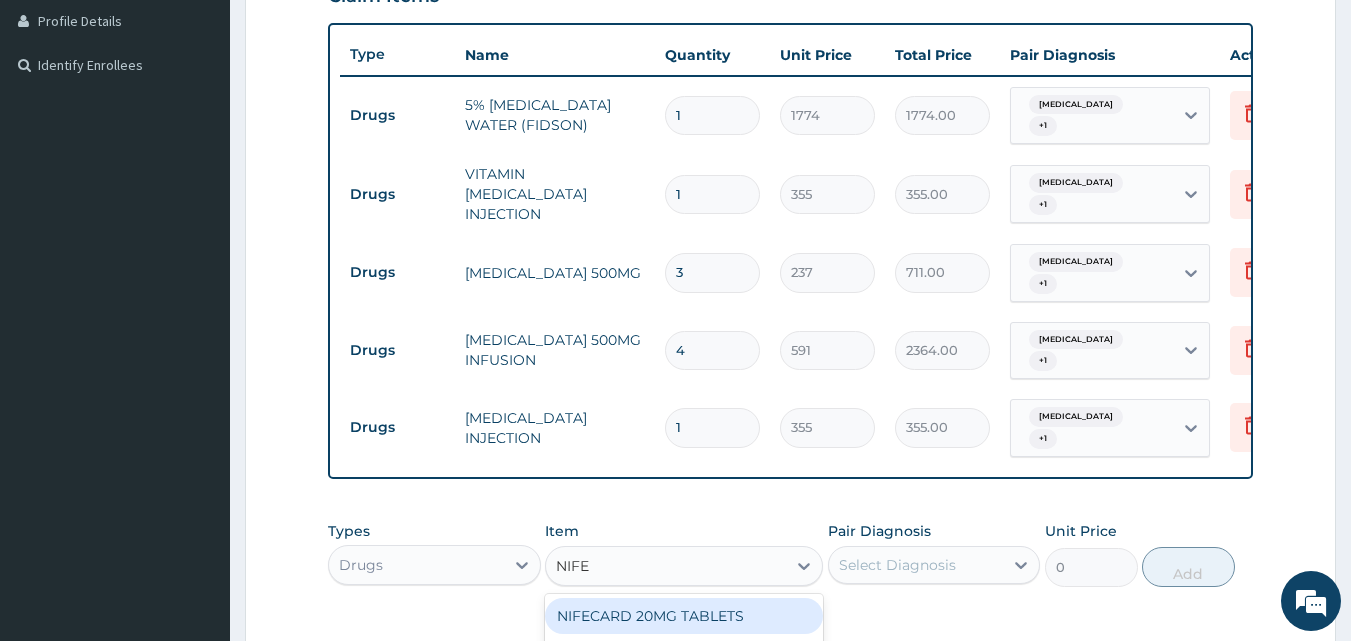 type on "NIFED" 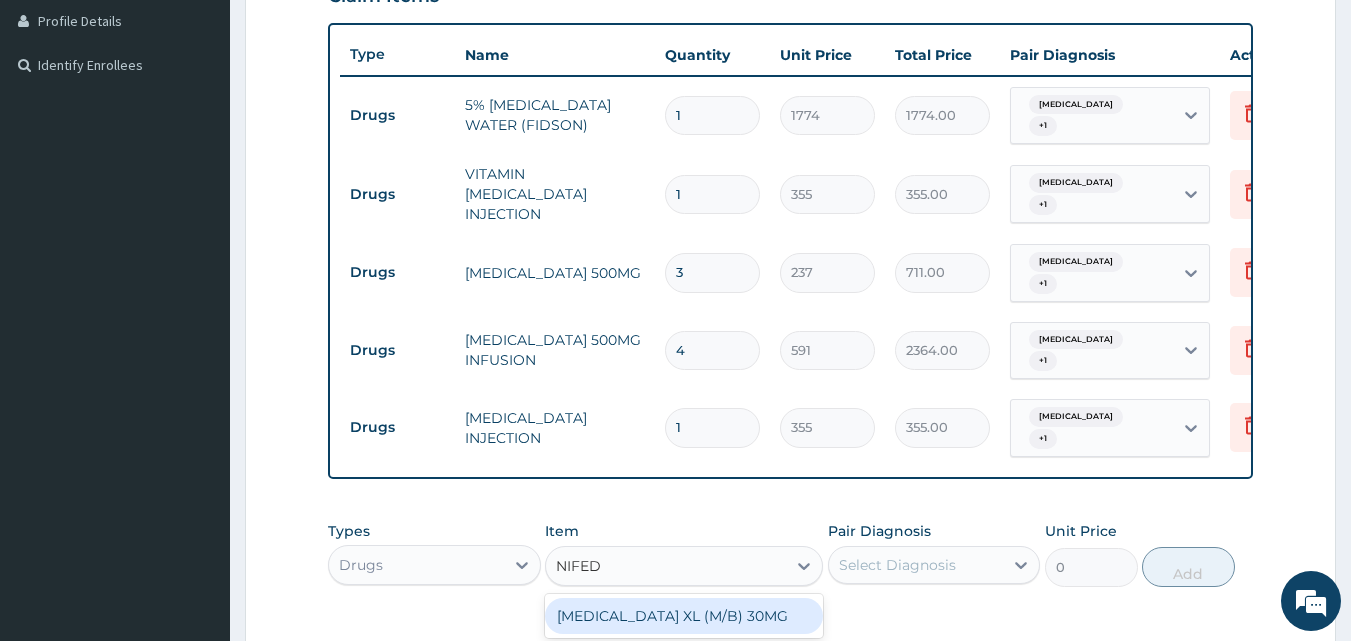 click on "NIFEDIPINE XL (M/B) 30MG" at bounding box center [684, 616] 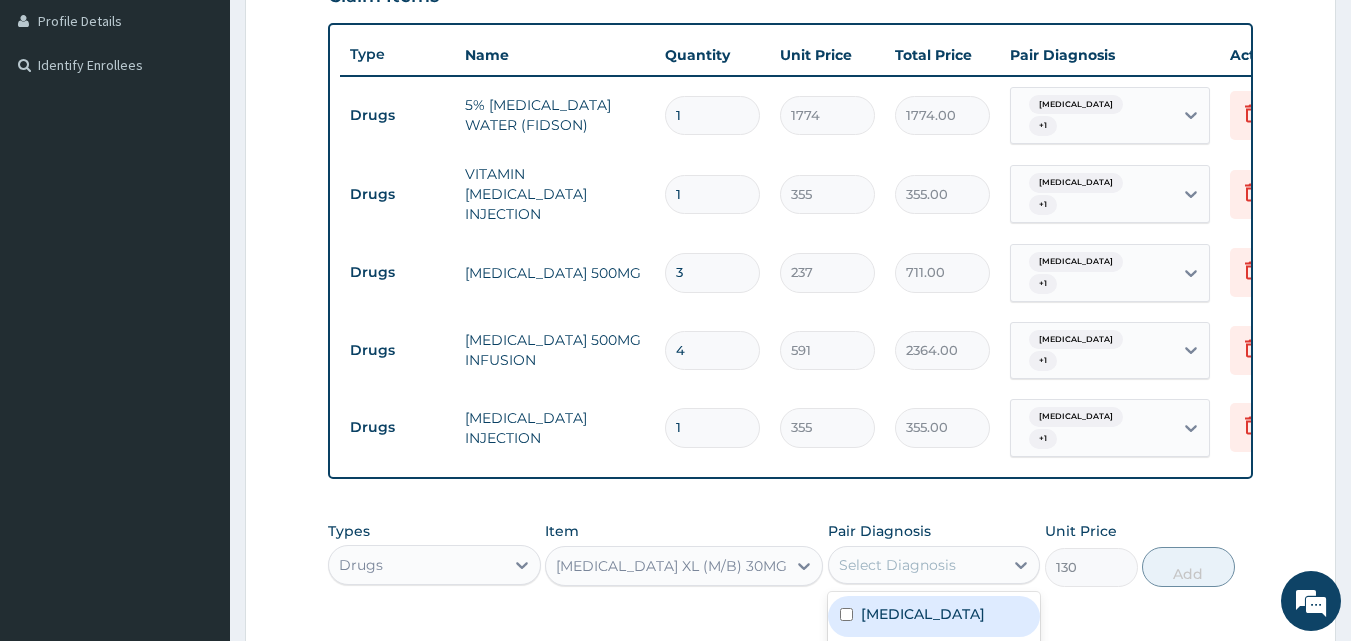 click on "Select Diagnosis" at bounding box center [897, 565] 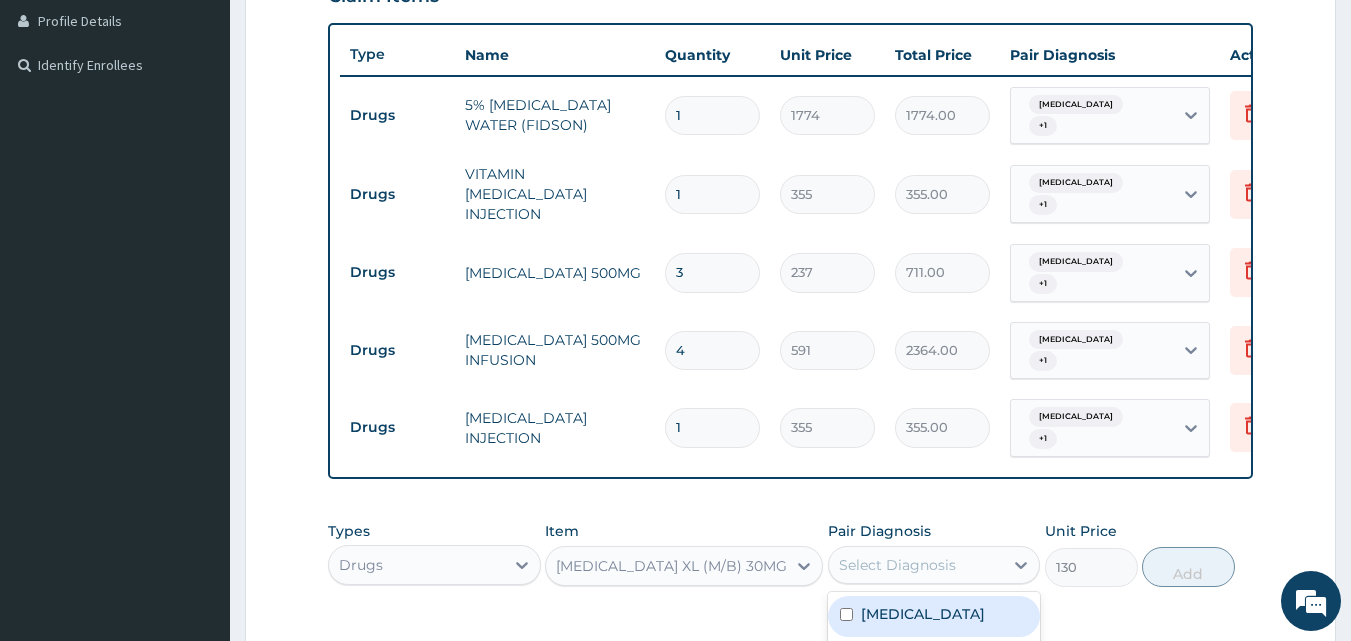 click at bounding box center (846, 614) 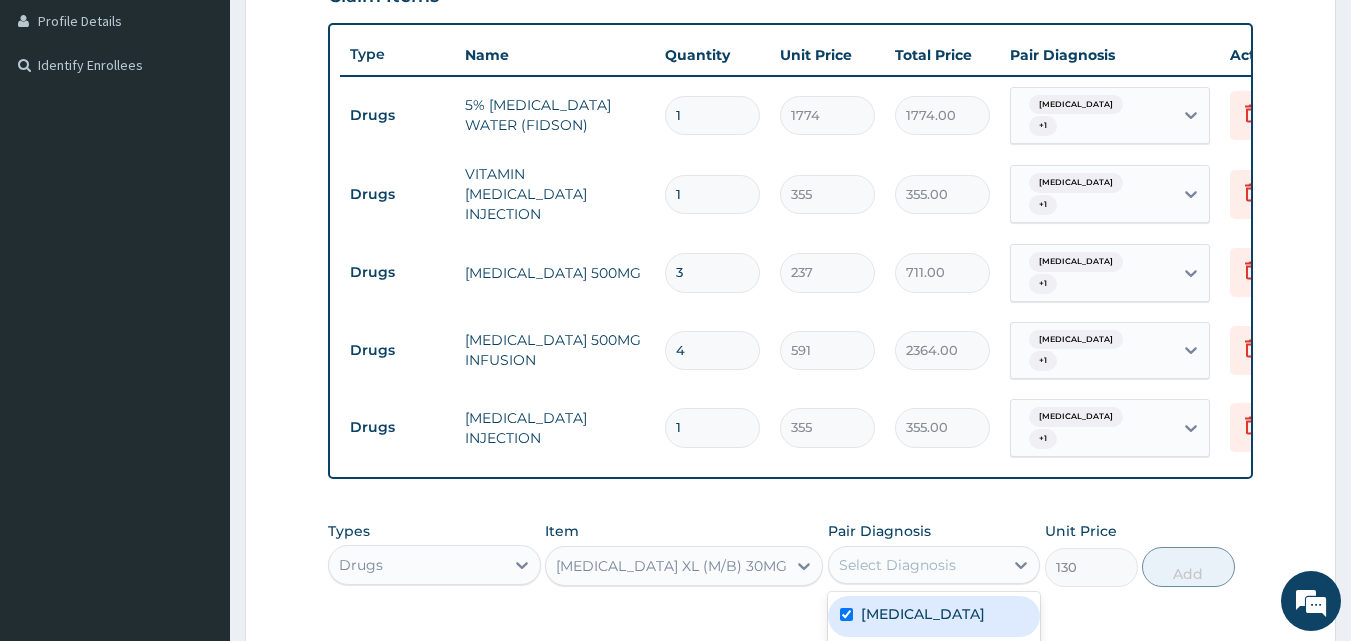 checkbox on "true" 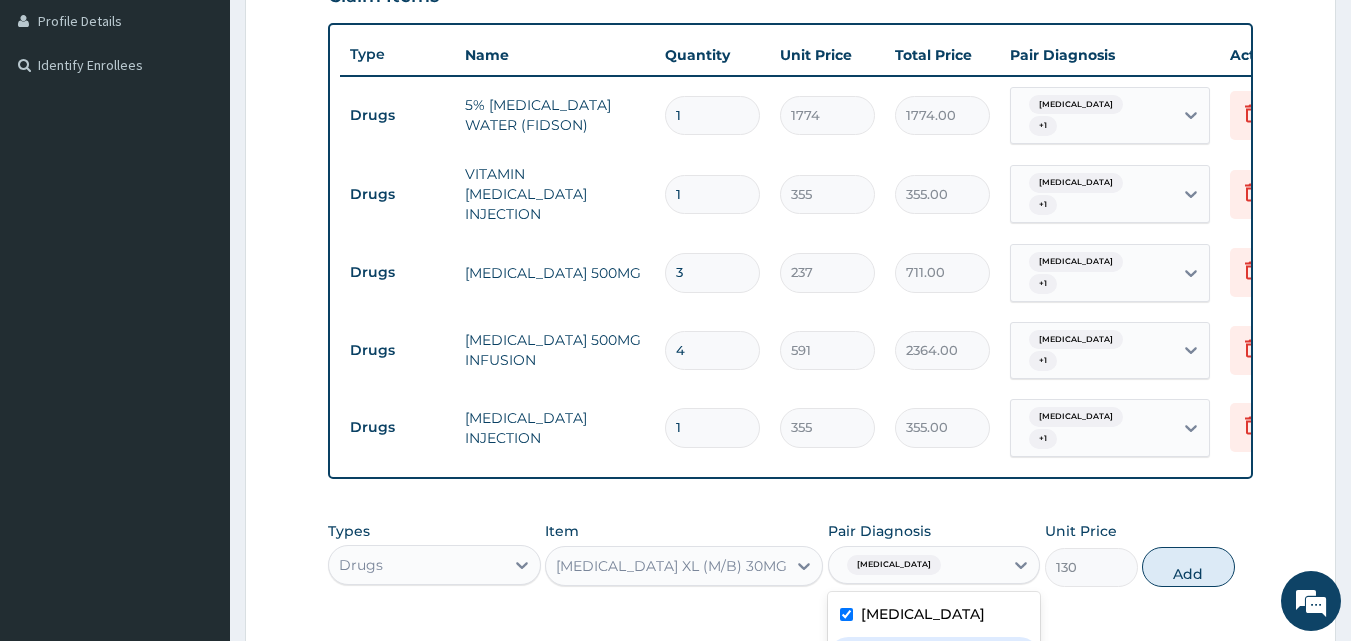 click at bounding box center (846, 655) 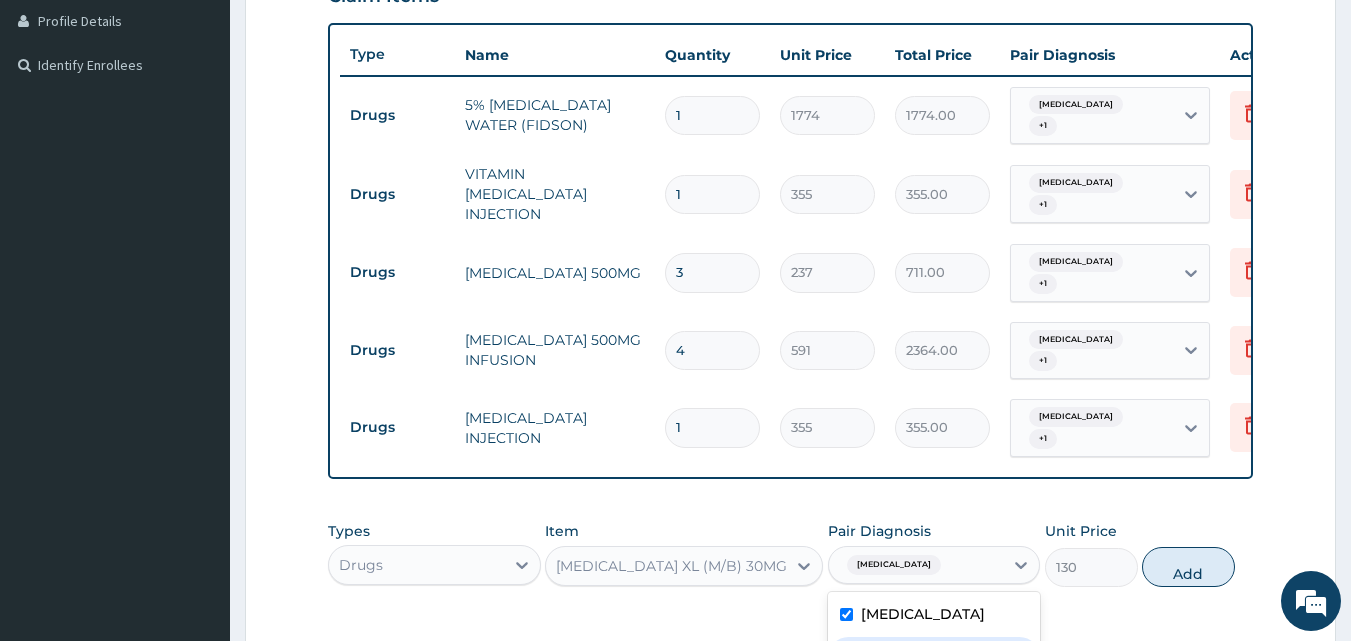 checkbox on "true" 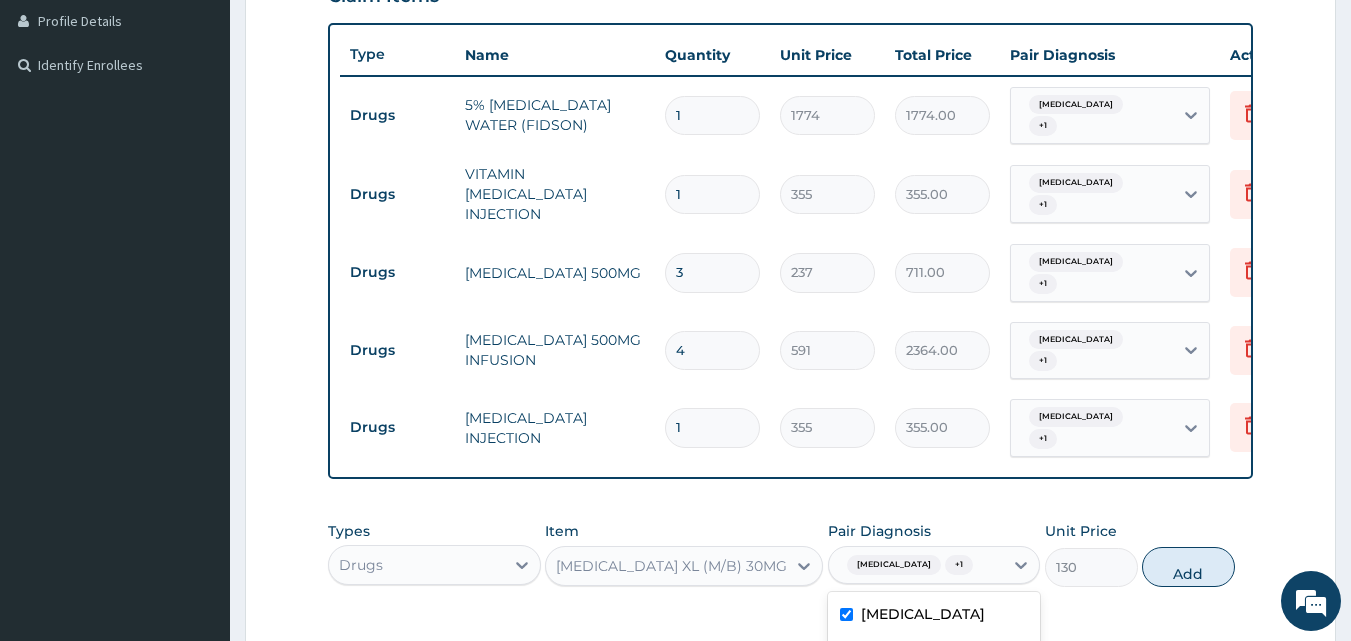 click on "Types Drugs Item NIFEDIPINE XL (M/B) 30MG Pair Diagnosis option Sepsis, selected. option Malaria selected, 1 of 2. 2 results available. Use Up and Down to choose options, press Enter to select the currently focused option, press Escape to exit the menu, press Tab to select the option and exit the menu. Malaria  + 1 Malaria Sepsis Unit Price 130 Add" 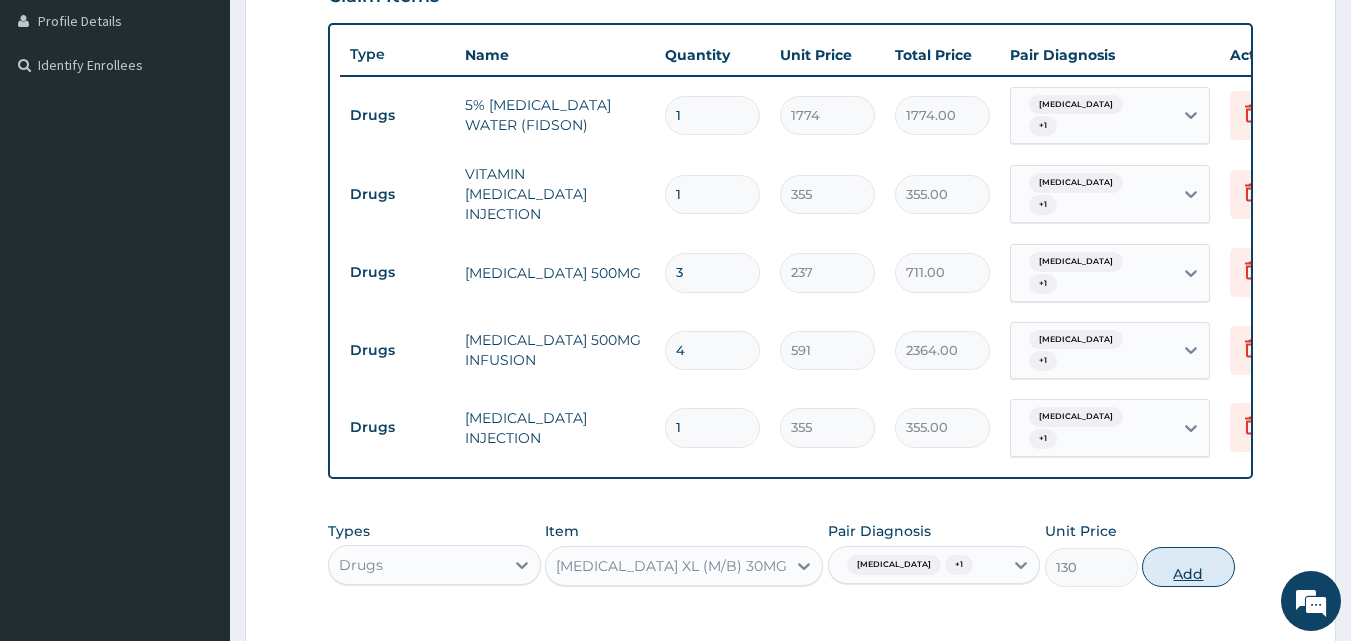 click on "Add" at bounding box center [1188, 567] 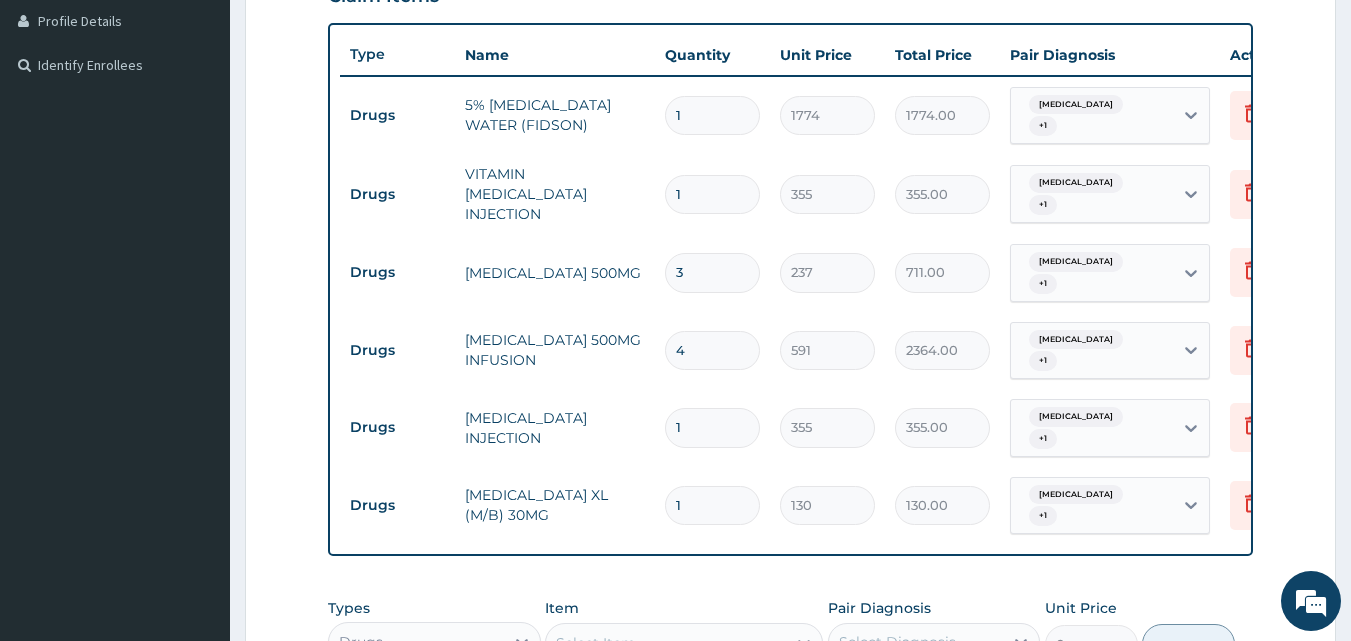 type 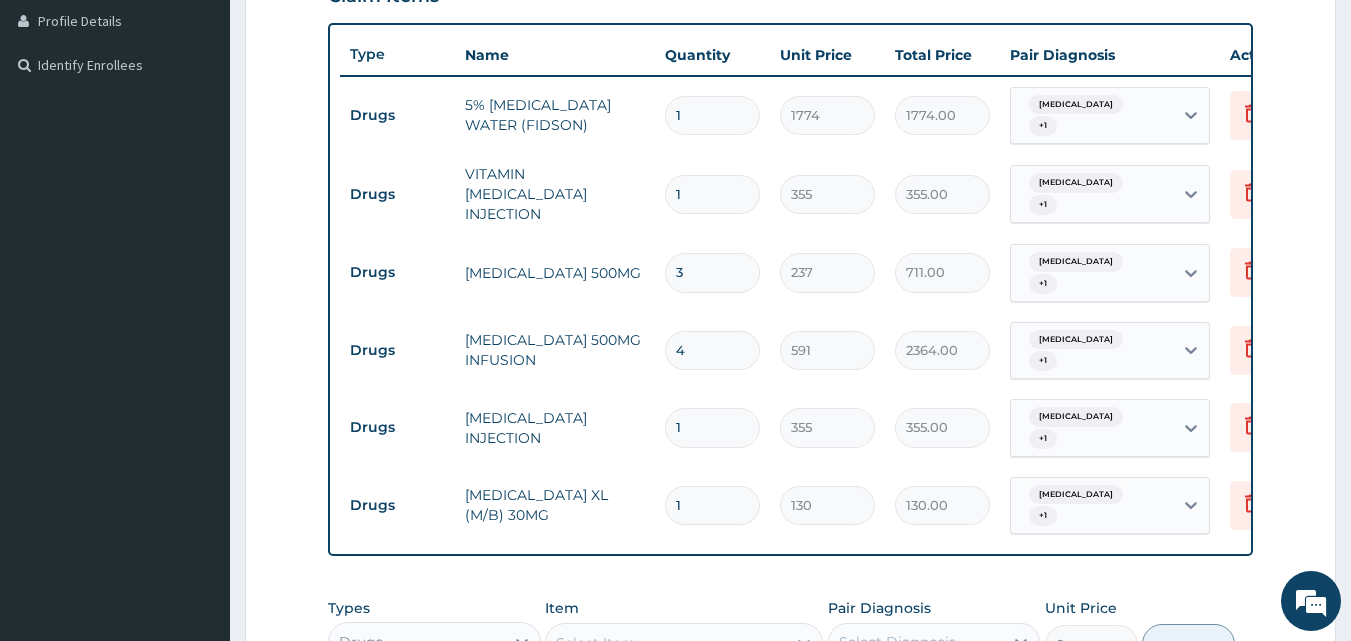 type on "0.00" 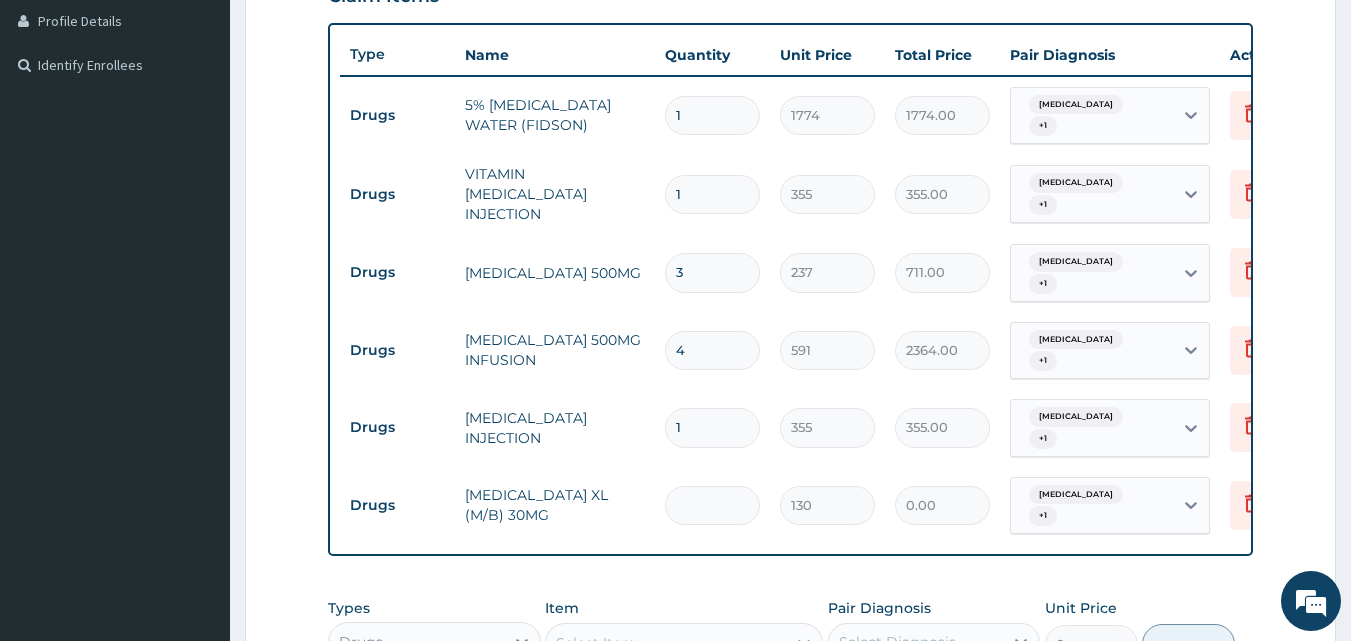 type on "2" 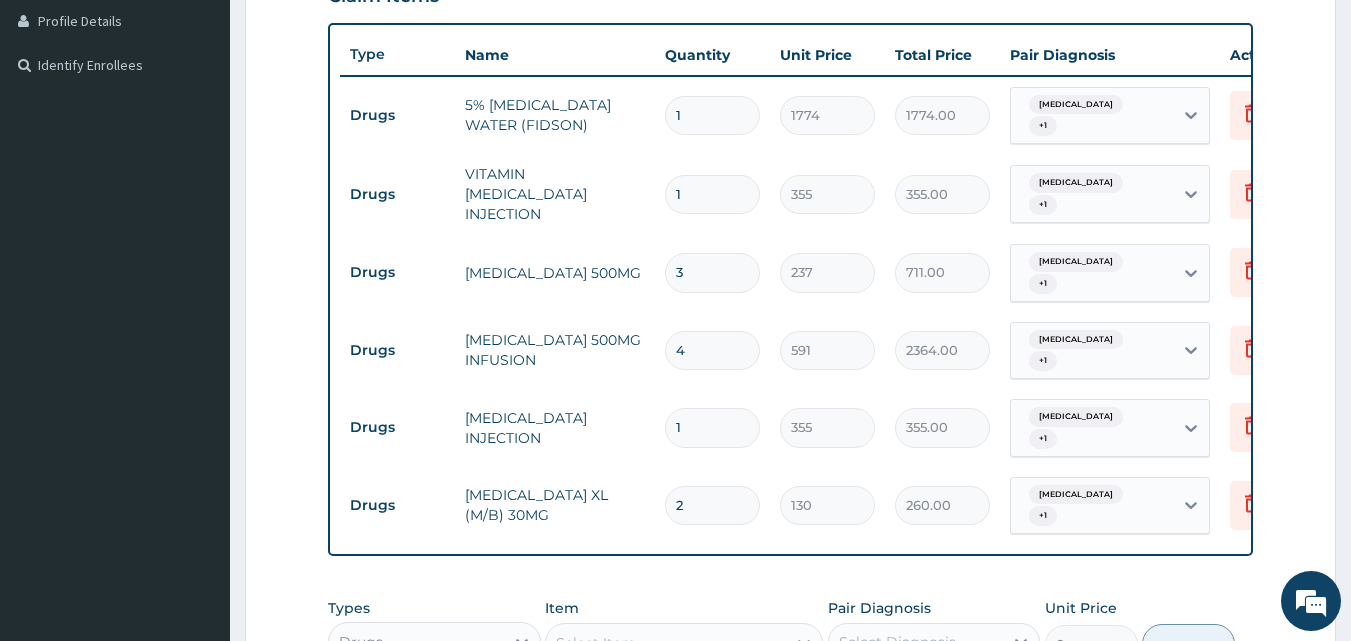 type on "20" 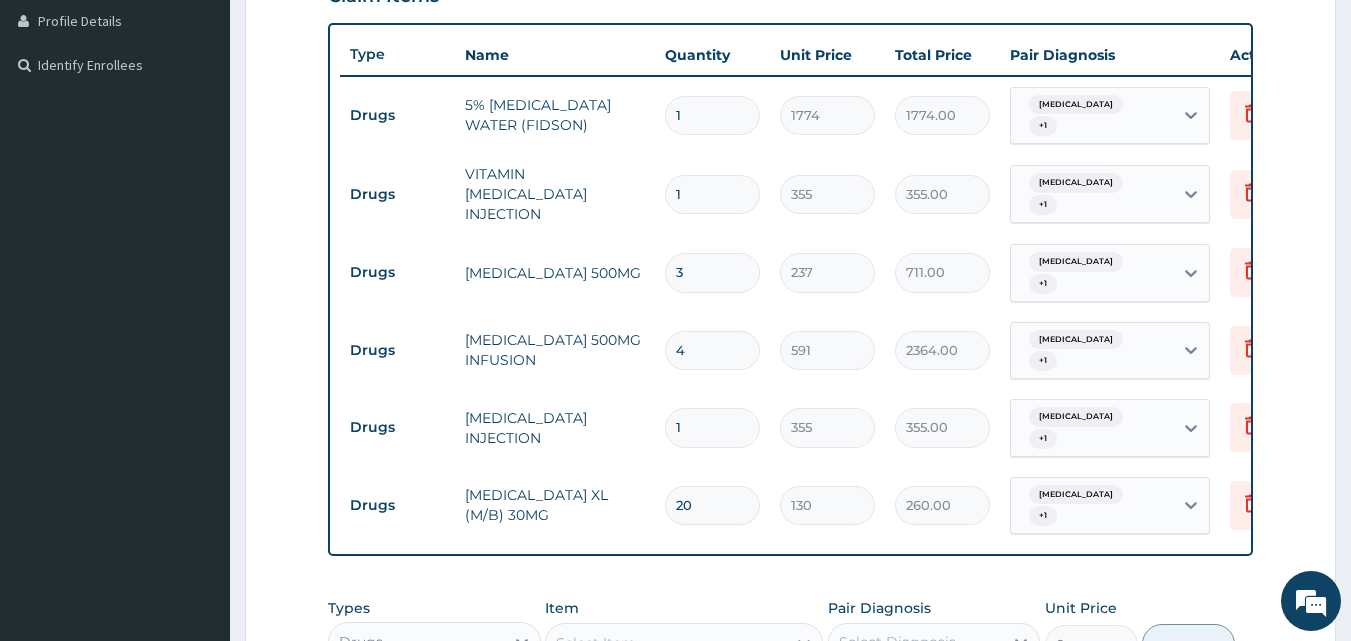 type on "2600.00" 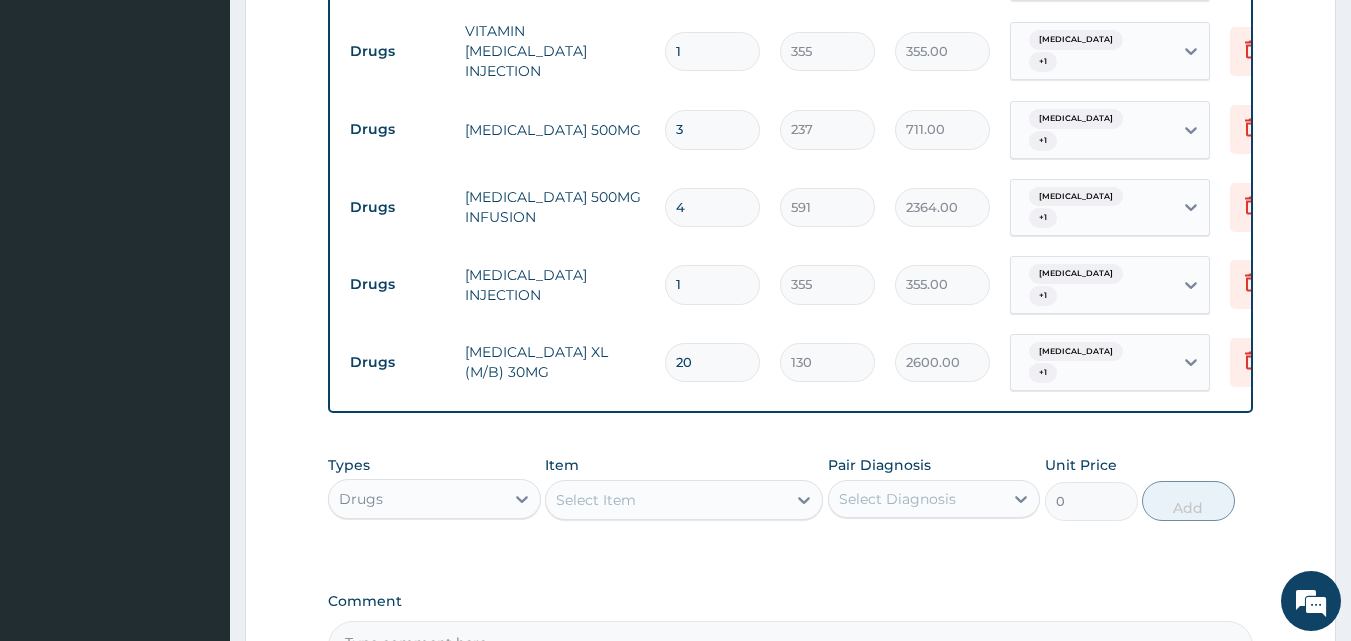 scroll, scrollTop: 653, scrollLeft: 0, axis: vertical 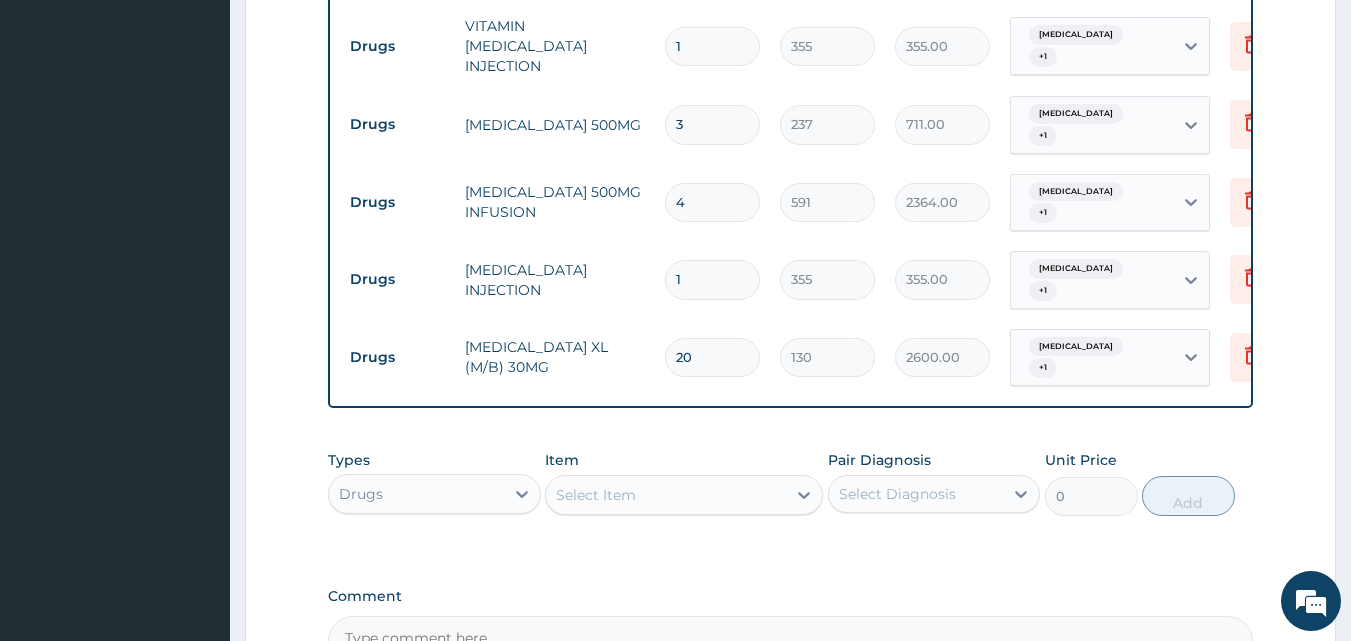 type on "20" 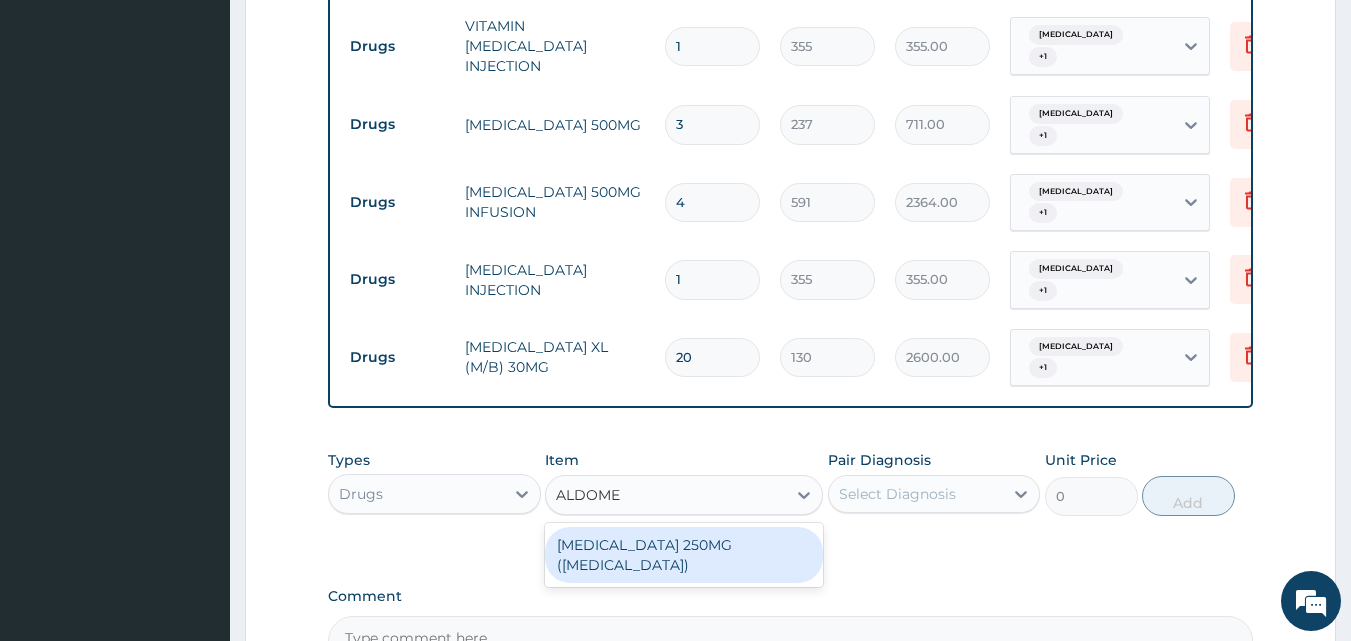 type on "ALDOMET" 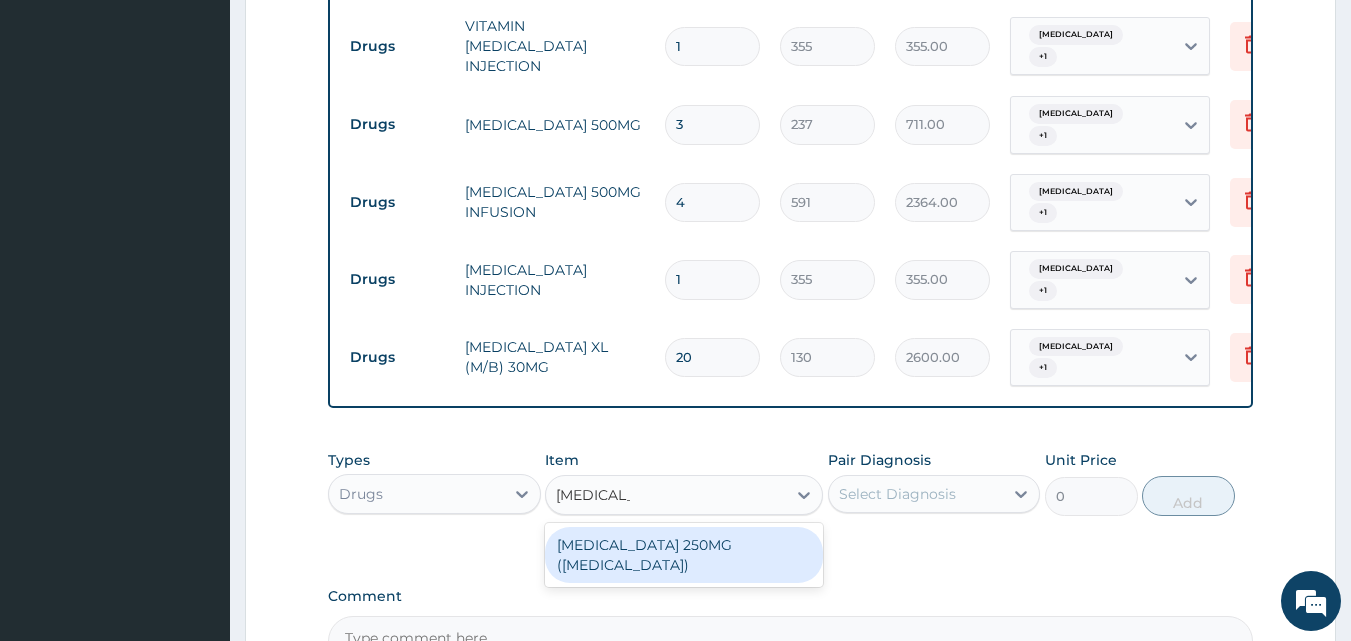 click on "METHYLDOPA 250MG (ALDOMET)" at bounding box center [684, 555] 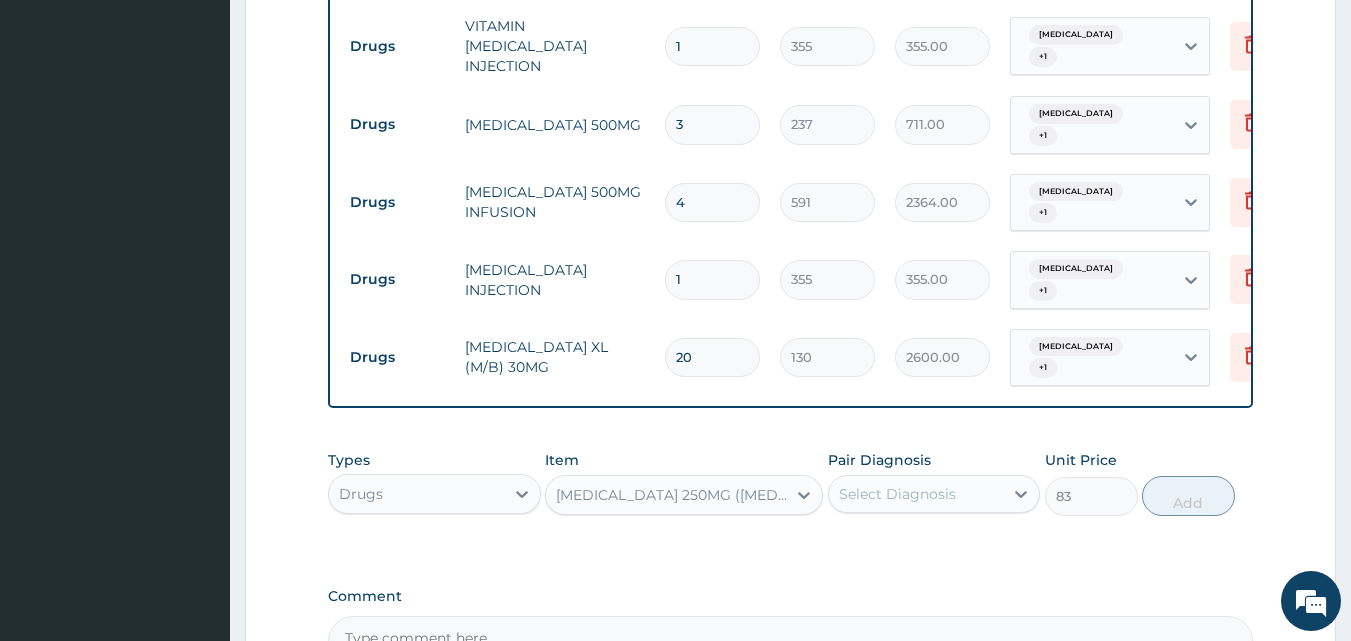 click on "Select Diagnosis" at bounding box center [897, 494] 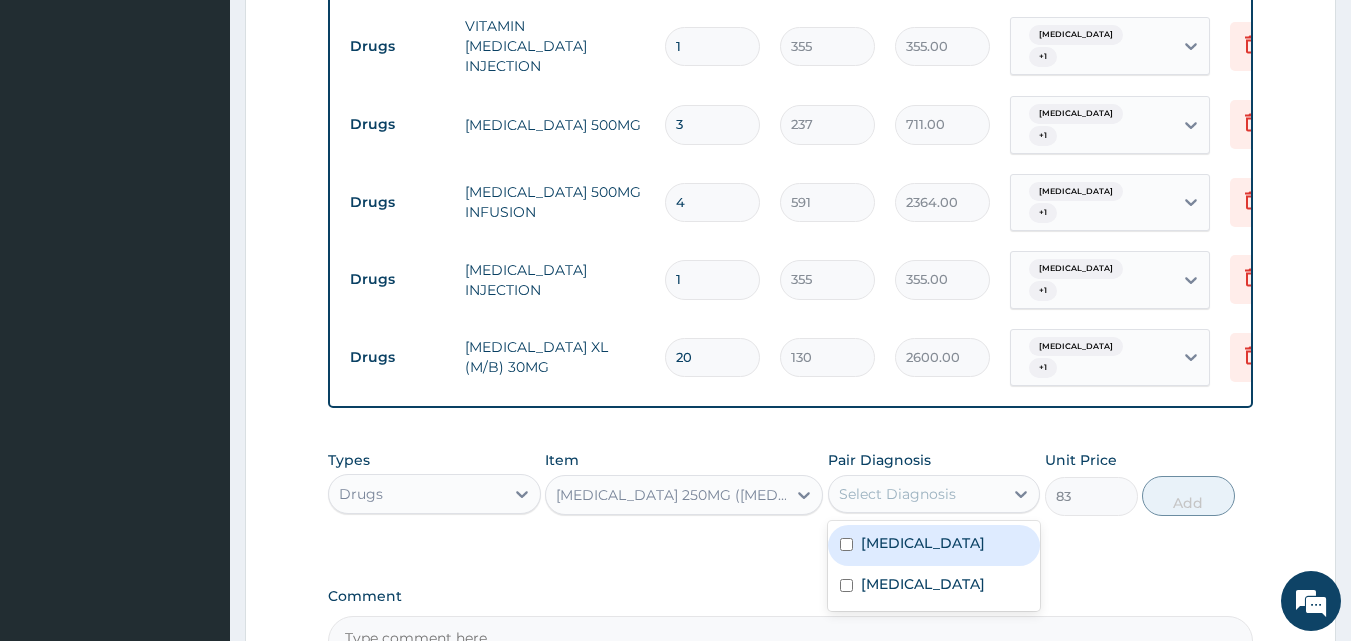 click at bounding box center (846, 544) 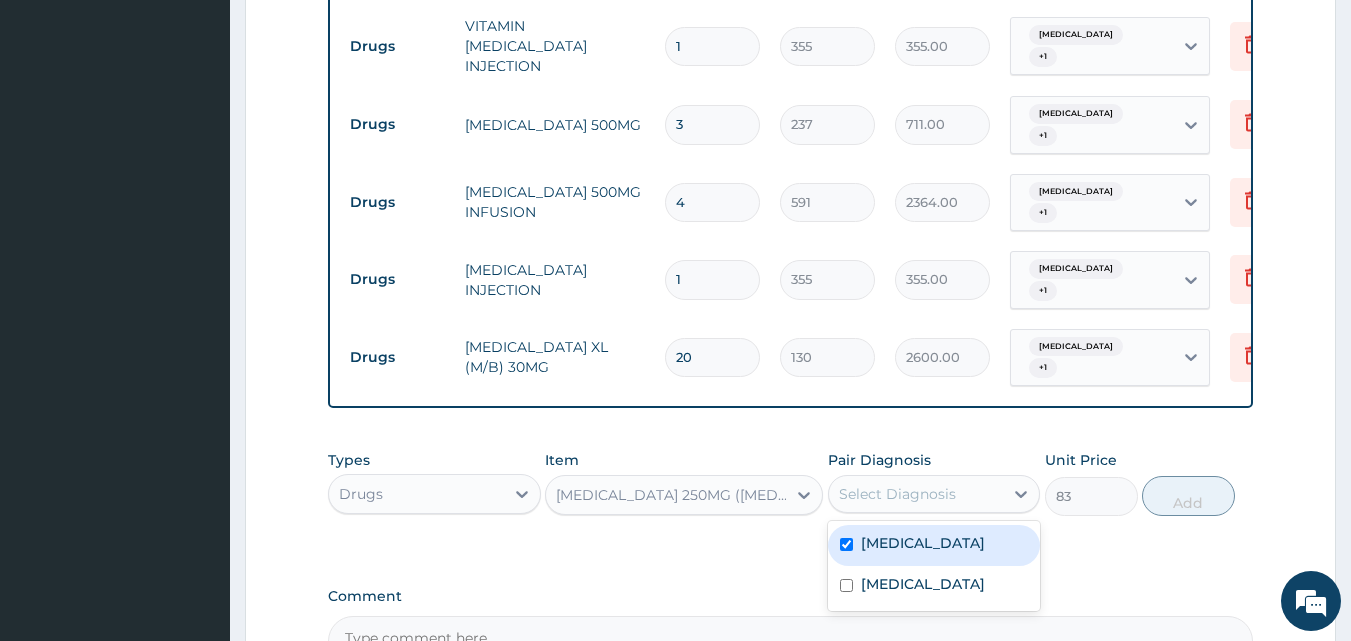 checkbox on "true" 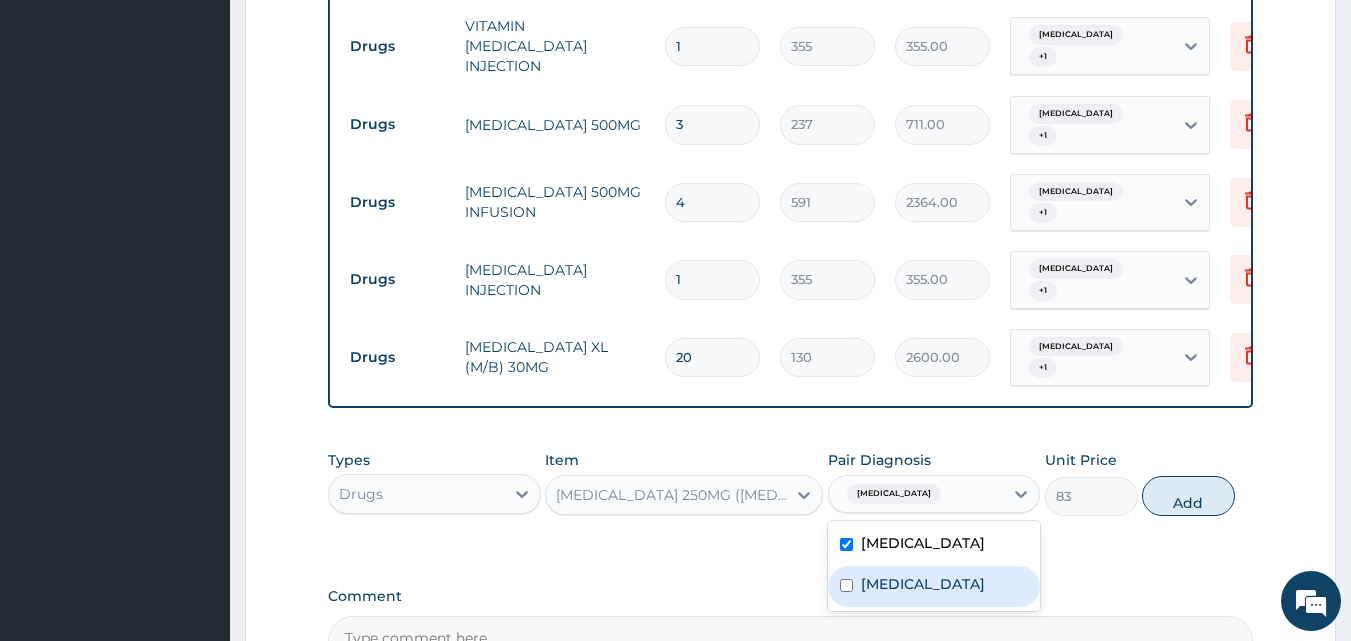 click at bounding box center [846, 585] 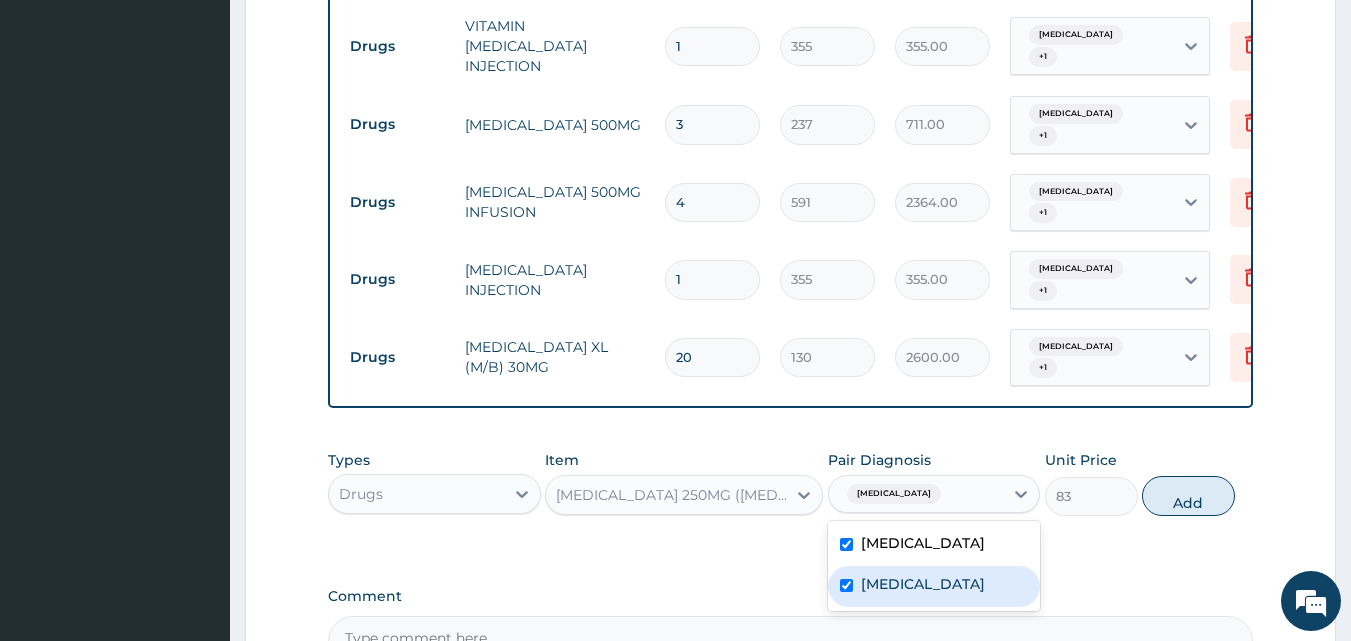 checkbox on "true" 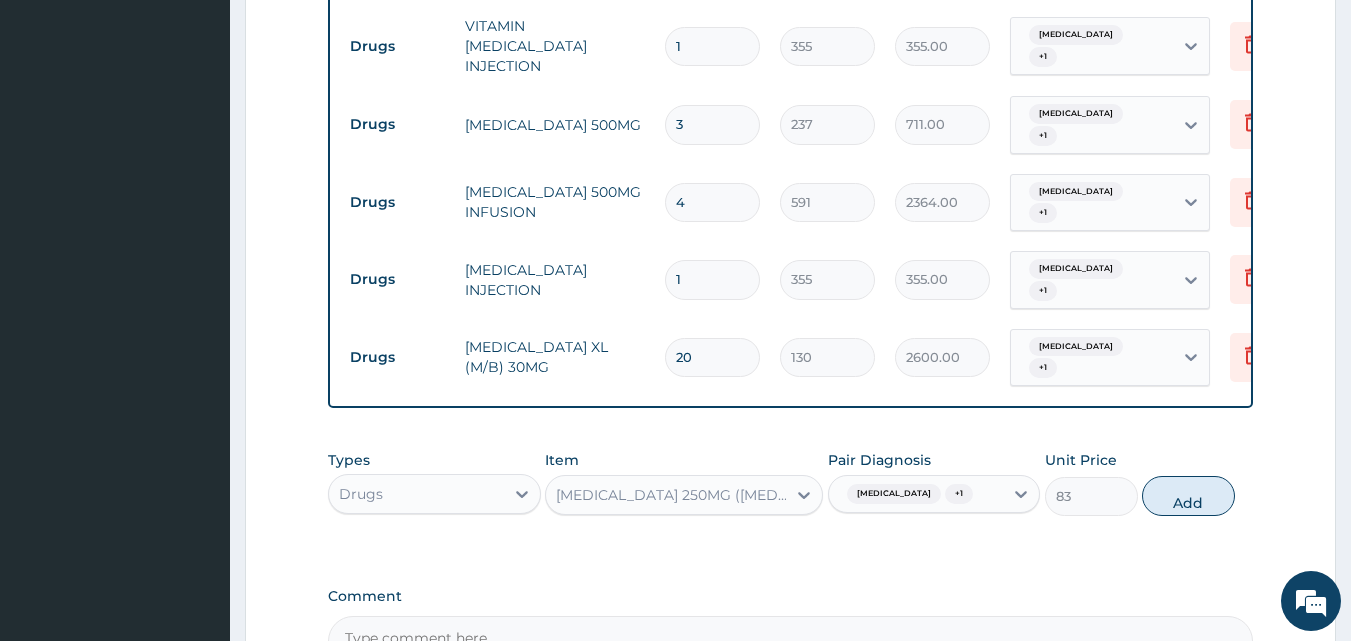 click on "PA Code / Prescription Code Enter Code(Secondary Care Only) Encounter Date 07-07-2025 Diagnosis Malaria Confirmed Sepsis Confirmed NB: All diagnosis must be linked to a claim item Claim Items Type Name Quantity Unit Price Total Price Pair Diagnosis Actions Drugs 5% DEXTROSE WATER (FIDSON) 1 1774 1774.00 Malaria  + 1 Delete Drugs VITAMIN B COMPLEX INJECTION 1 355 355.00 Malaria  + 1 Delete Drugs LEVOFLOXACIN 500MG 3 237 711.00 Malaria  + 1 Delete Drugs FLAGYL 500MG INFUSION 4 591 2364.00 Malaria  + 1 Delete Drugs PROMETHAZINE INJECTION 1 355 355.00 Malaria  + 1 Delete Drugs NIFEDIPINE XL (M/B) 30MG 20 130 2600.00 Malaria  + 1 Delete Types Drugs Item METHYLDOPA 250MG (ALDOMET) Pair Diagnosis Malaria  + 1 Unit Price 83 Add Comment" at bounding box center (791, 102) 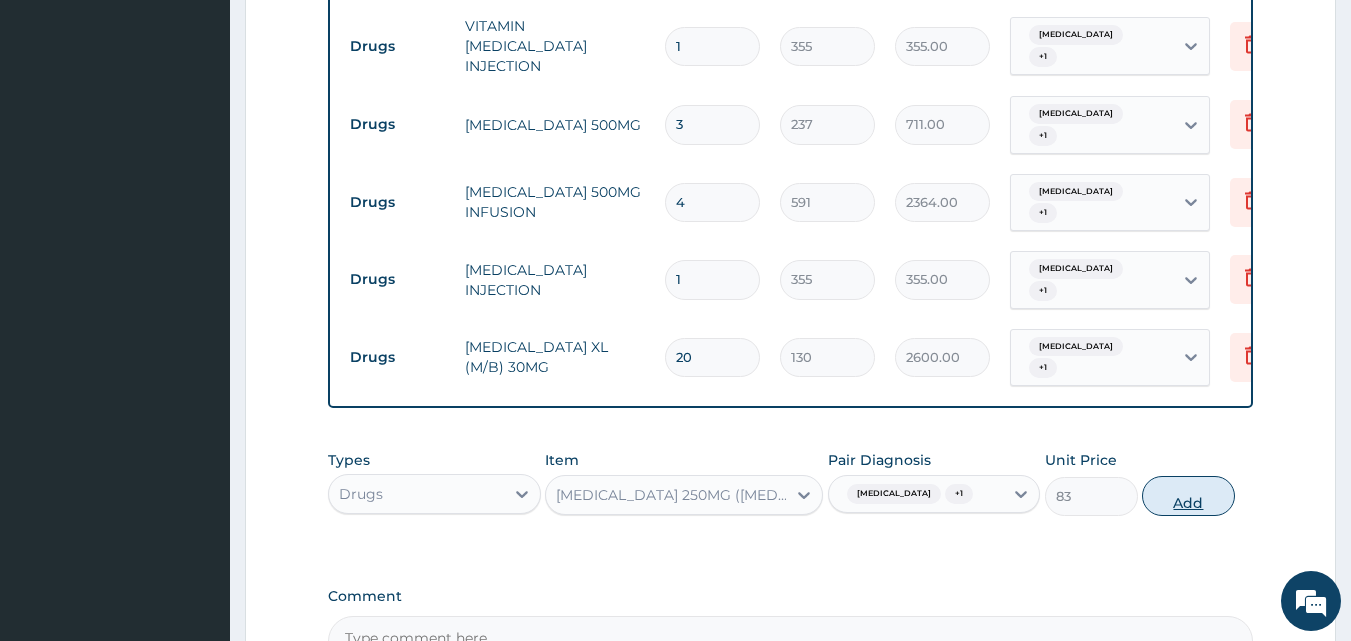 click on "Add" at bounding box center (1188, 496) 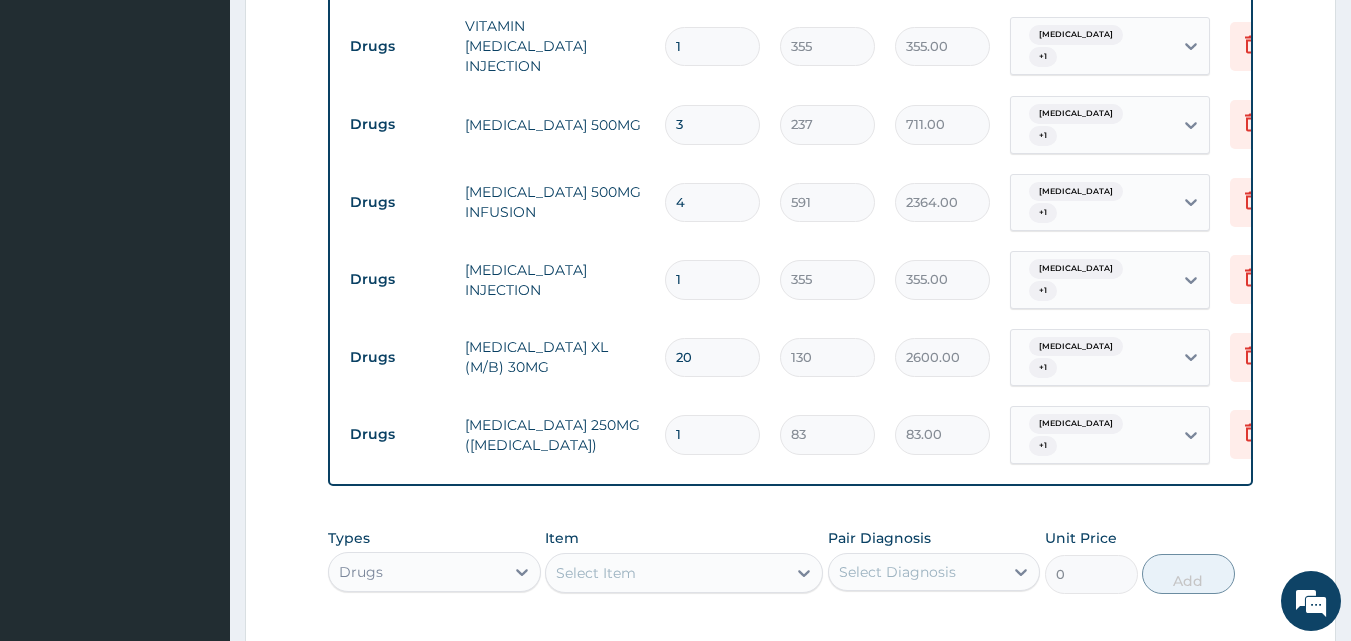 type 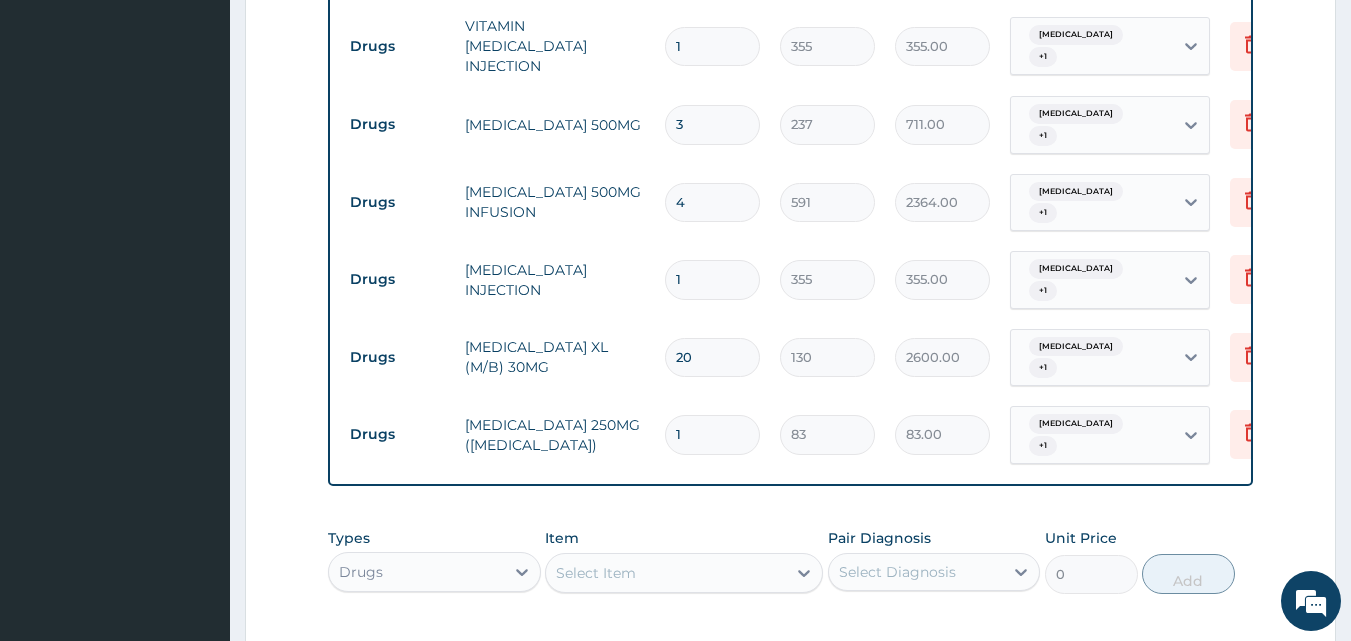 type on "0.00" 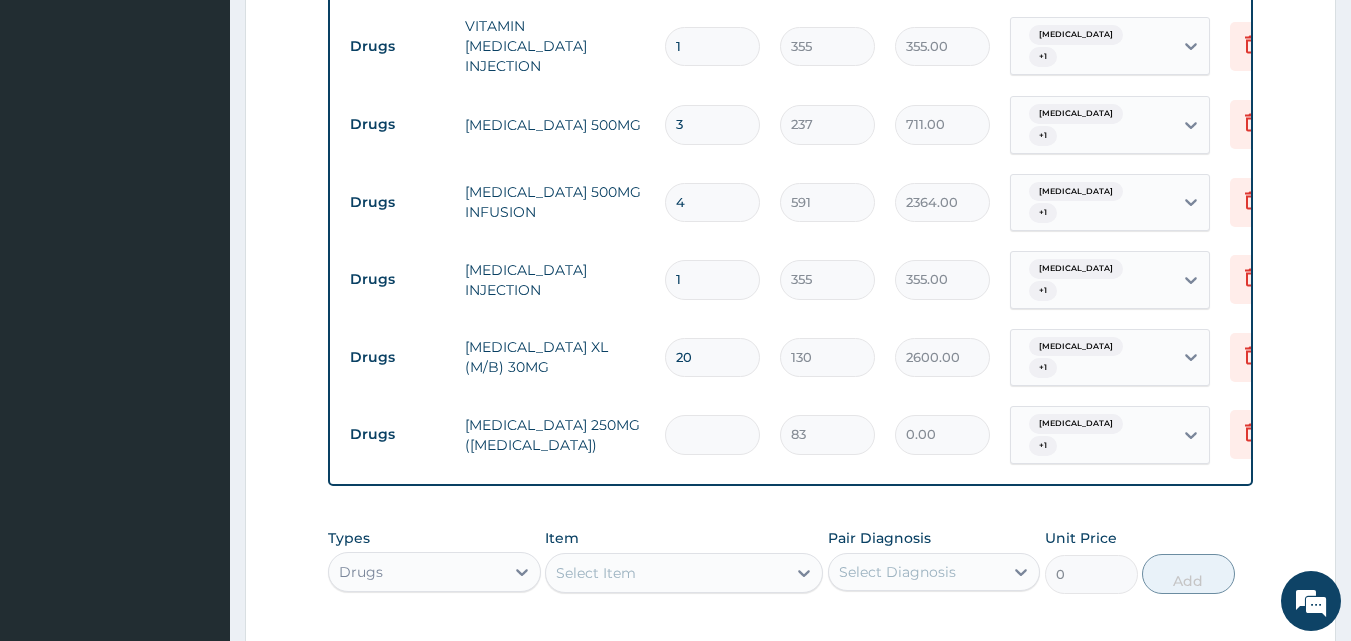 type on "2" 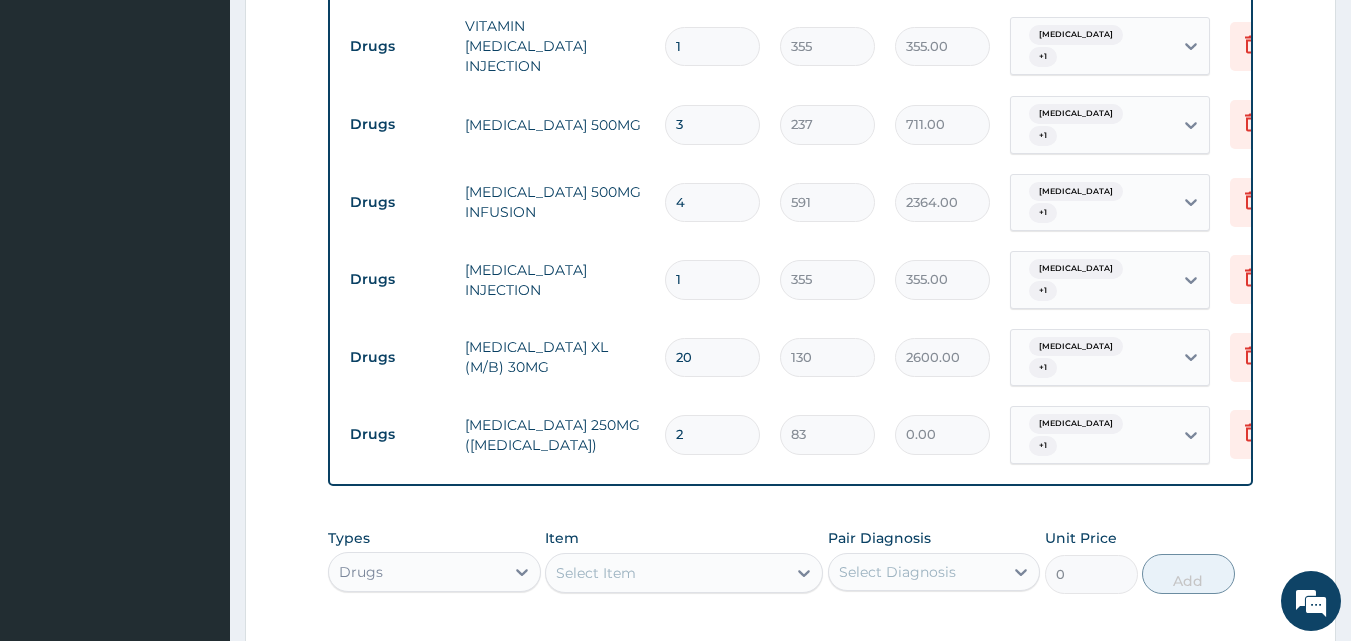 type on "166.00" 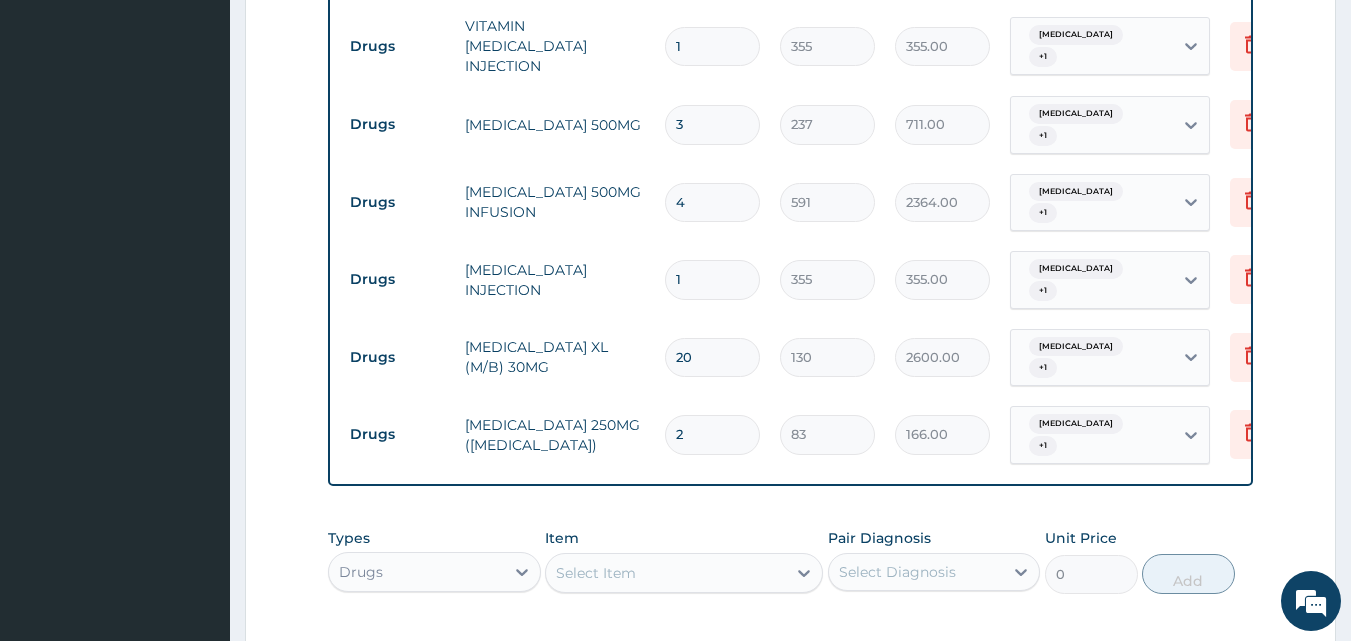 type on "20" 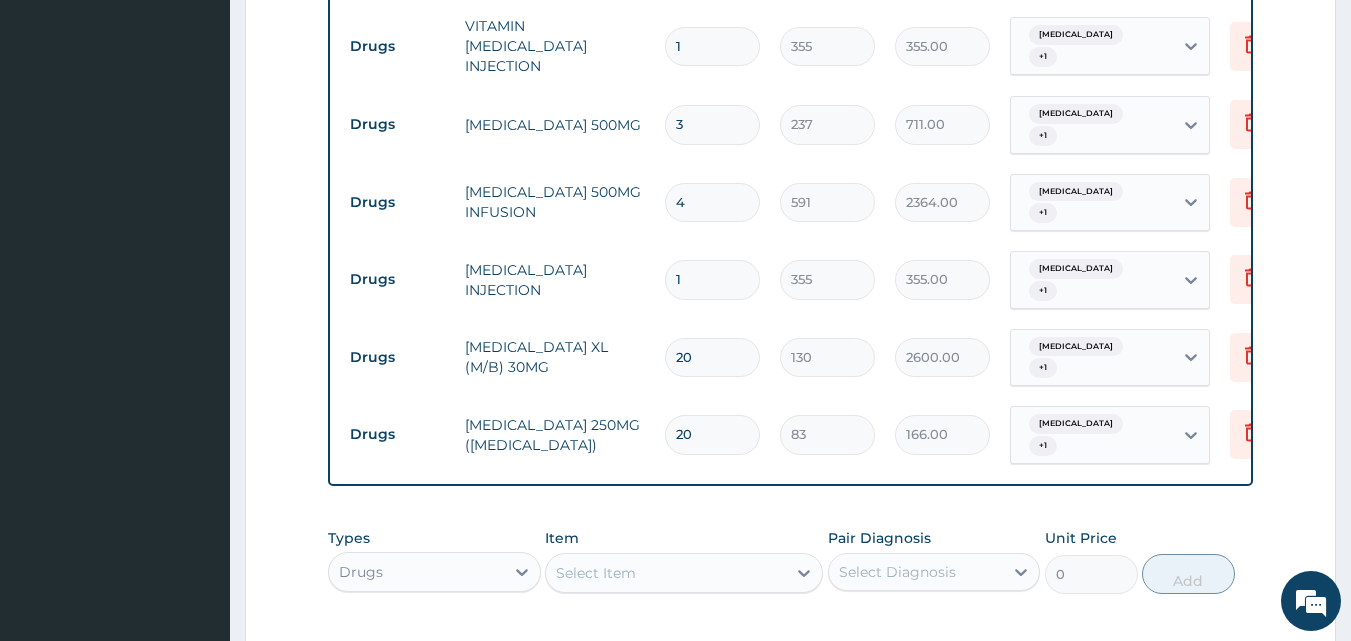 type on "1660.00" 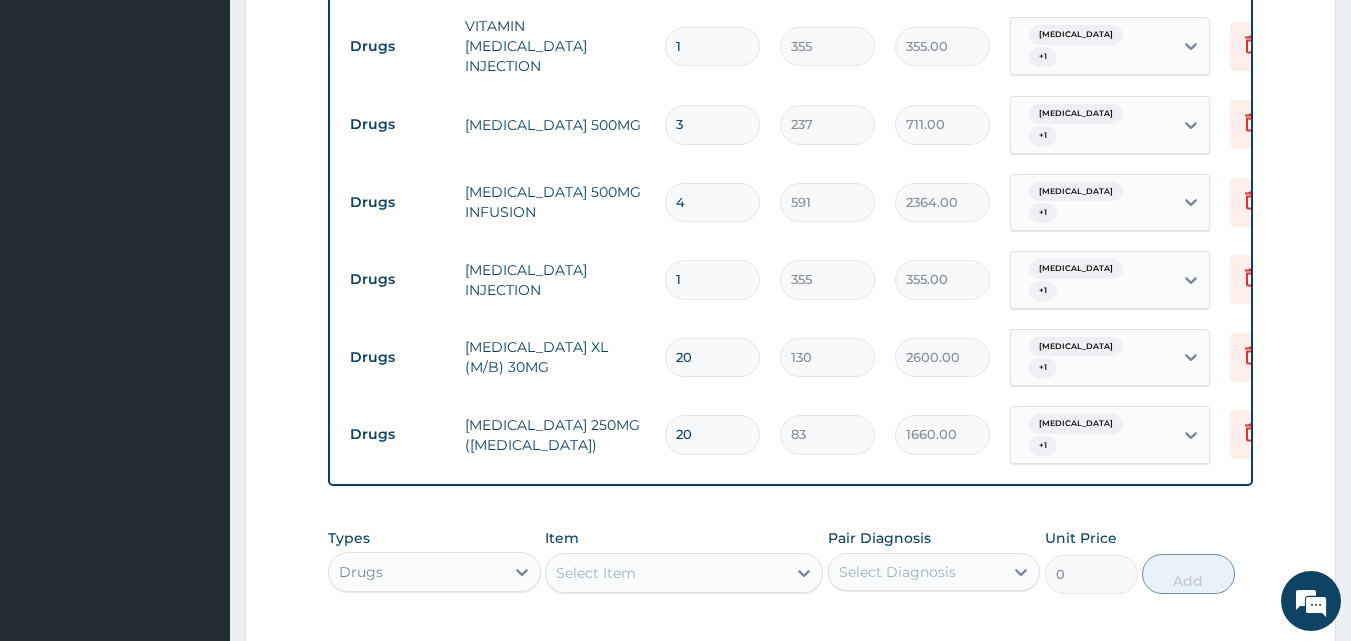 type on "20" 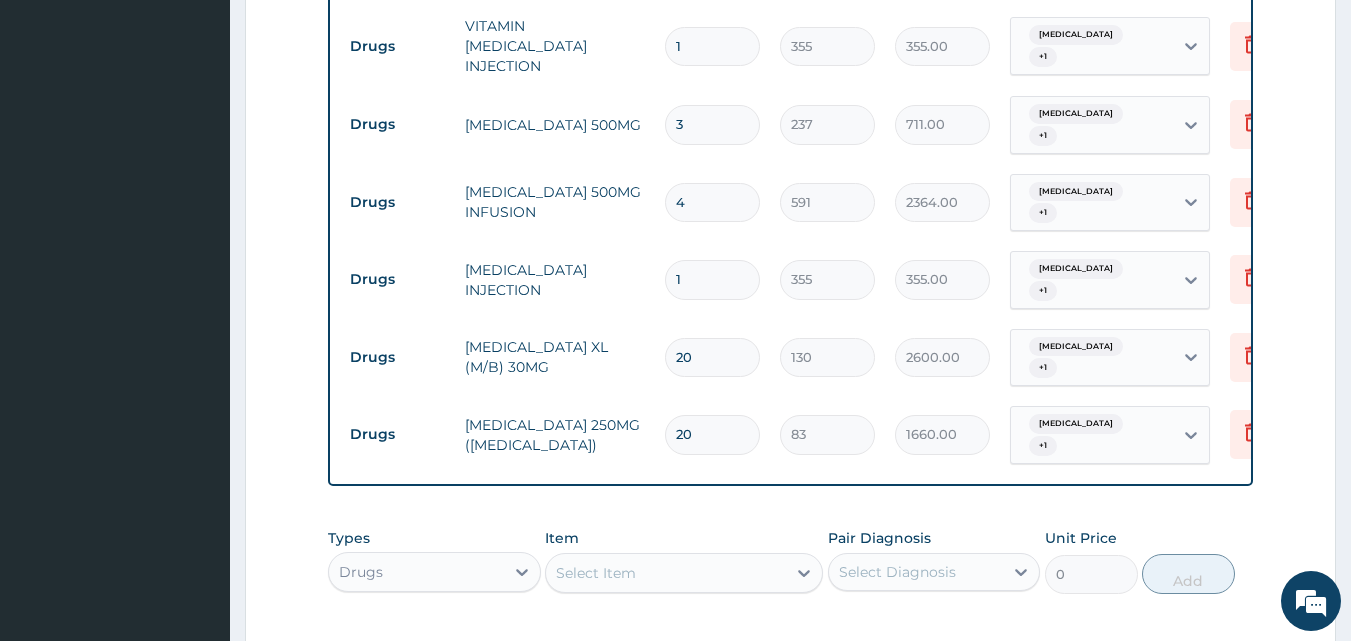 click on "Select Item" at bounding box center [684, 573] 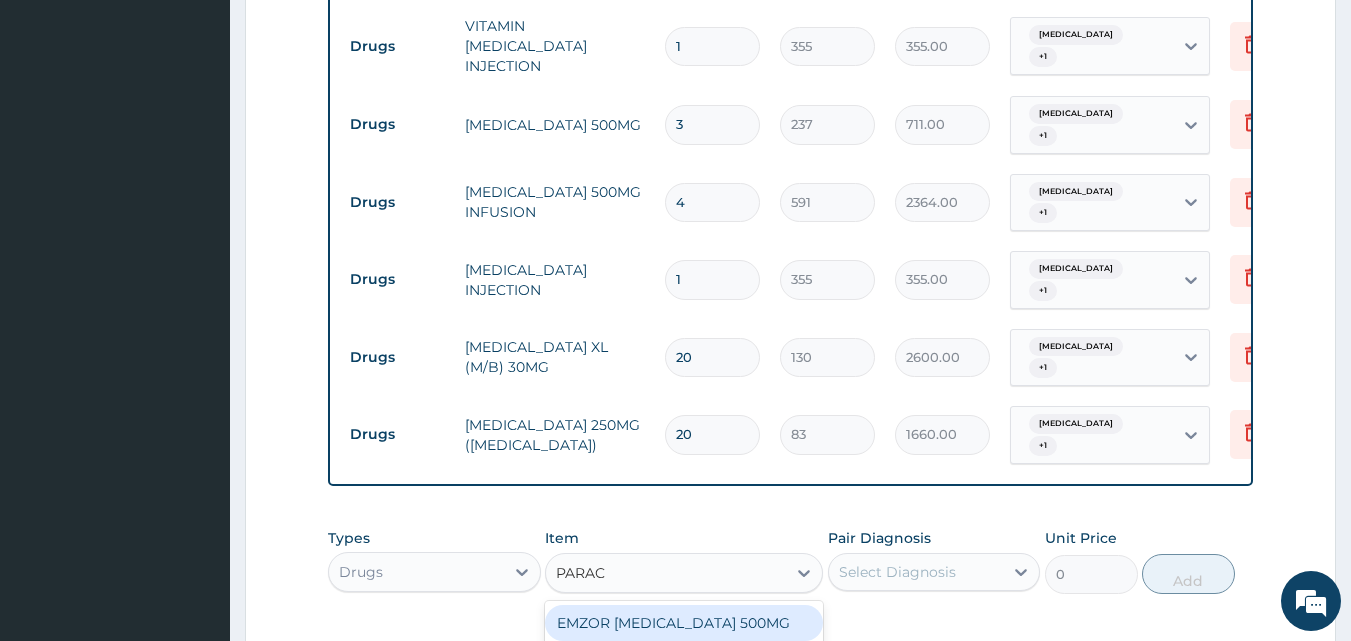 type on "PARACE" 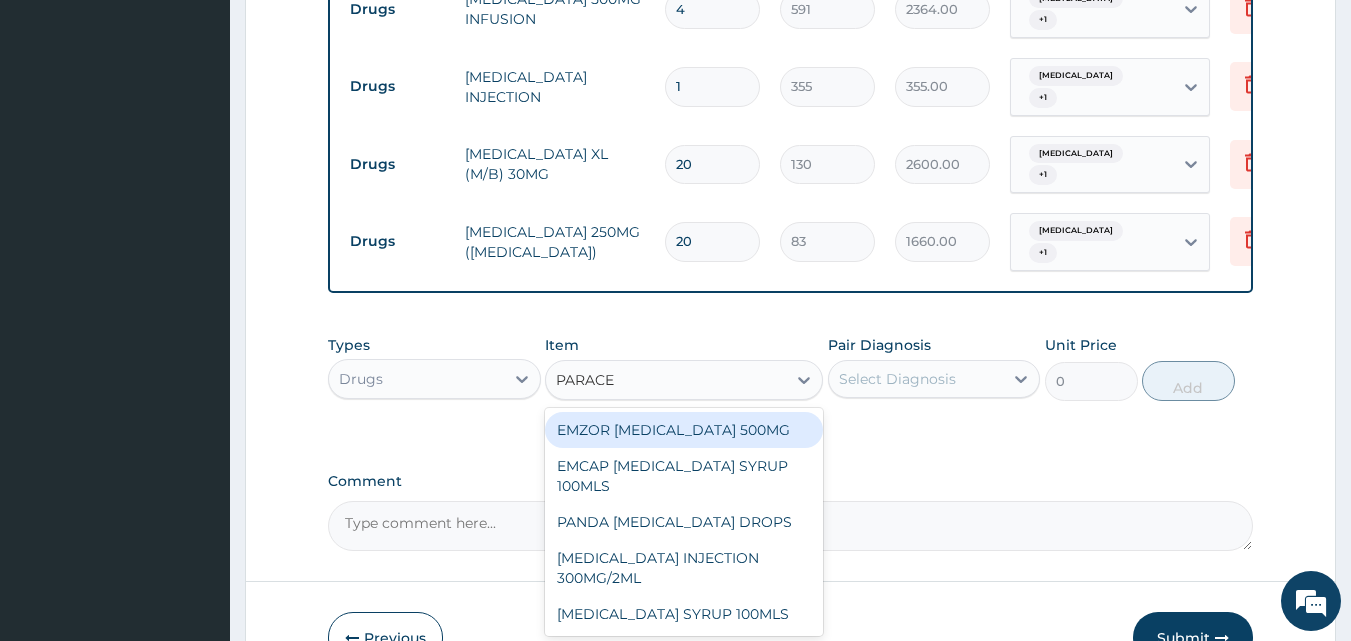 scroll, scrollTop: 849, scrollLeft: 0, axis: vertical 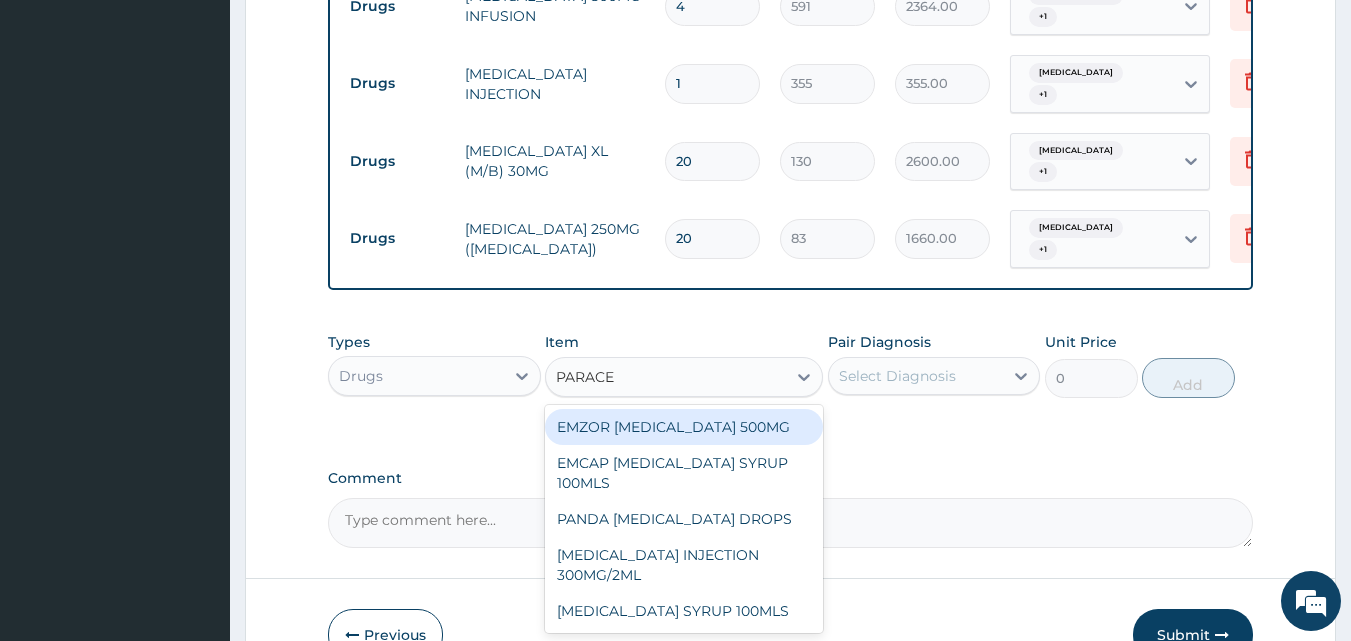 click on "EMZOR PARACETAMOL 500MG" at bounding box center (684, 427) 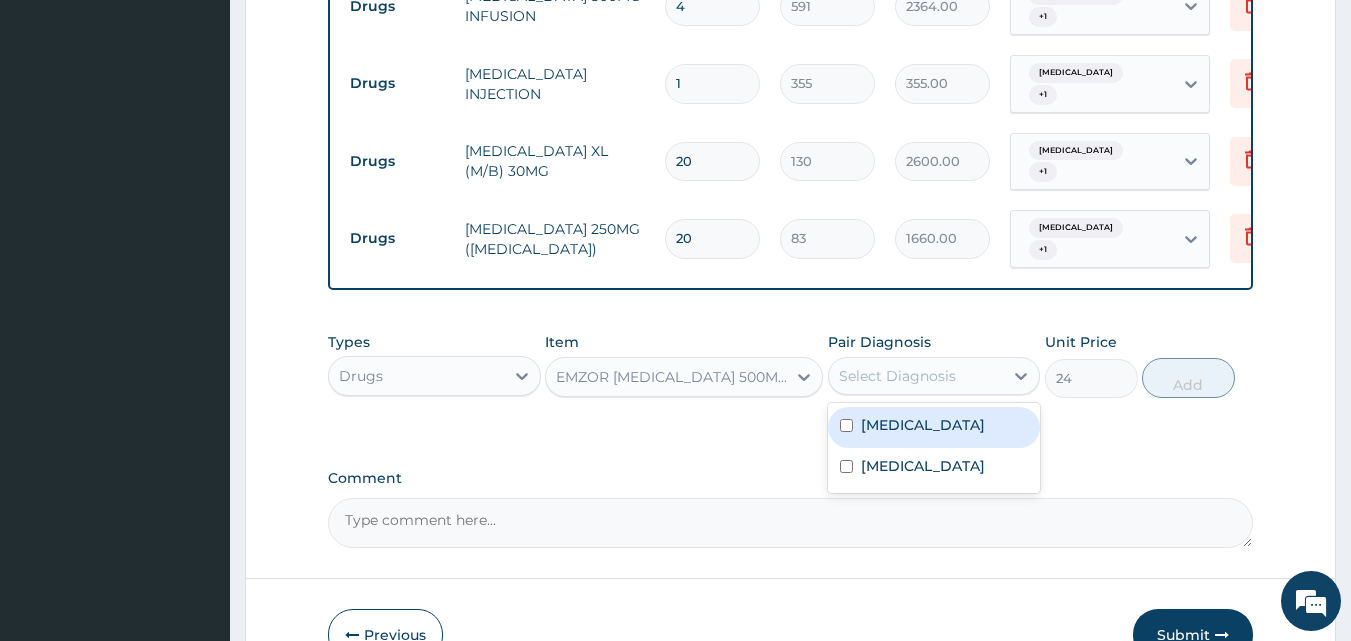 click on "Select Diagnosis" at bounding box center [897, 376] 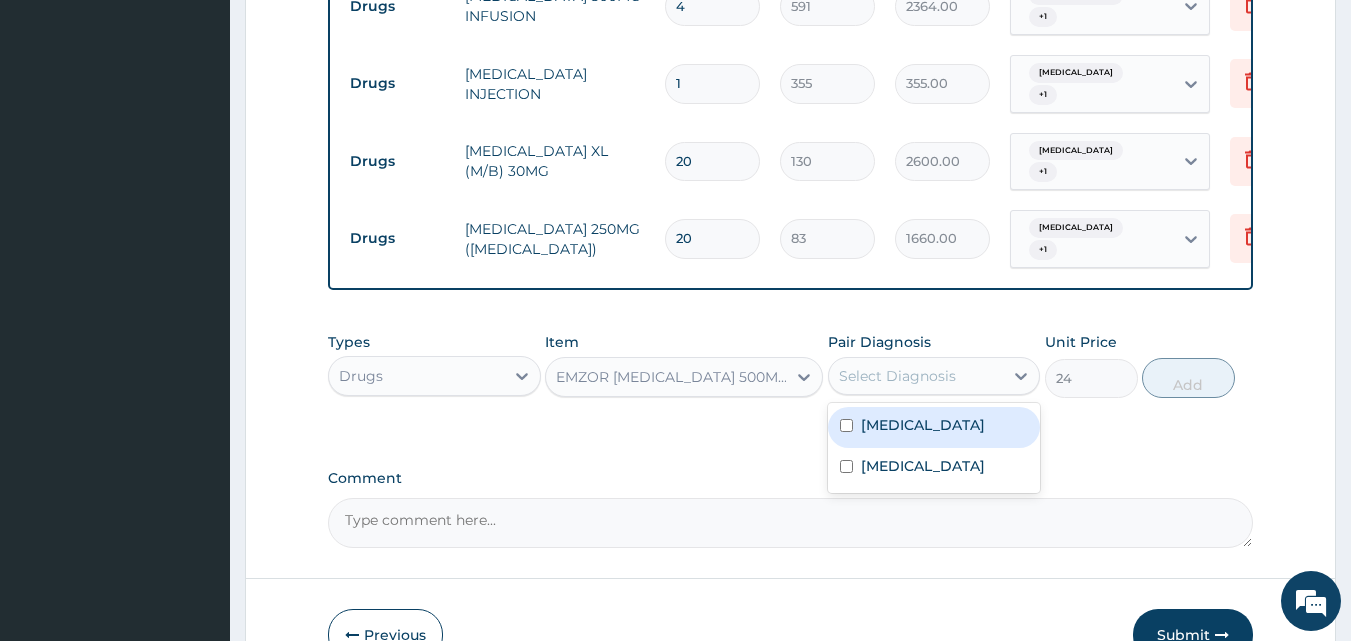 click at bounding box center [846, 425] 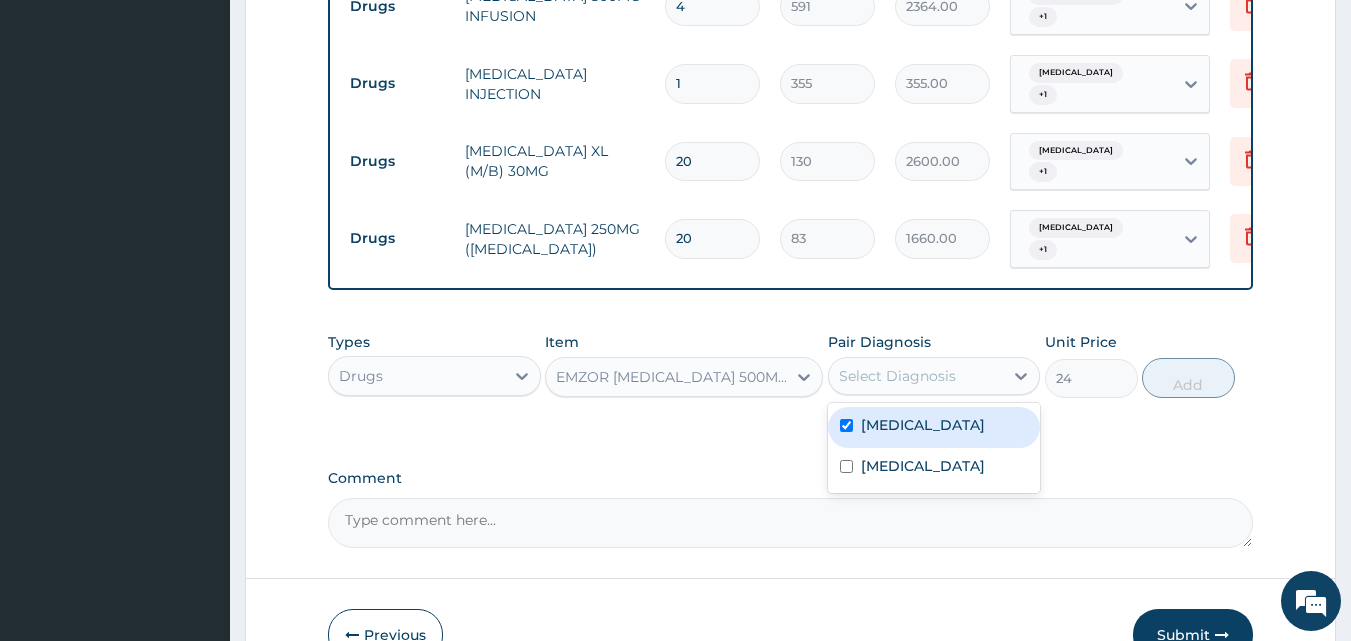 checkbox on "true" 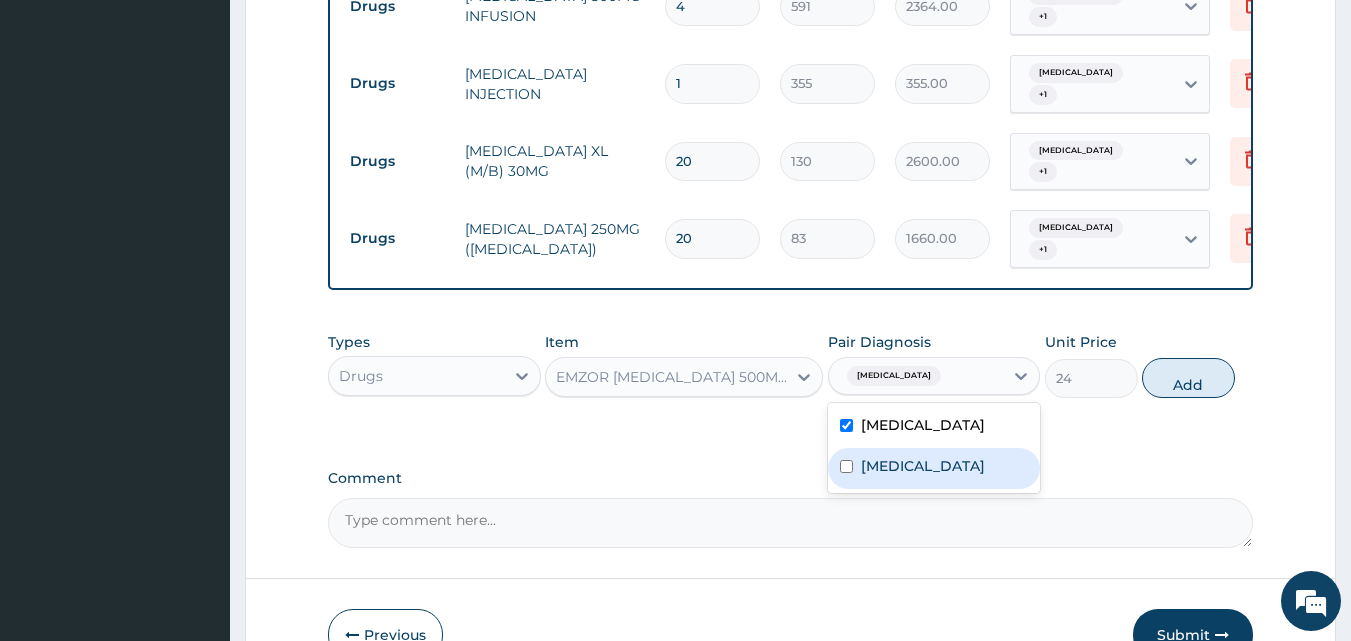 click at bounding box center (846, 466) 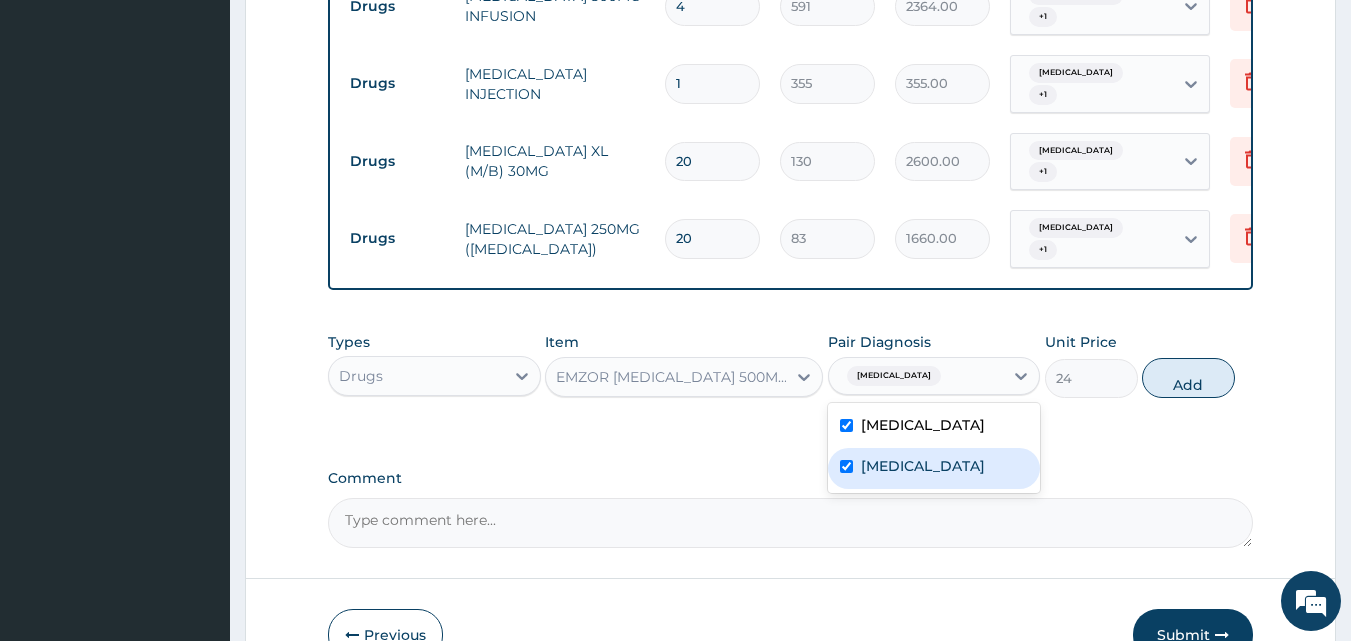 checkbox on "true" 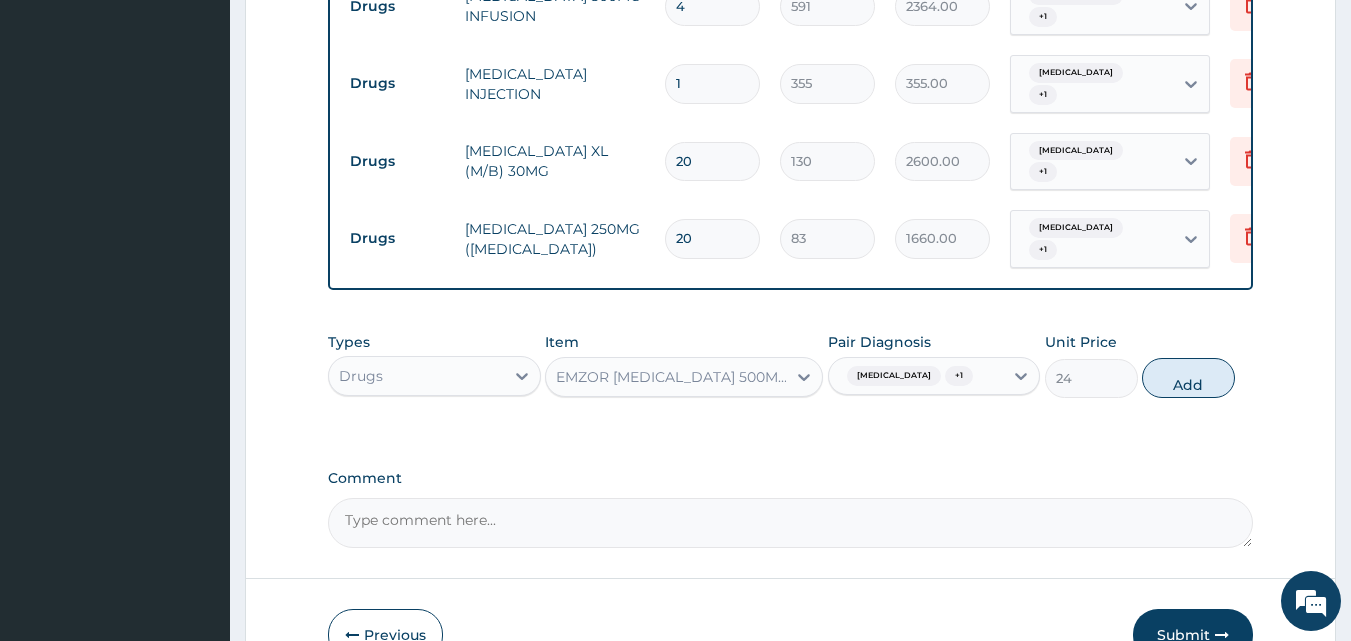 click on "Types Drugs Item EMZOR PARACETAMOL 500MG Pair Diagnosis Malaria  + 1 Unit Price 24 Add" 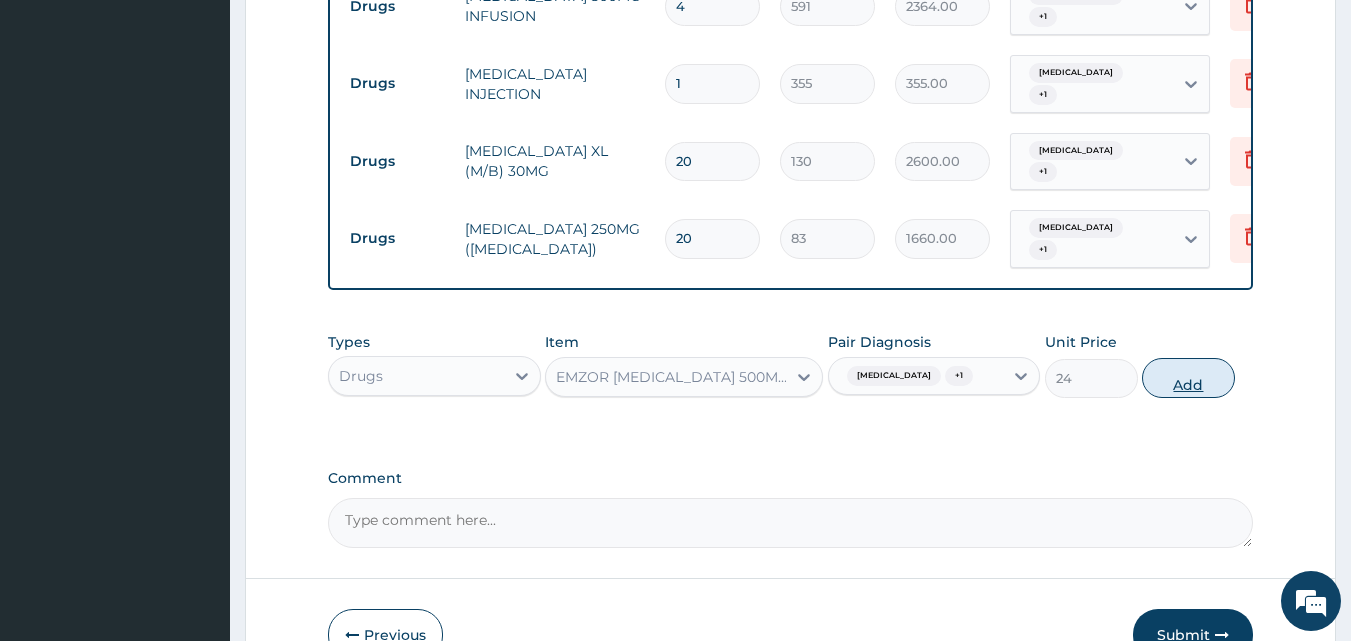 click on "Add" at bounding box center (1188, 378) 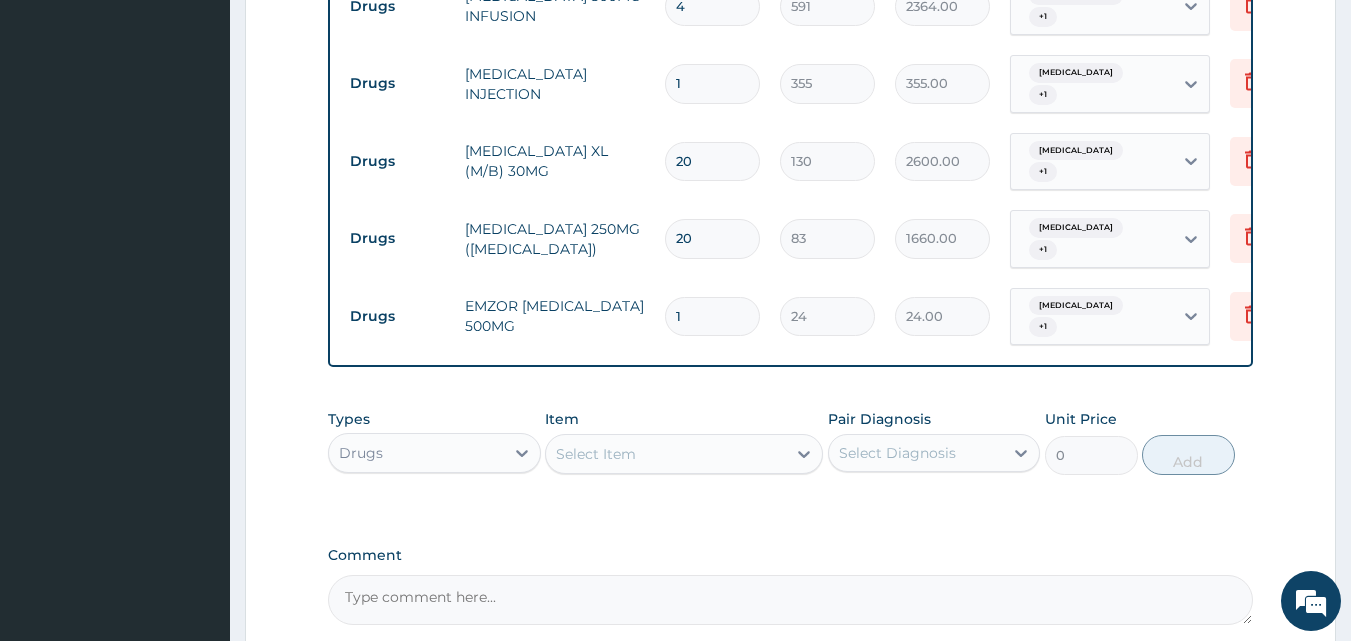 click on "1" at bounding box center [712, 316] 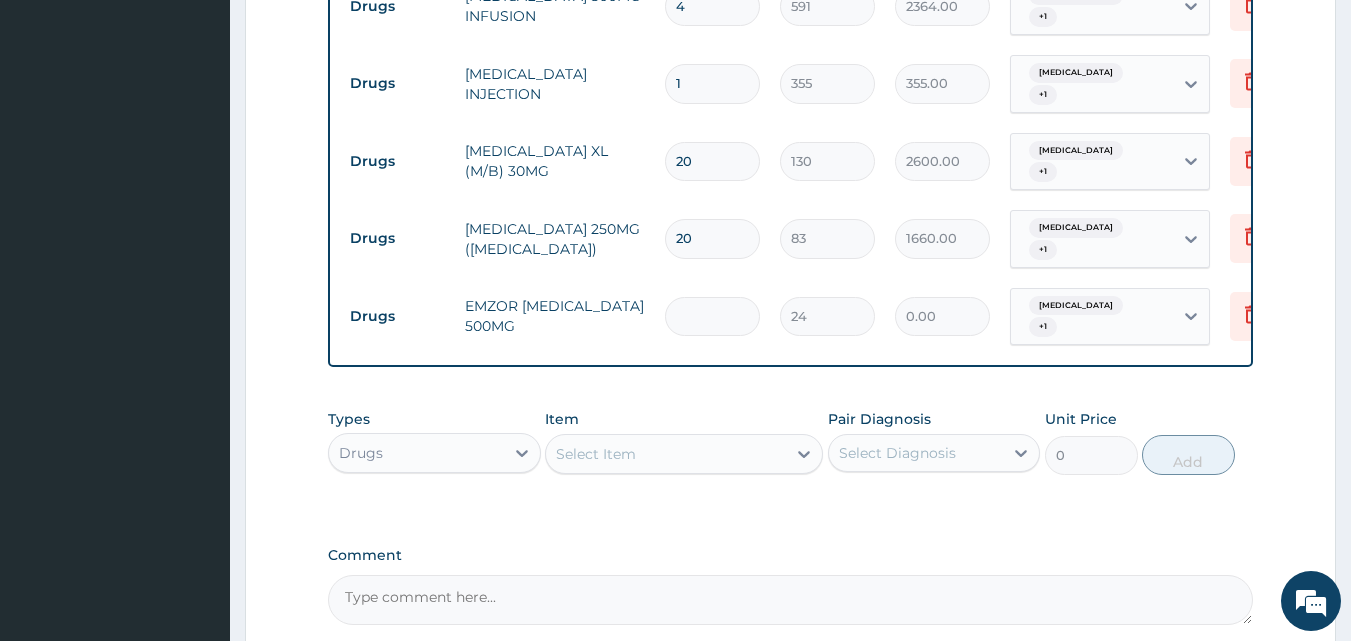 type on "3" 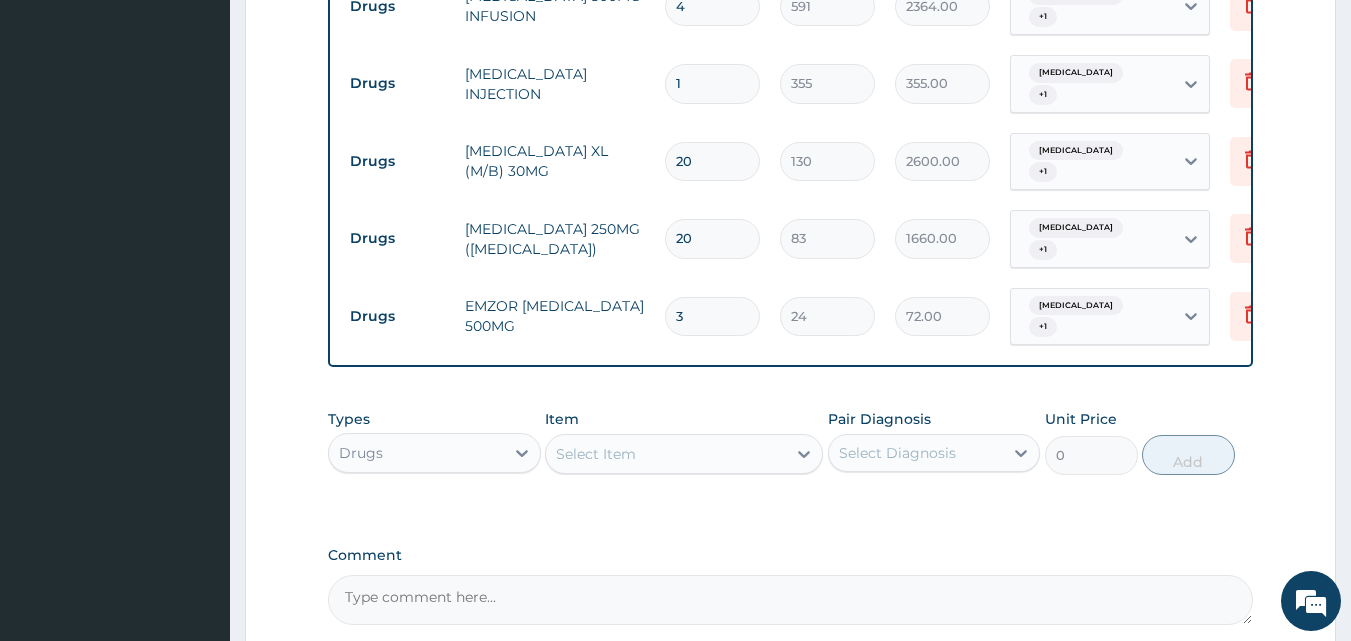 type on "3" 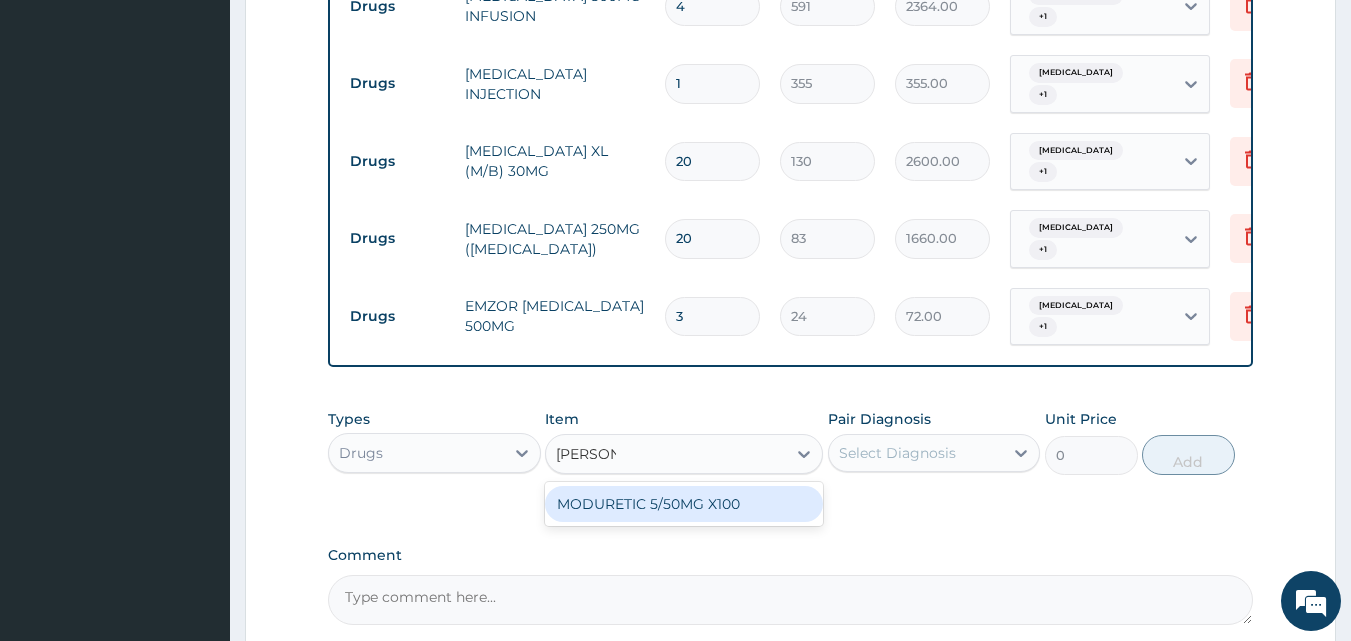 type on "MODURE" 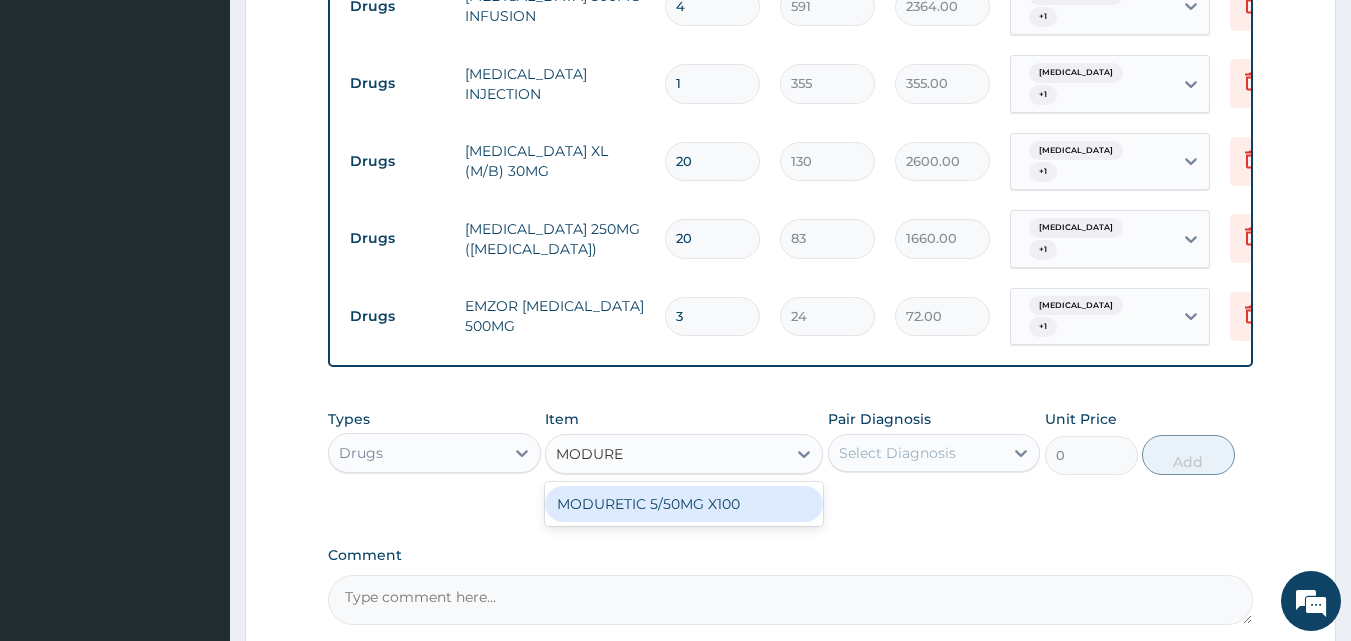 click on "MODURETIC 5/50MG X100" at bounding box center [684, 504] 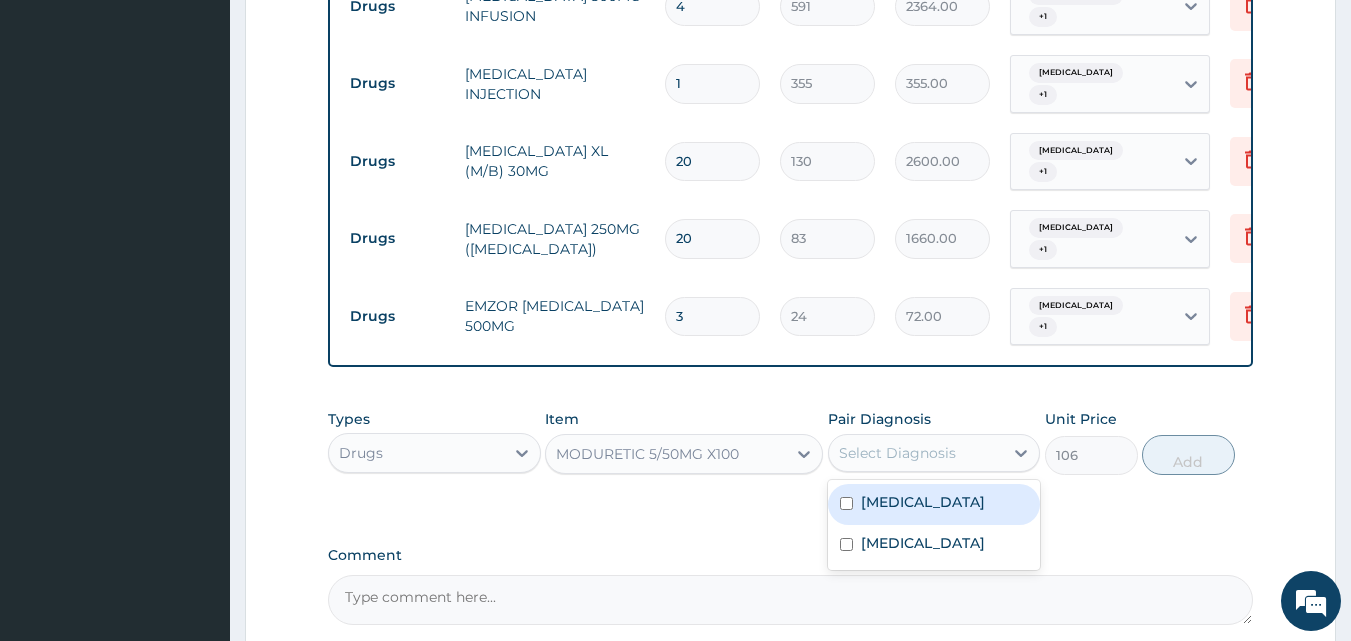 click on "Select Diagnosis" at bounding box center [897, 453] 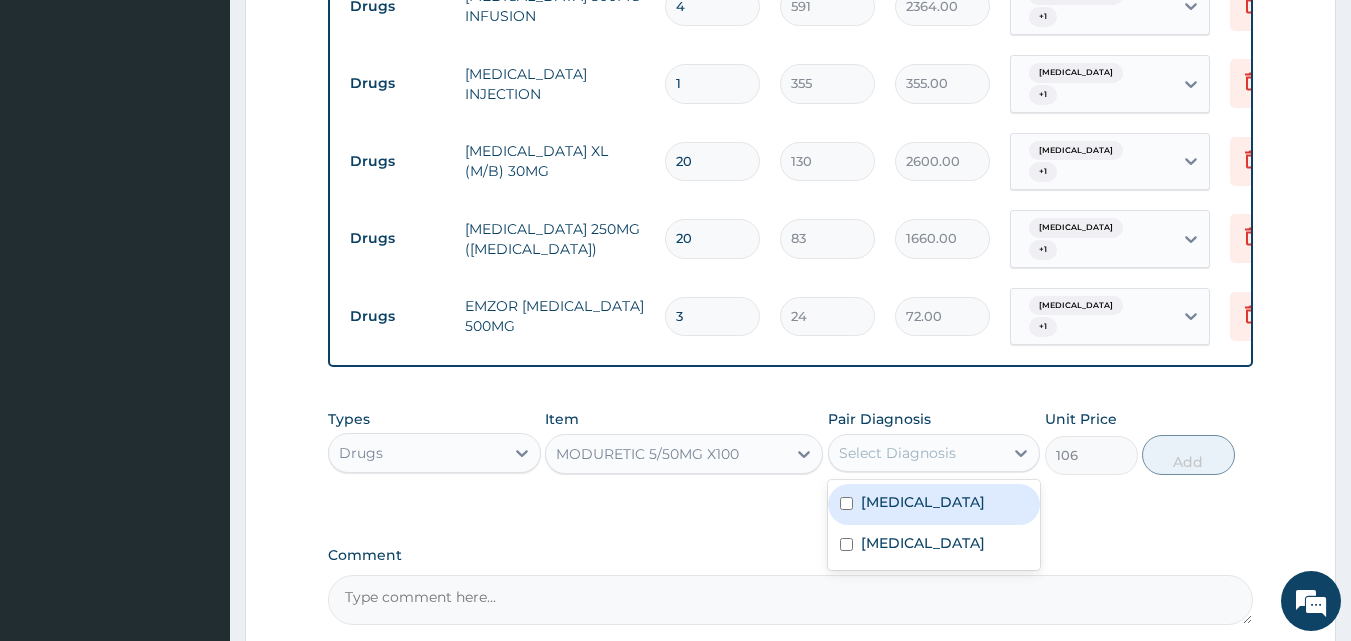 click at bounding box center (846, 503) 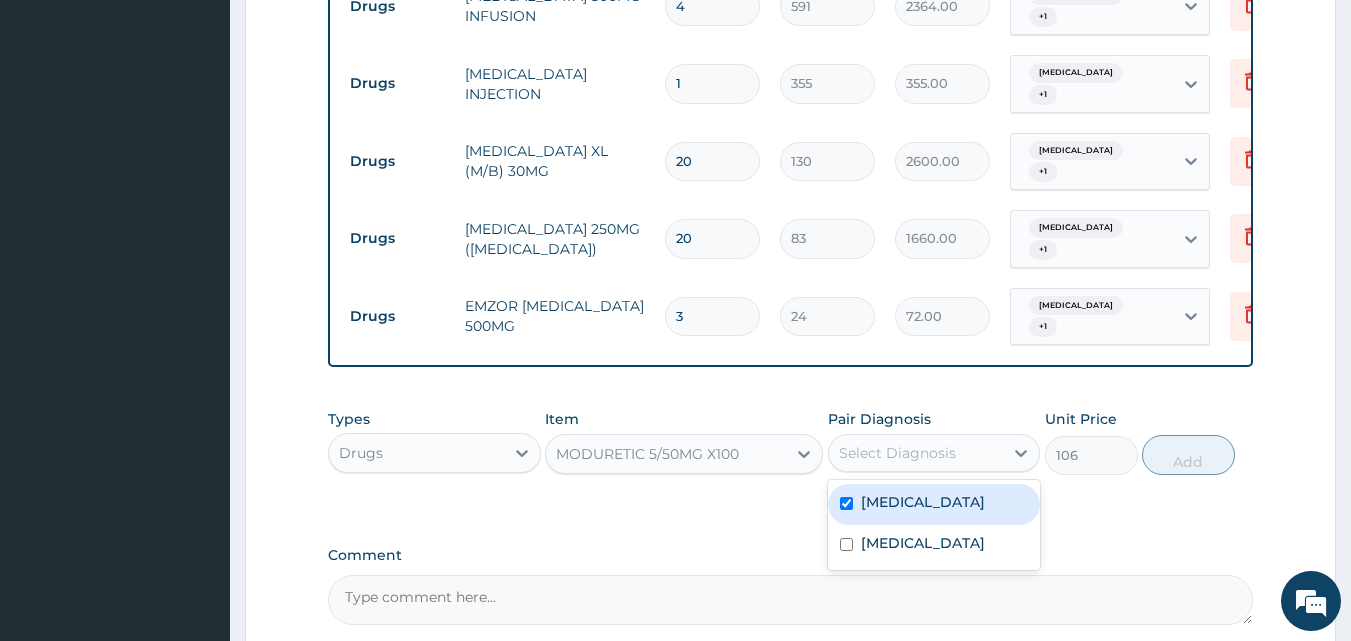 checkbox on "true" 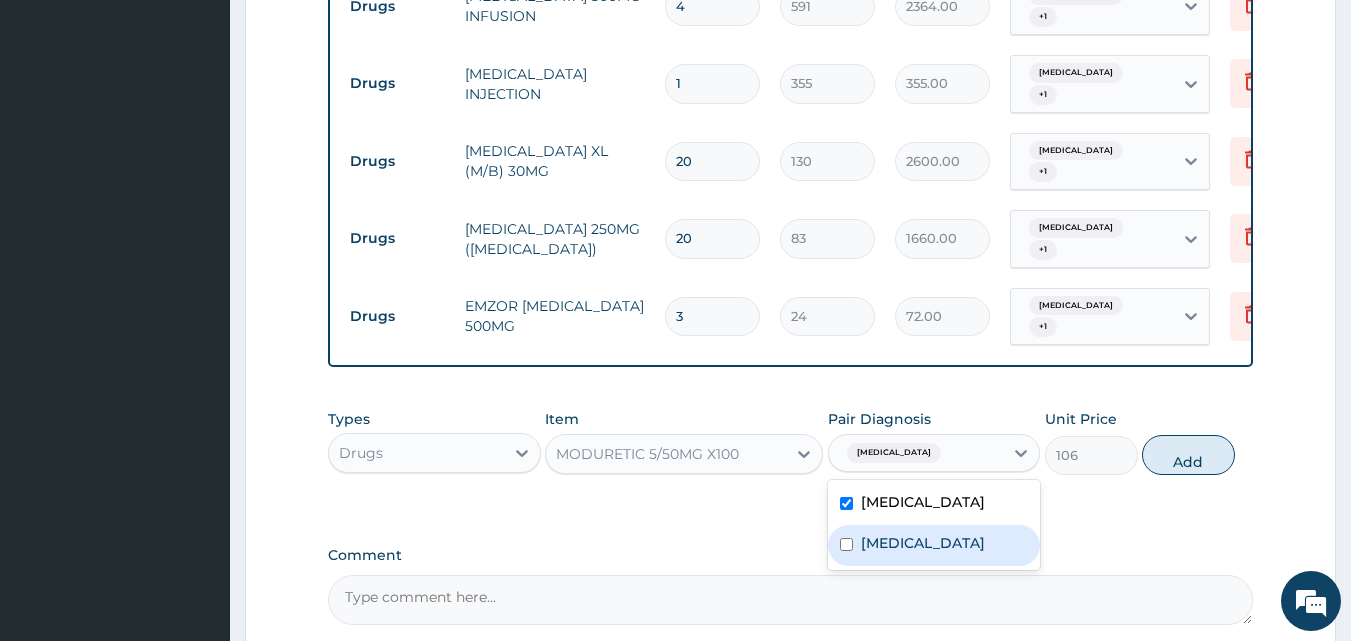 click at bounding box center (846, 544) 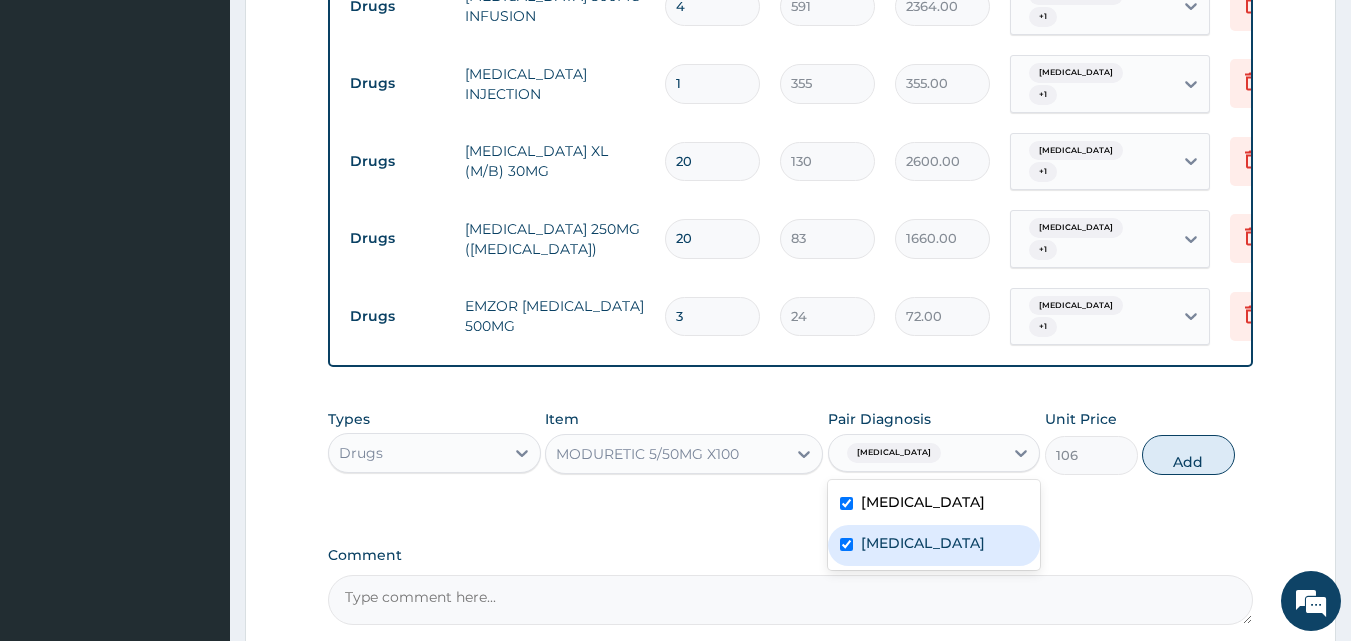 checkbox on "true" 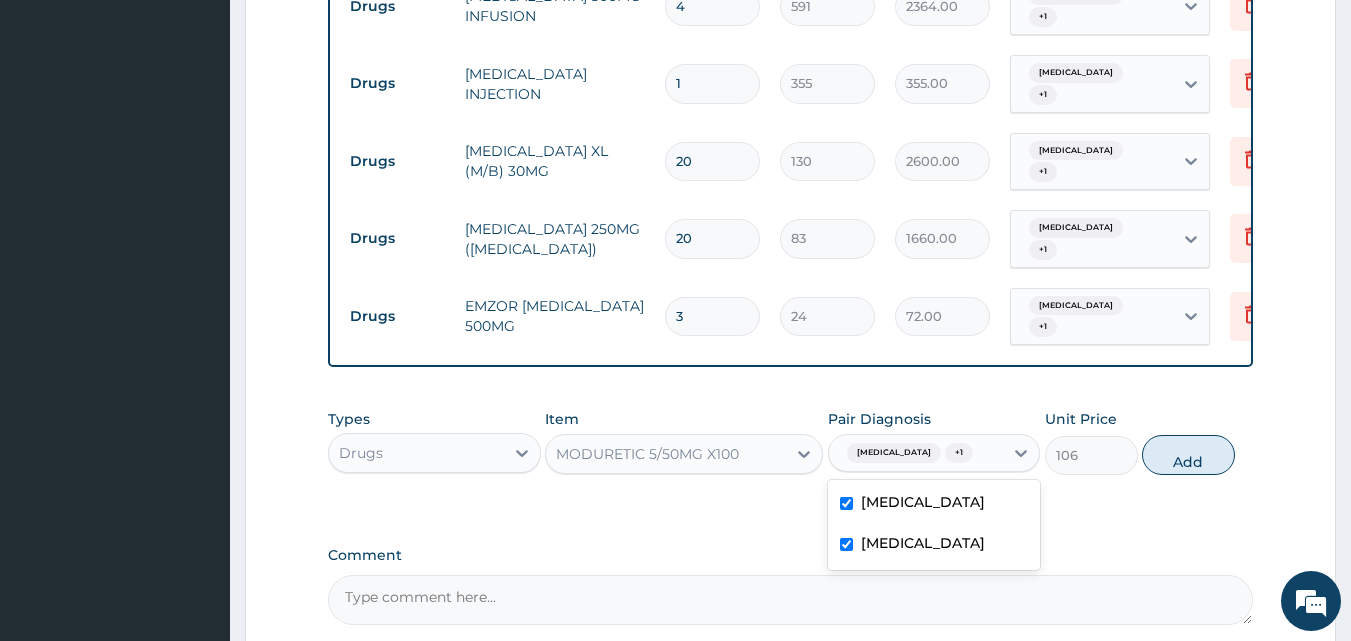 click on "PA Code / Prescription Code Enter Code(Secondary Care Only) Encounter Date 07-07-2025 Diagnosis Malaria Confirmed Sepsis Confirmed NB: All diagnosis must be linked to a claim item Claim Items Type Name Quantity Unit Price Total Price Pair Diagnosis Actions Drugs 5% DEXTROSE WATER (FIDSON) 1 1774 1774.00 Malaria  + 1 Delete Drugs VITAMIN B COMPLEX INJECTION 1 355 355.00 Malaria  + 1 Delete Drugs LEVOFLOXACIN 500MG 3 237 711.00 Malaria  + 1 Delete Drugs FLAGYL 500MG INFUSION 4 591 2364.00 Malaria  + 1 Delete Drugs PROMETHAZINE INJECTION 1 355 355.00 Malaria  + 1 Delete Drugs NIFEDIPINE XL (M/B) 30MG 20 130 2600.00 Malaria  + 1 Delete Drugs METHYLDOPA 250MG (ALDOMET) 20 83 1660.00 Malaria  + 1 Delete Drugs EMZOR PARACETAMOL 500MG 3 24 72.00 Malaria  + 1 Delete Types Drugs Item MODURETIC 5/50MG X100 Pair Diagnosis option Sepsis, selected. Malaria  + 1 Malaria Sepsis Unit Price 106 Add Comment" at bounding box center [791, -17] 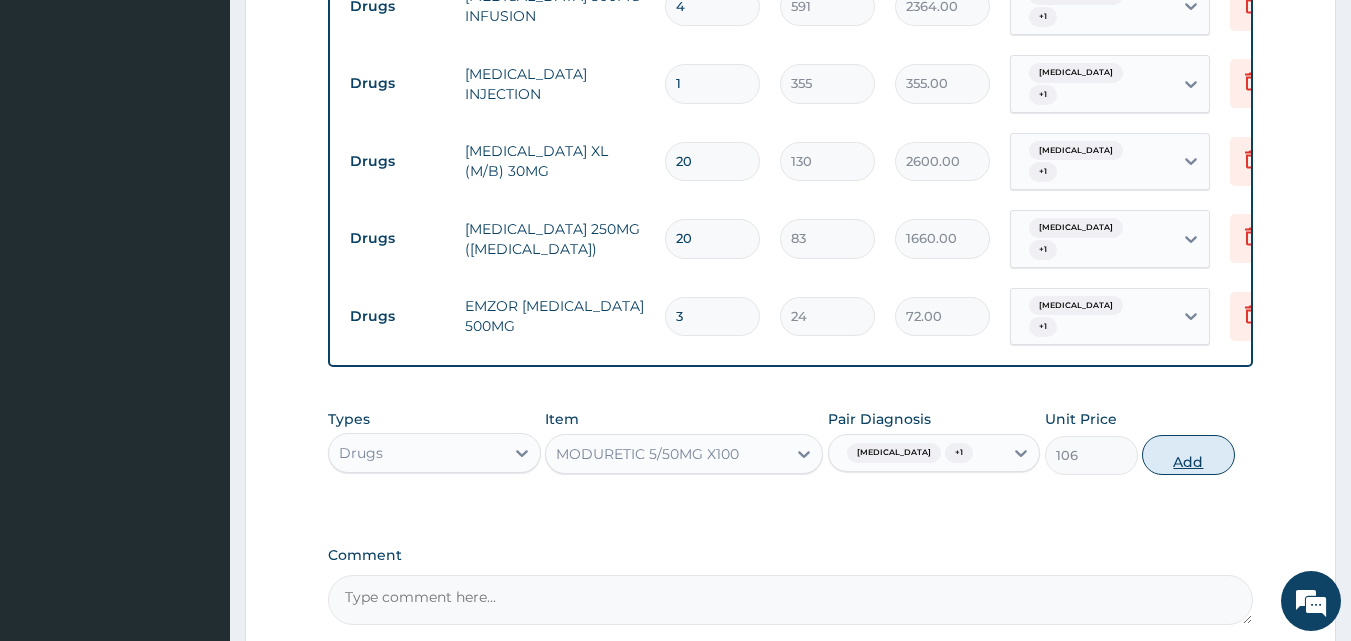 click on "Add" at bounding box center (1188, 455) 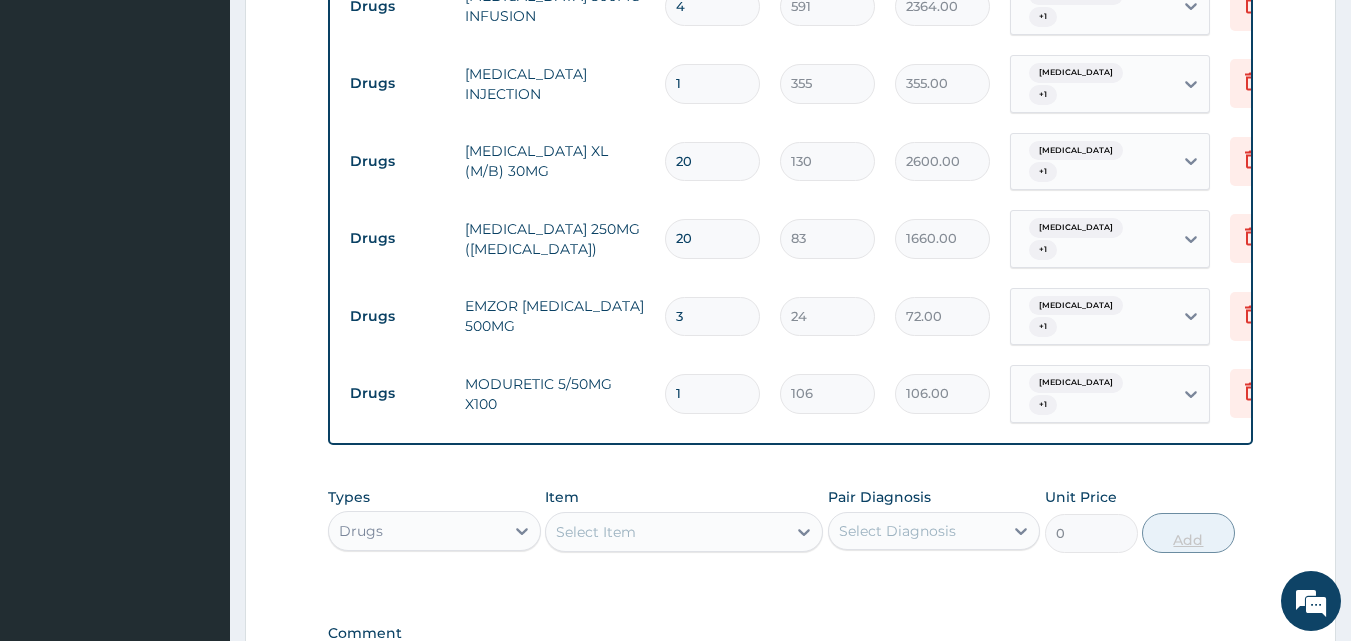 type on "10" 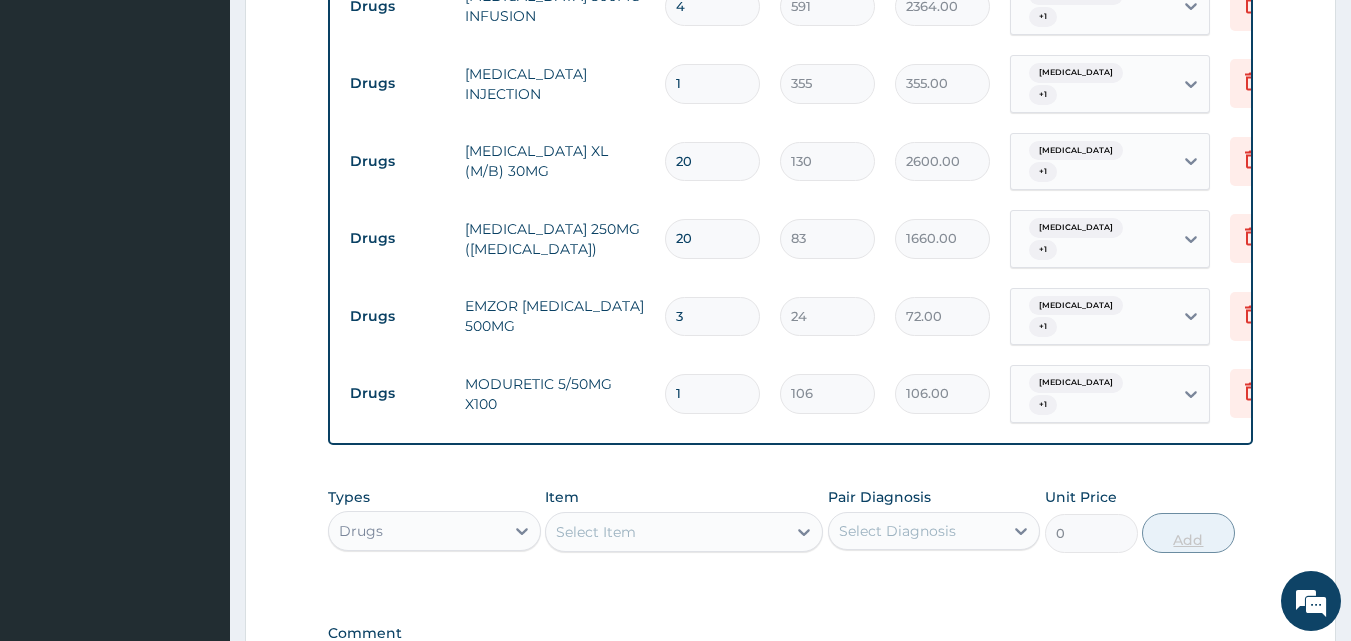 type on "1060.00" 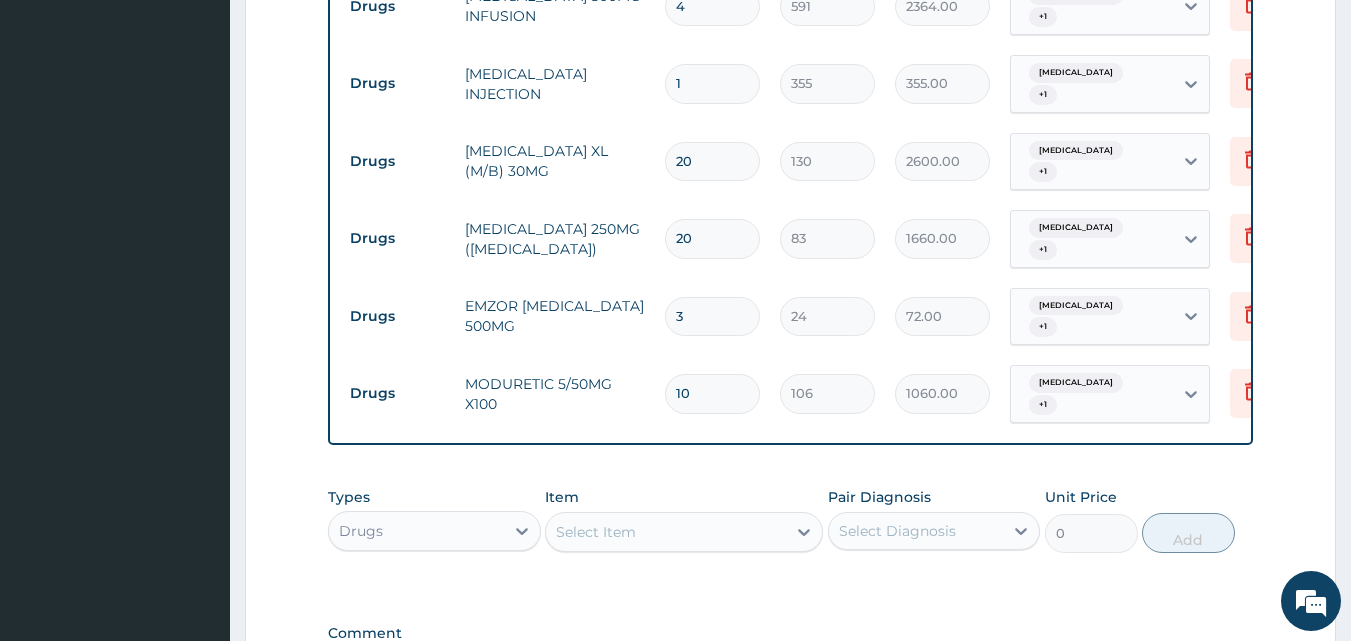 type on "10" 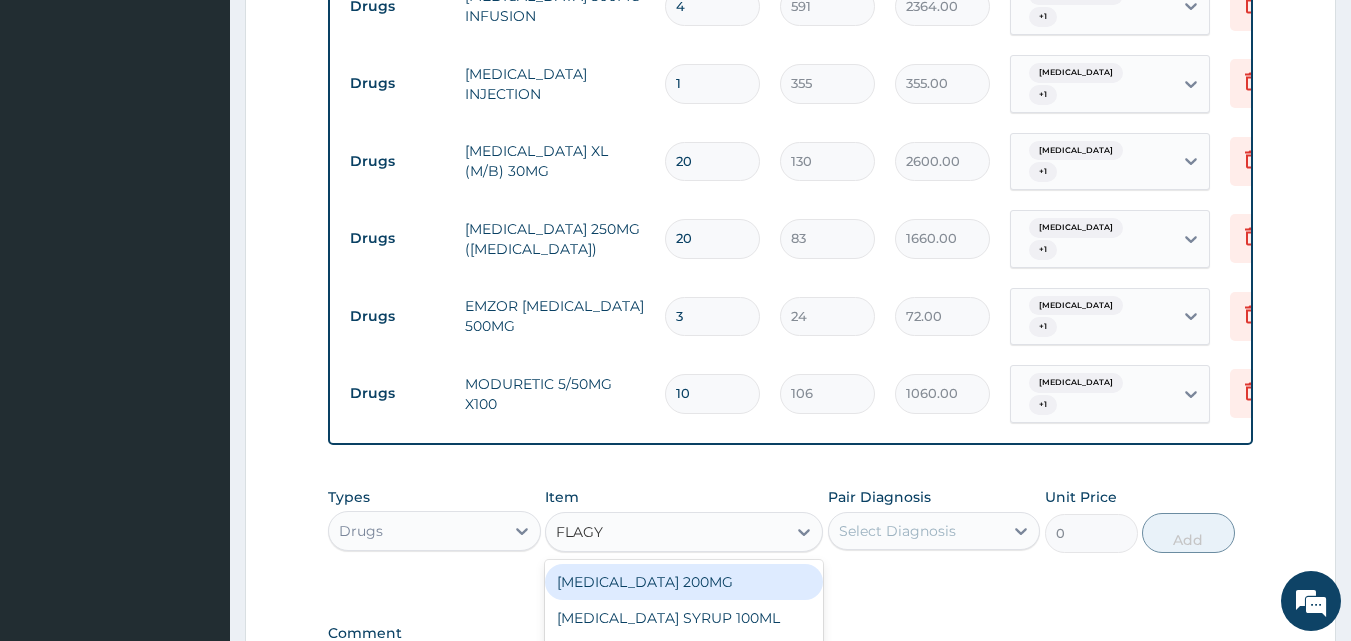 type on "FLAGYL" 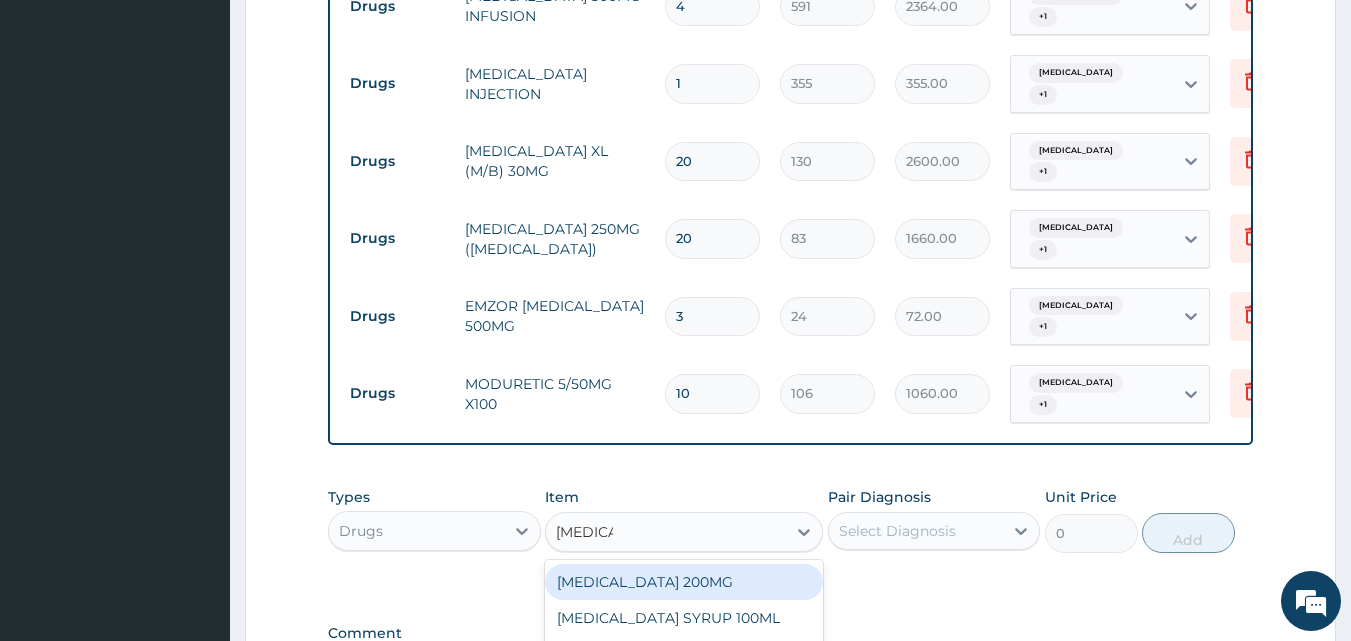 click on "FLAGYL 200MG" at bounding box center [684, 582] 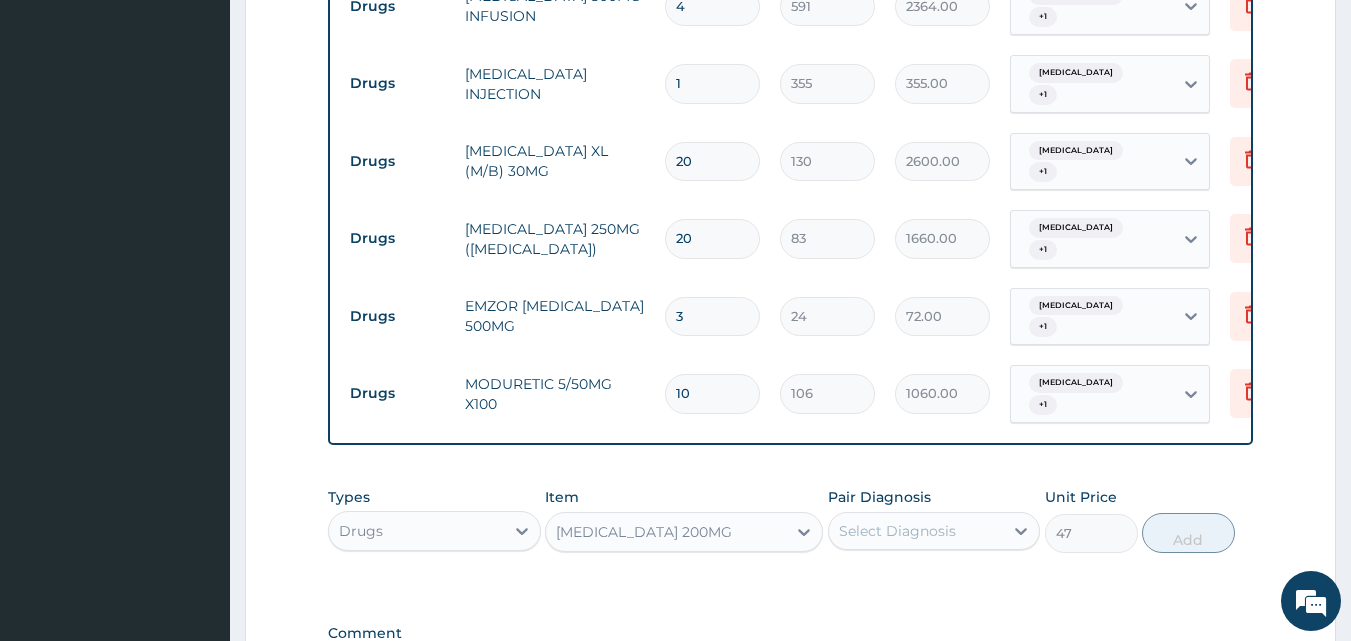 click on "Select Diagnosis" at bounding box center (897, 531) 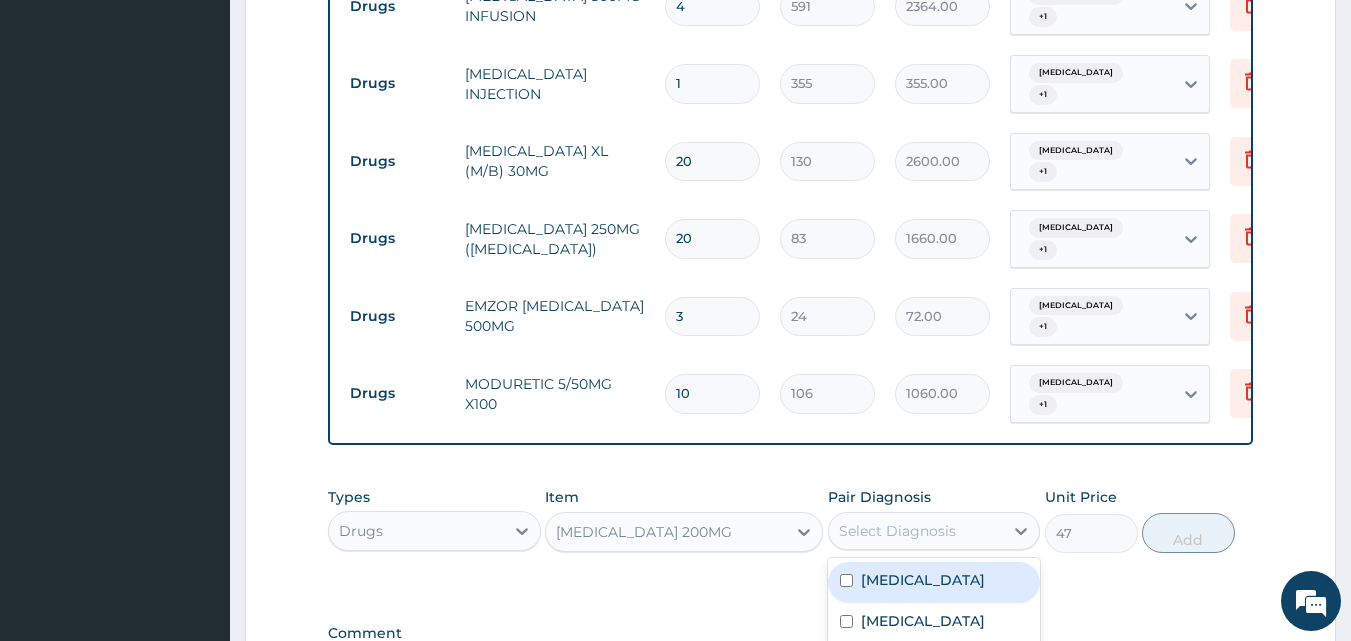 click at bounding box center [846, 580] 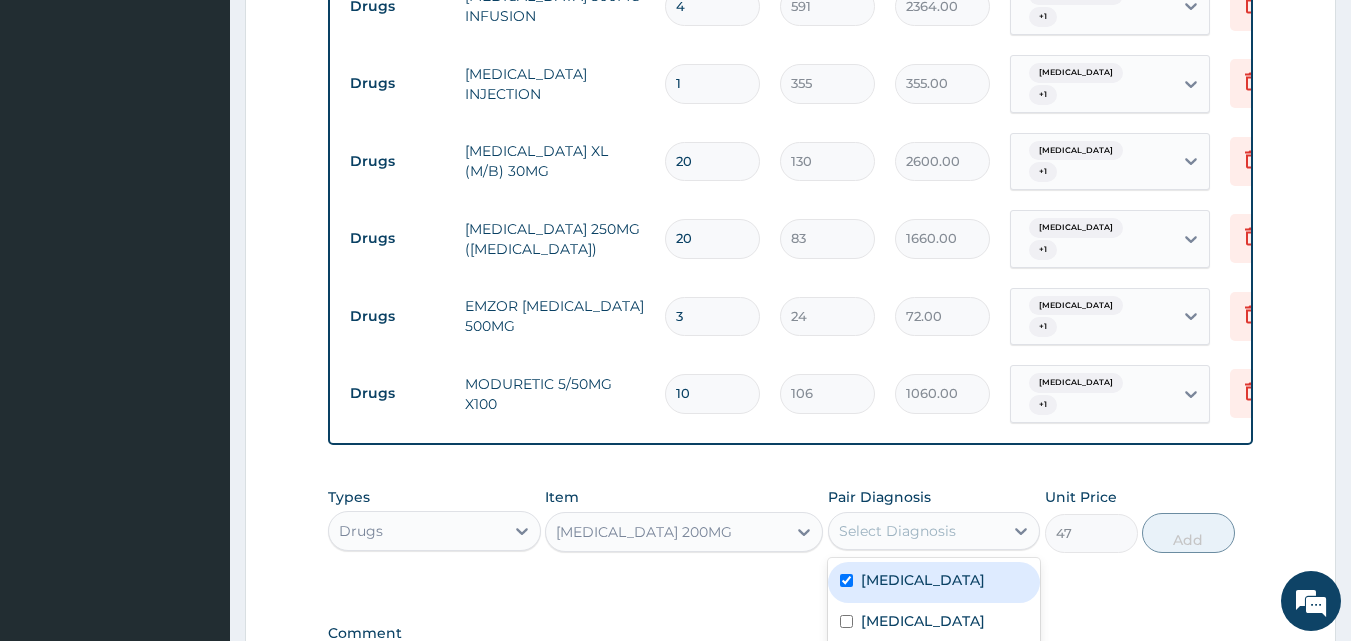 checkbox on "true" 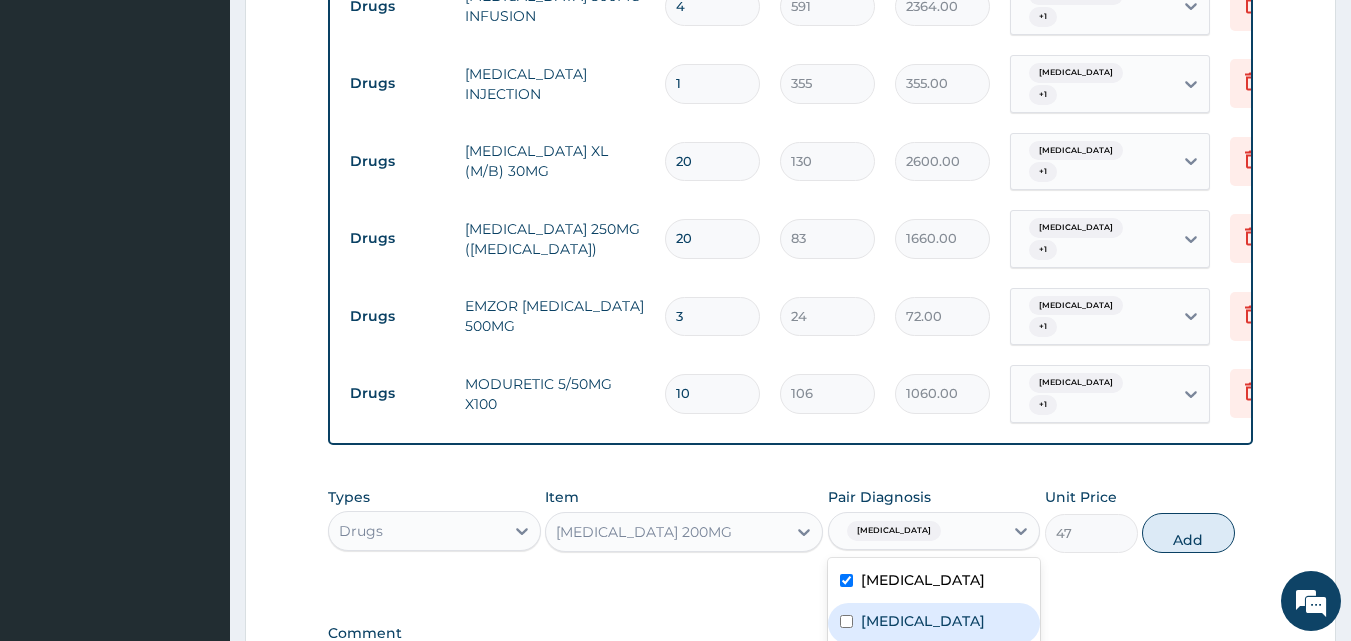 click at bounding box center [846, 621] 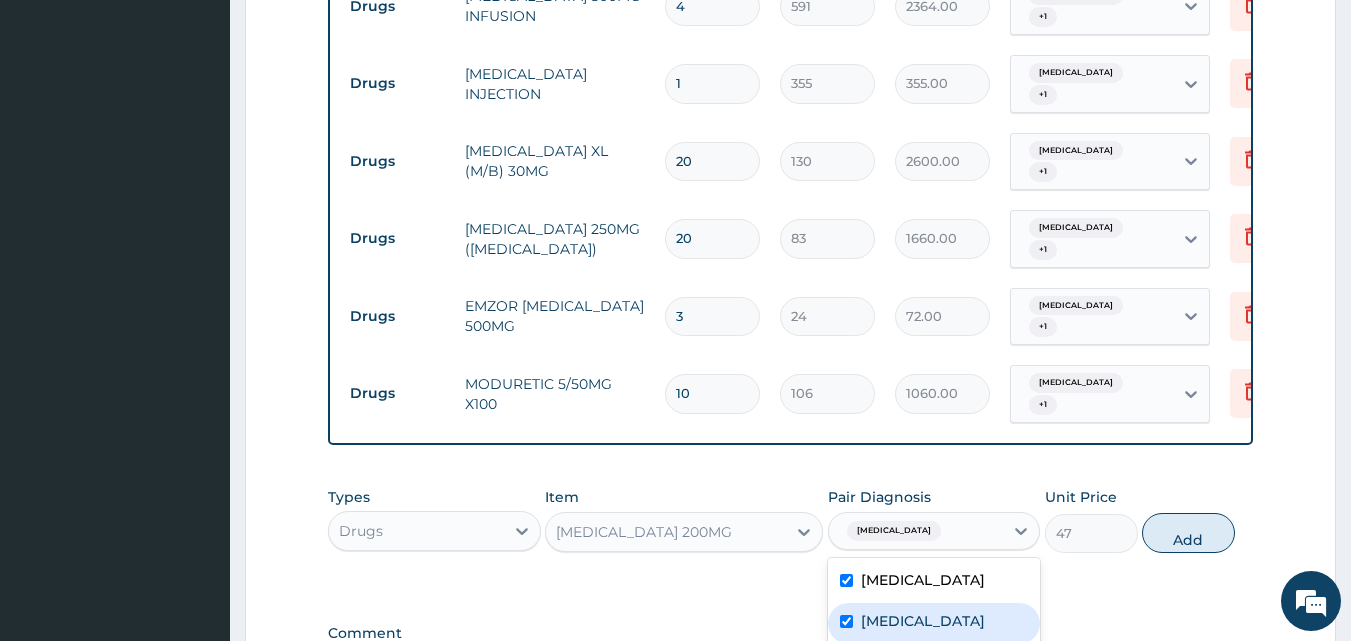 checkbox on "true" 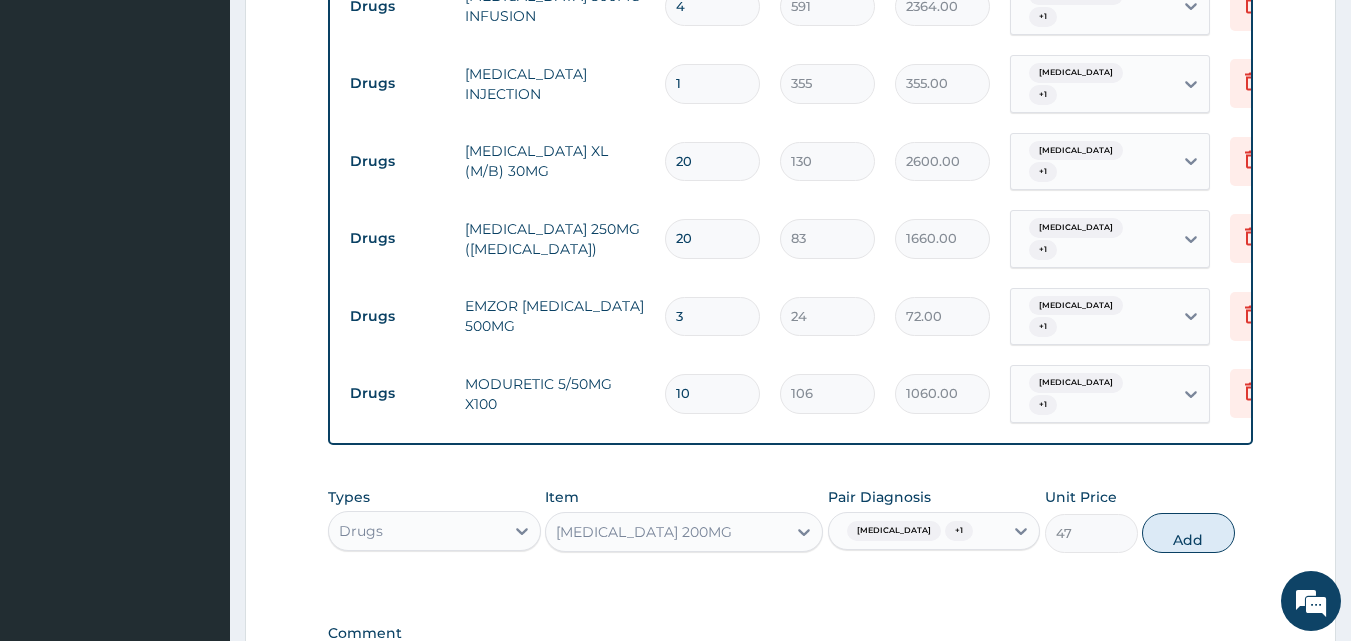 click on "PA Code / Prescription Code Enter Code(Secondary Care Only) Encounter Date 07-07-2025 Diagnosis Malaria Confirmed Sepsis Confirmed NB: All diagnosis must be linked to a claim item Claim Items Type Name Quantity Unit Price Total Price Pair Diagnosis Actions Drugs 5% DEXTROSE WATER (FIDSON) 1 1774 1774.00 Malaria  + 1 Delete Drugs VITAMIN B COMPLEX INJECTION 1 355 355.00 Malaria  + 1 Delete Drugs LEVOFLOXACIN 500MG 3 237 711.00 Malaria  + 1 Delete Drugs FLAGYL 500MG INFUSION 4 591 2364.00 Malaria  + 1 Delete Drugs PROMETHAZINE INJECTION 1 355 355.00 Malaria  + 1 Delete Drugs NIFEDIPINE XL (M/B) 30MG 20 130 2600.00 Malaria  + 1 Delete Drugs METHYLDOPA 250MG (ALDOMET) 20 83 1660.00 Malaria  + 1 Delete Drugs EMZOR PARACETAMOL 500MG 3 24 72.00 Malaria  + 1 Delete Drugs MODURETIC 5/50MG X100 10 106 1060.00 Malaria  + 1 Delete Types Drugs Item FLAGYL 200MG Pair Diagnosis Malaria  + 1 Unit Price 47 Add Comment" at bounding box center (791, 22) 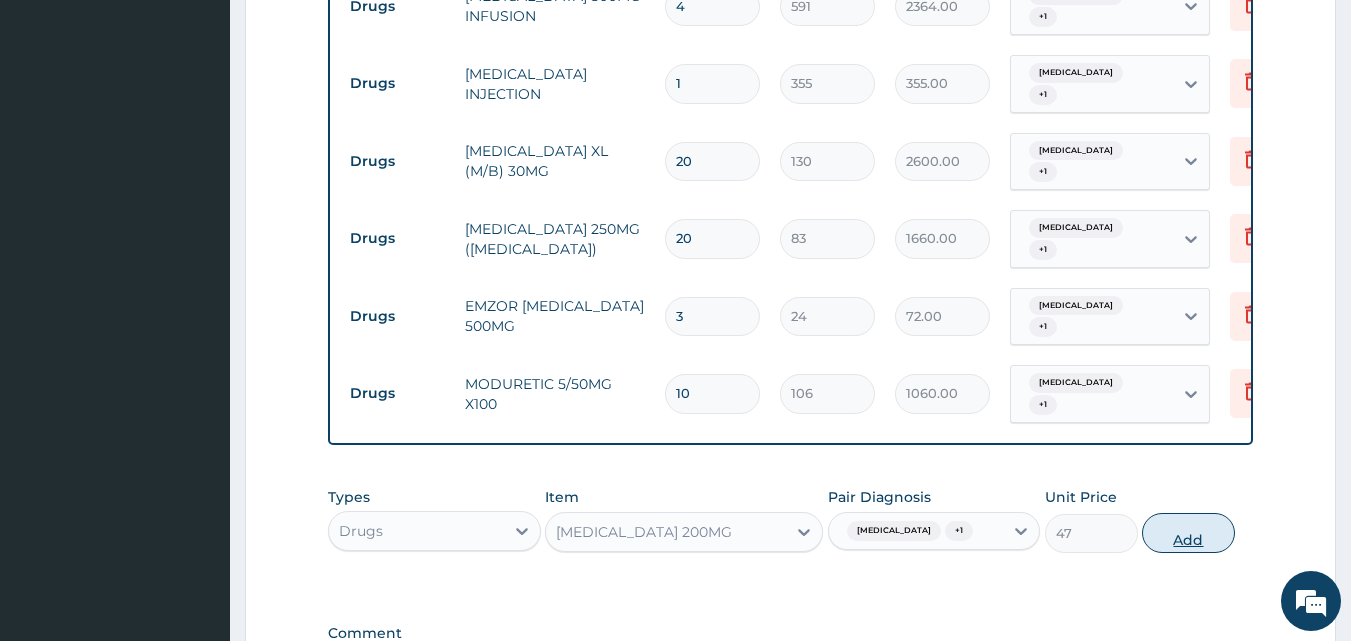 click on "Add" at bounding box center (1188, 533) 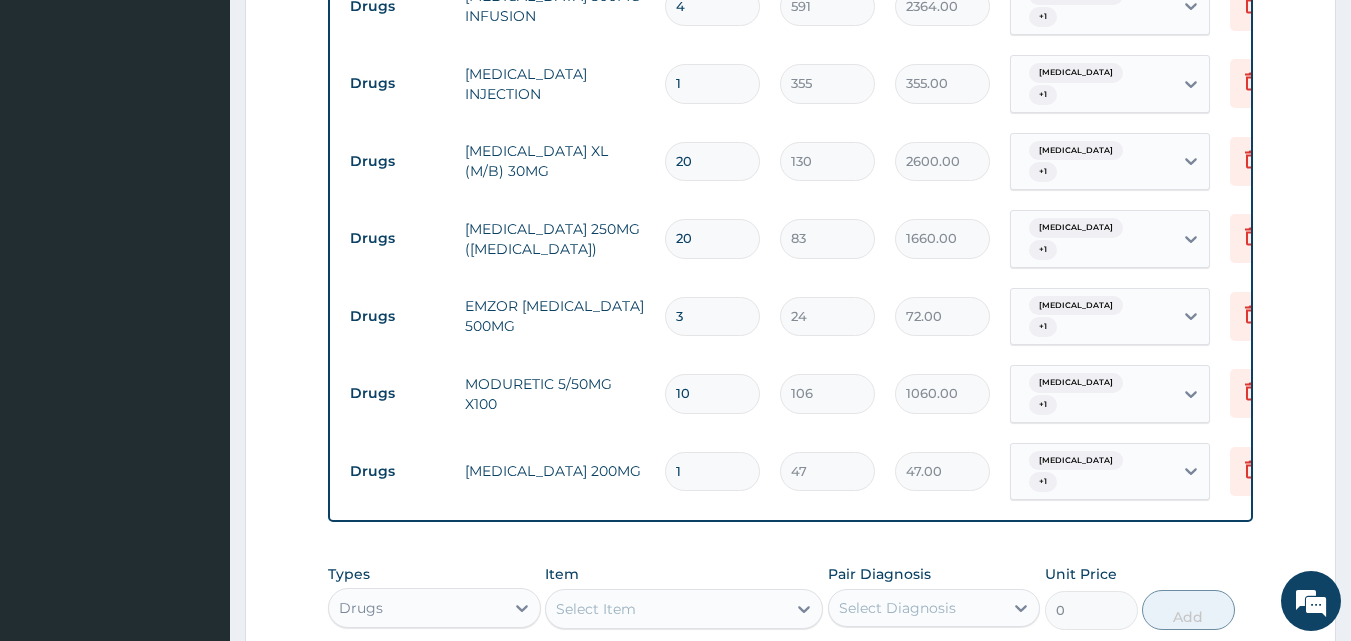 type 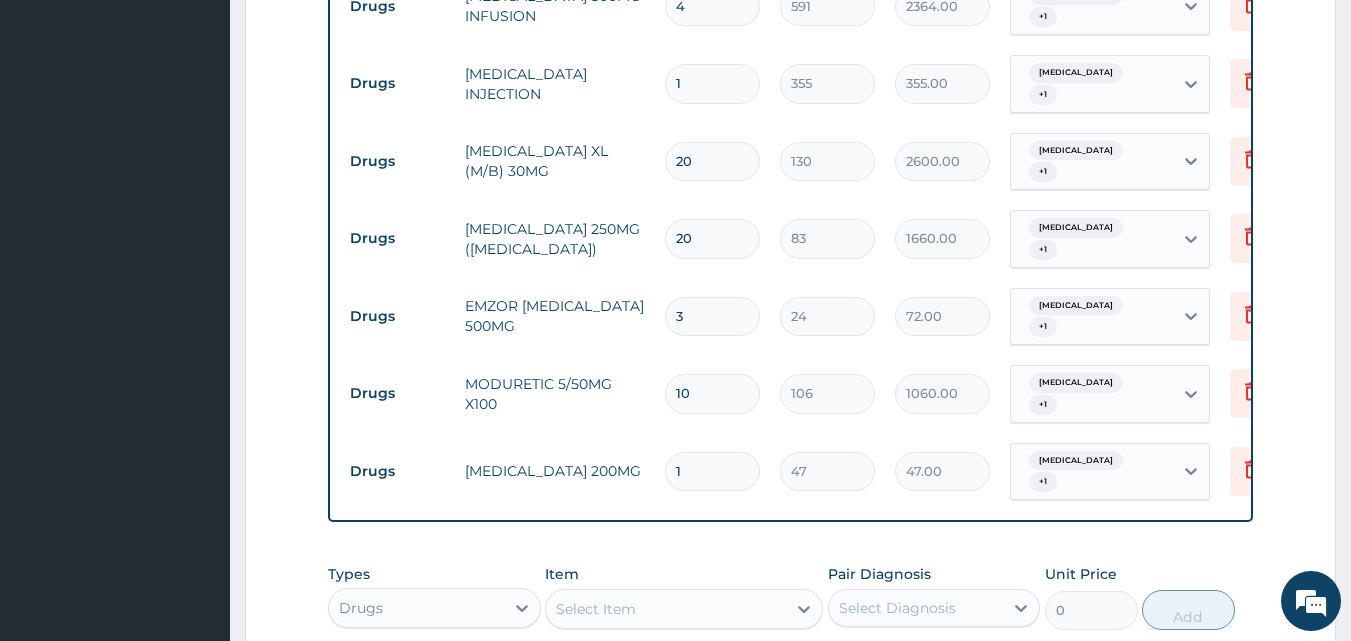 type on "0.00" 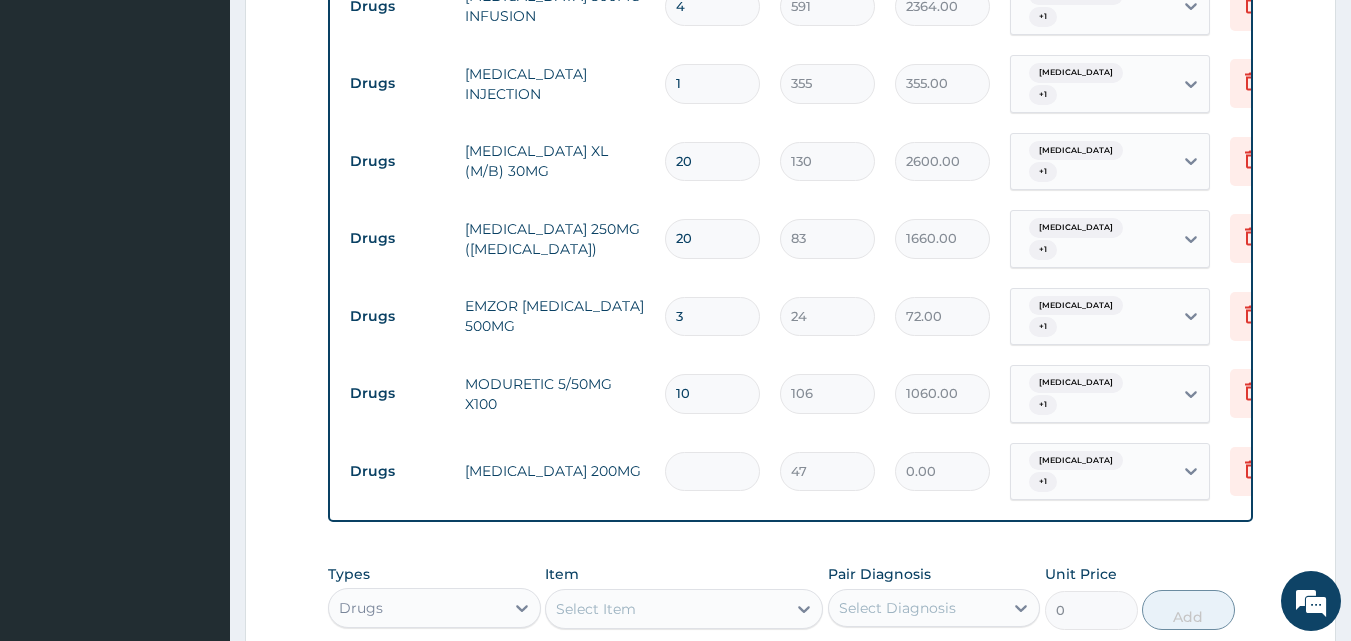 type on "2" 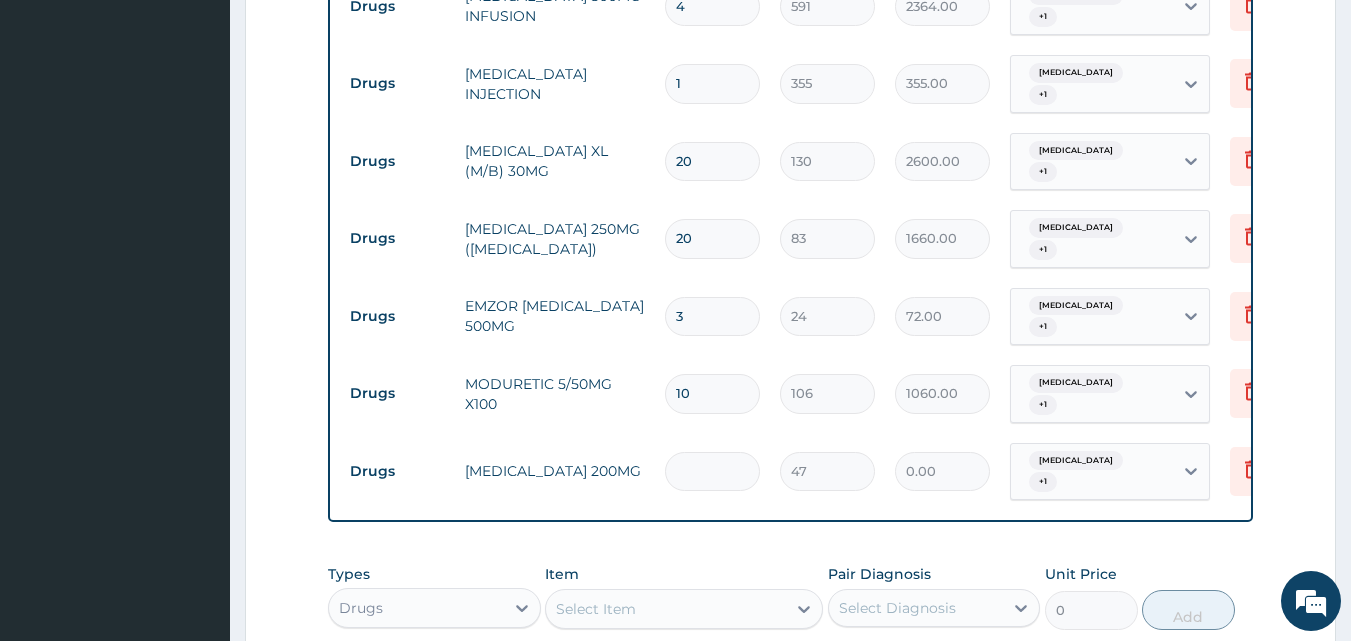 type on "94.00" 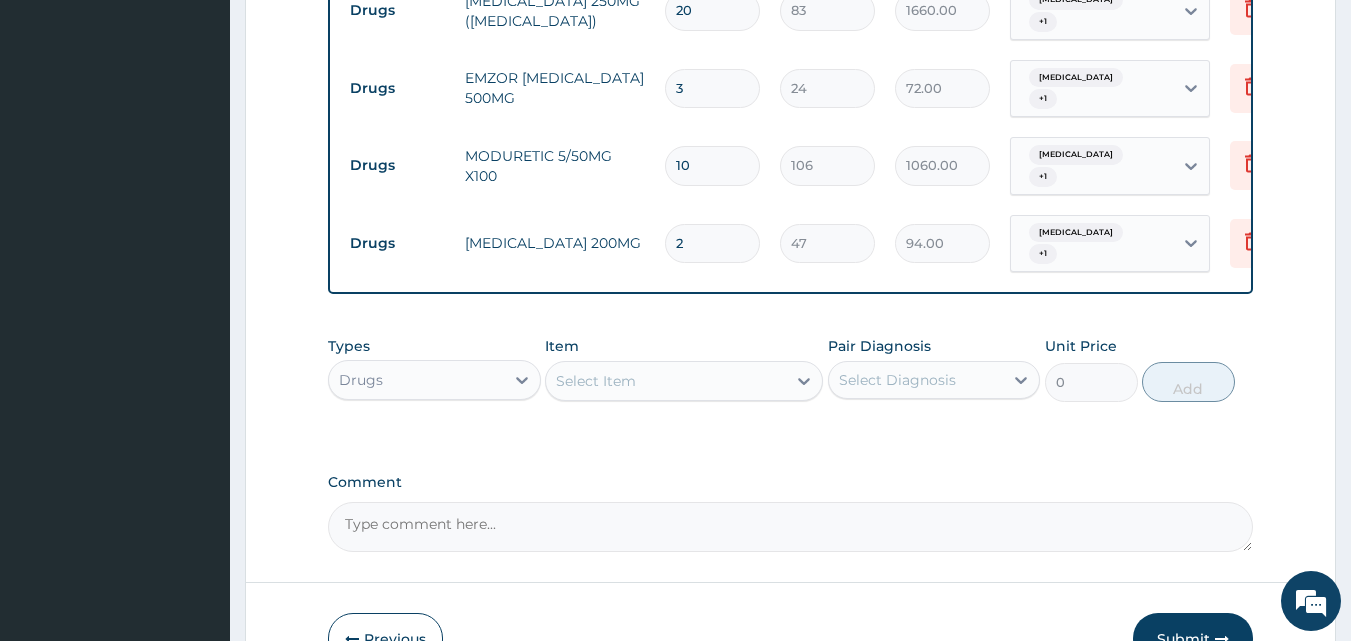 scroll, scrollTop: 1126, scrollLeft: 0, axis: vertical 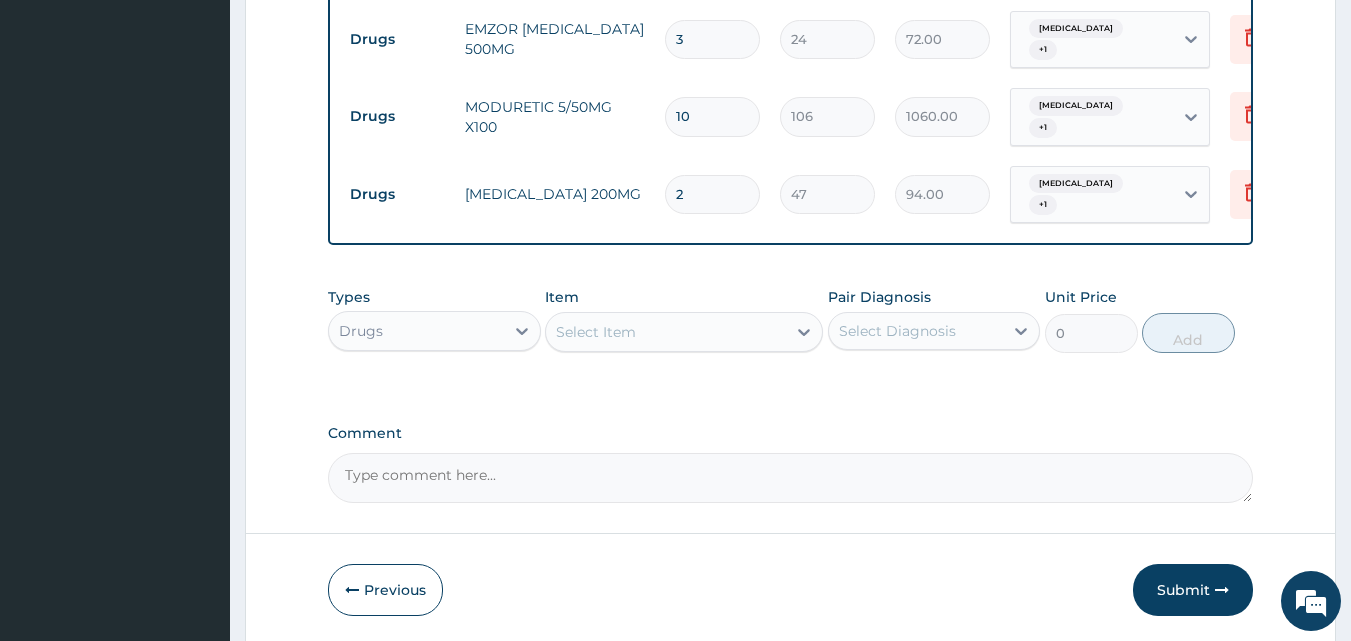 type on "2" 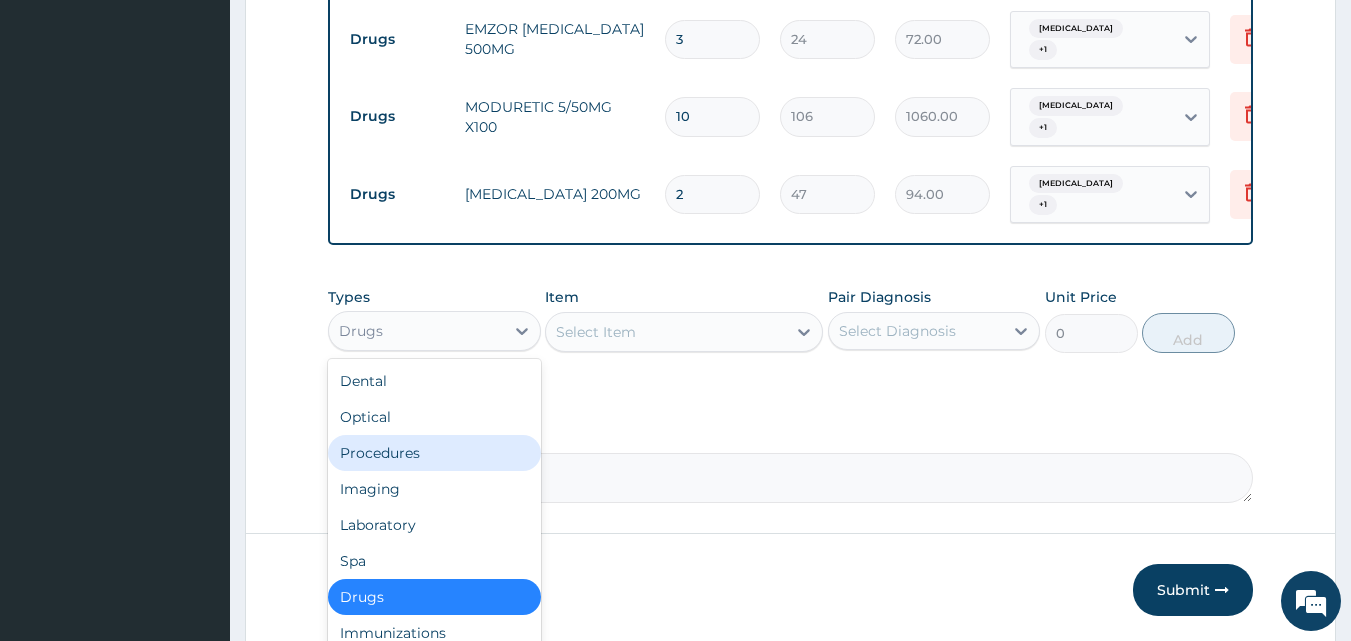 click on "Procedures" at bounding box center (434, 453) 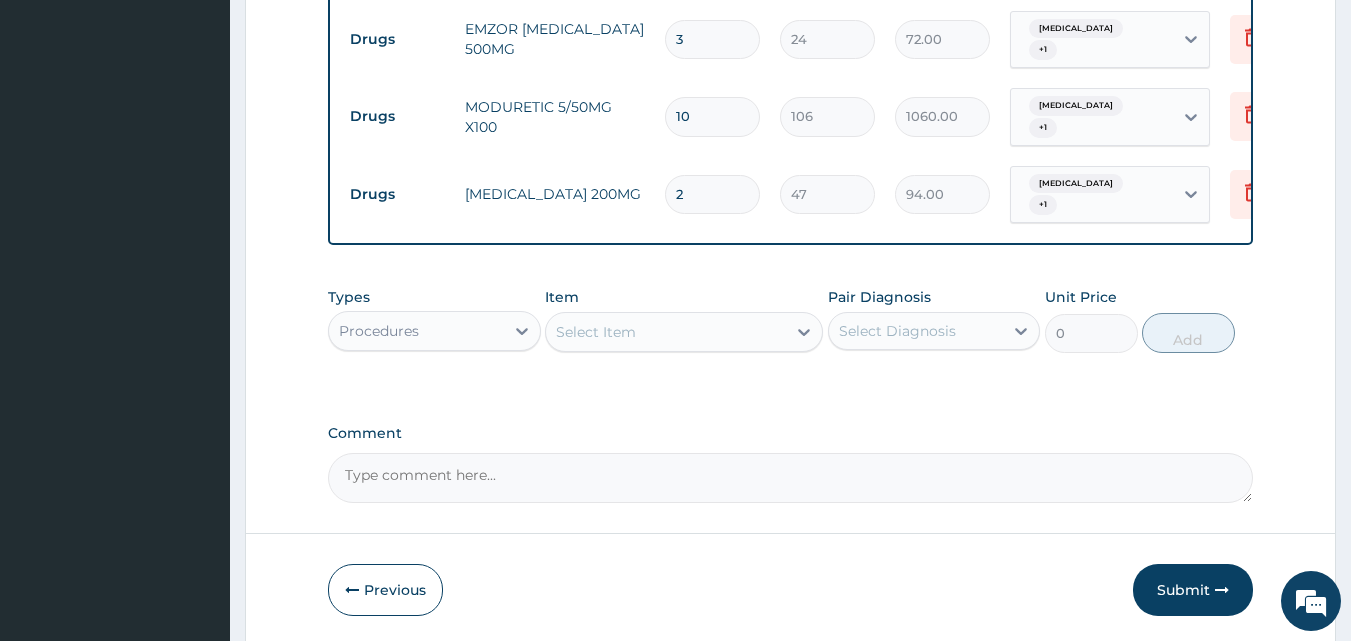 click on "Select Item" at bounding box center [666, 332] 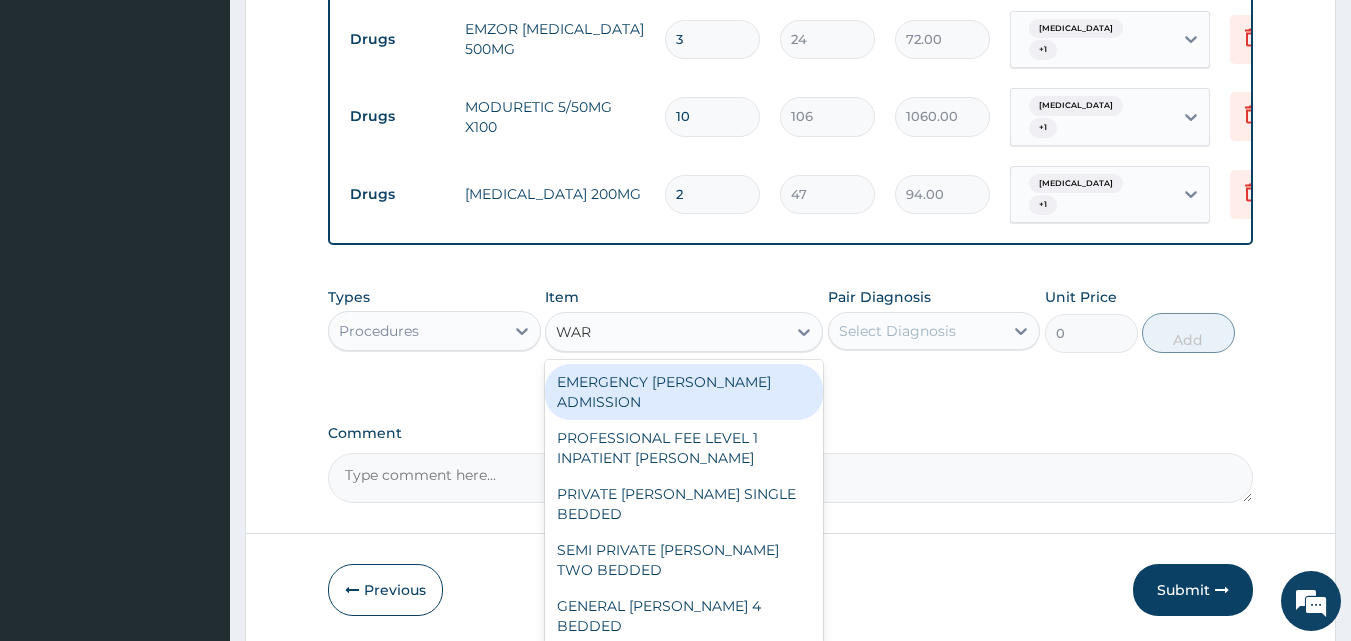 type on "WARD" 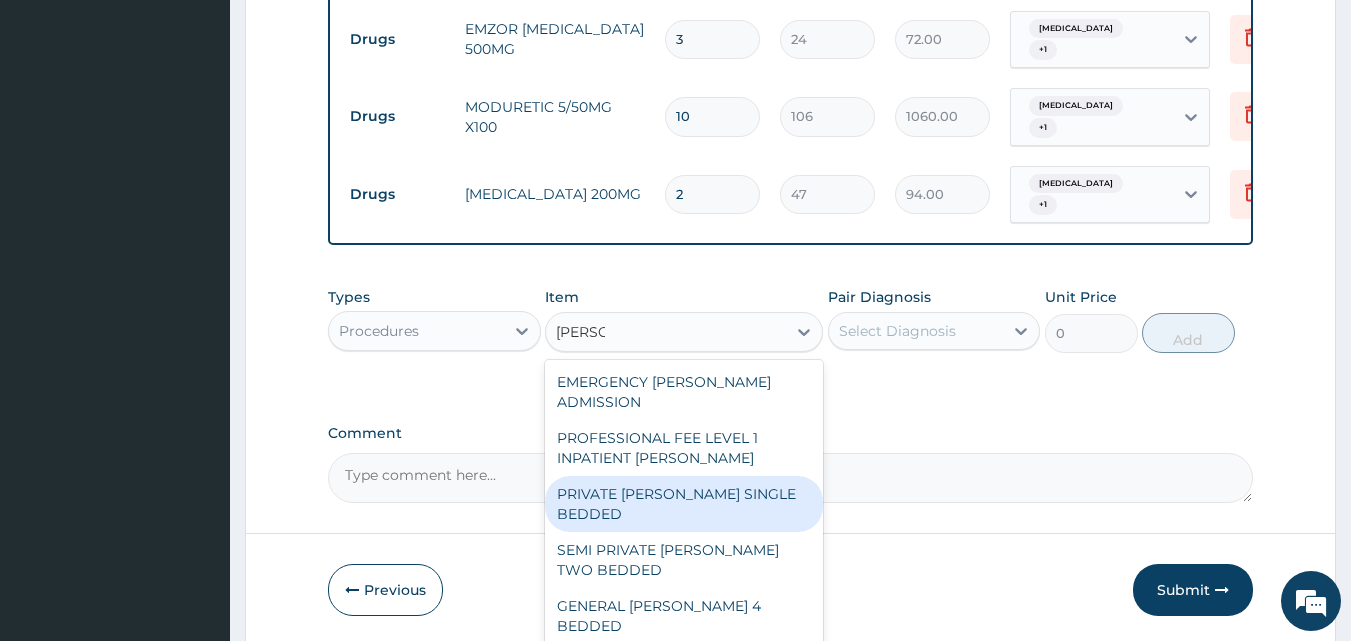 click on "PRIVATE WARD SINGLE BEDDED" at bounding box center [684, 504] 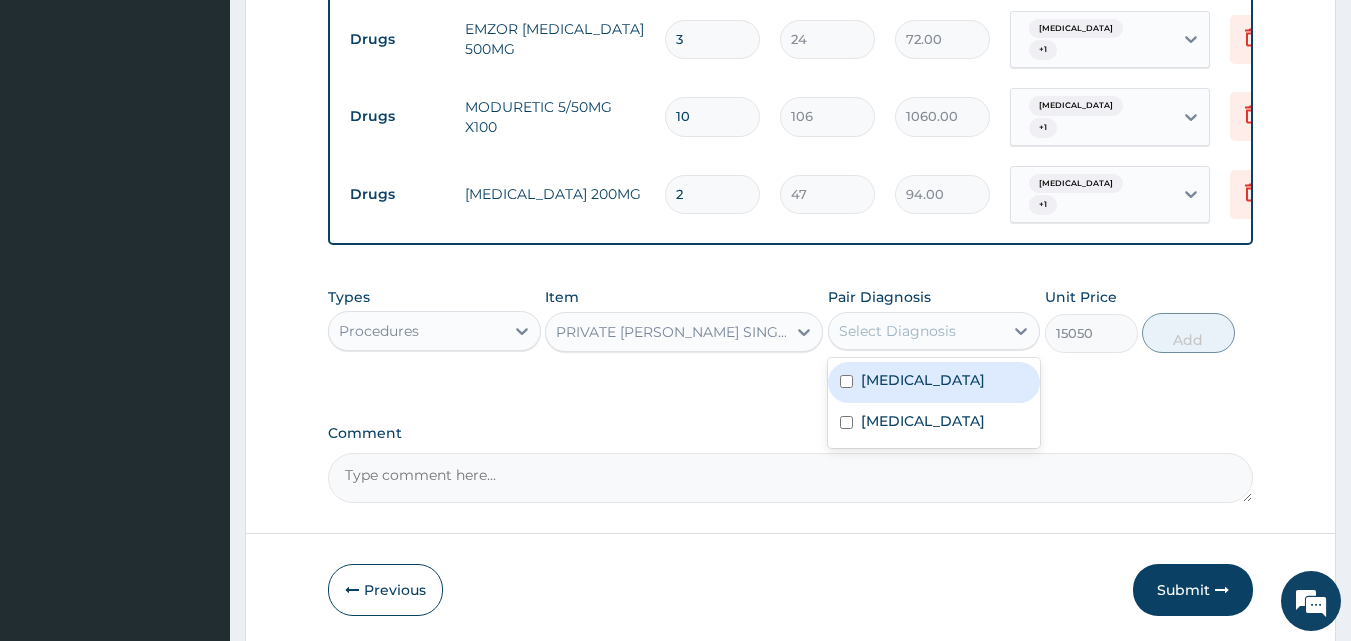 click on "Select Diagnosis" at bounding box center [897, 331] 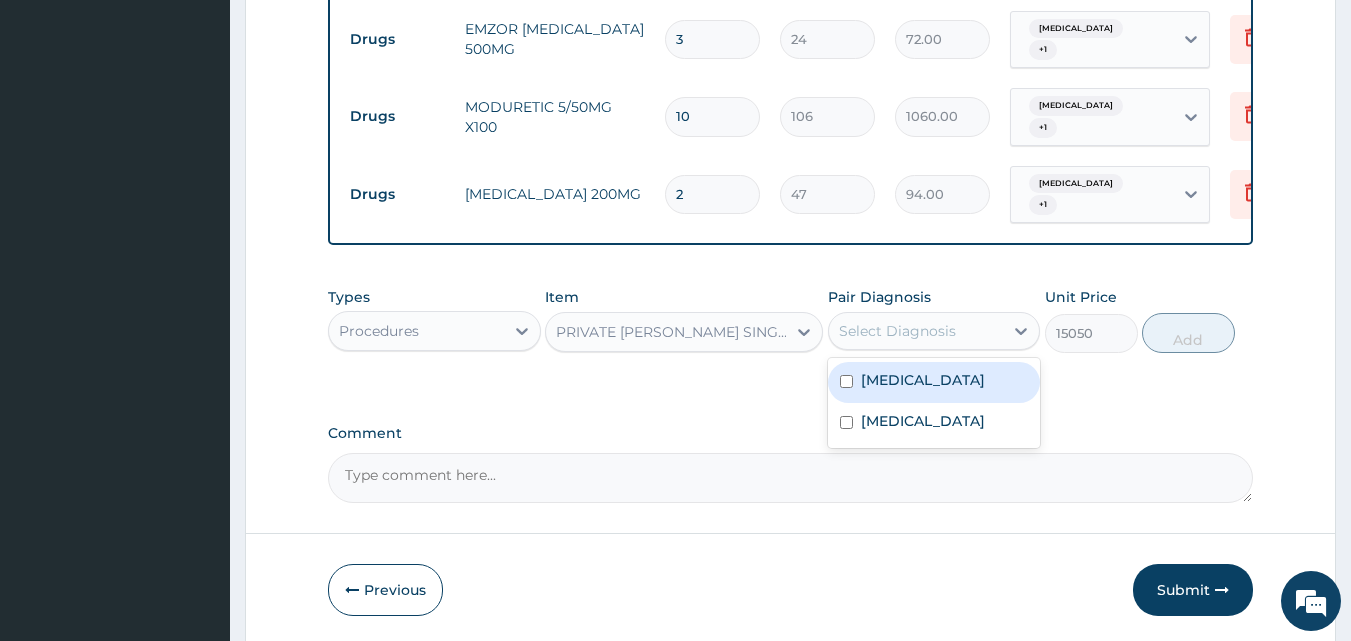 click at bounding box center (846, 381) 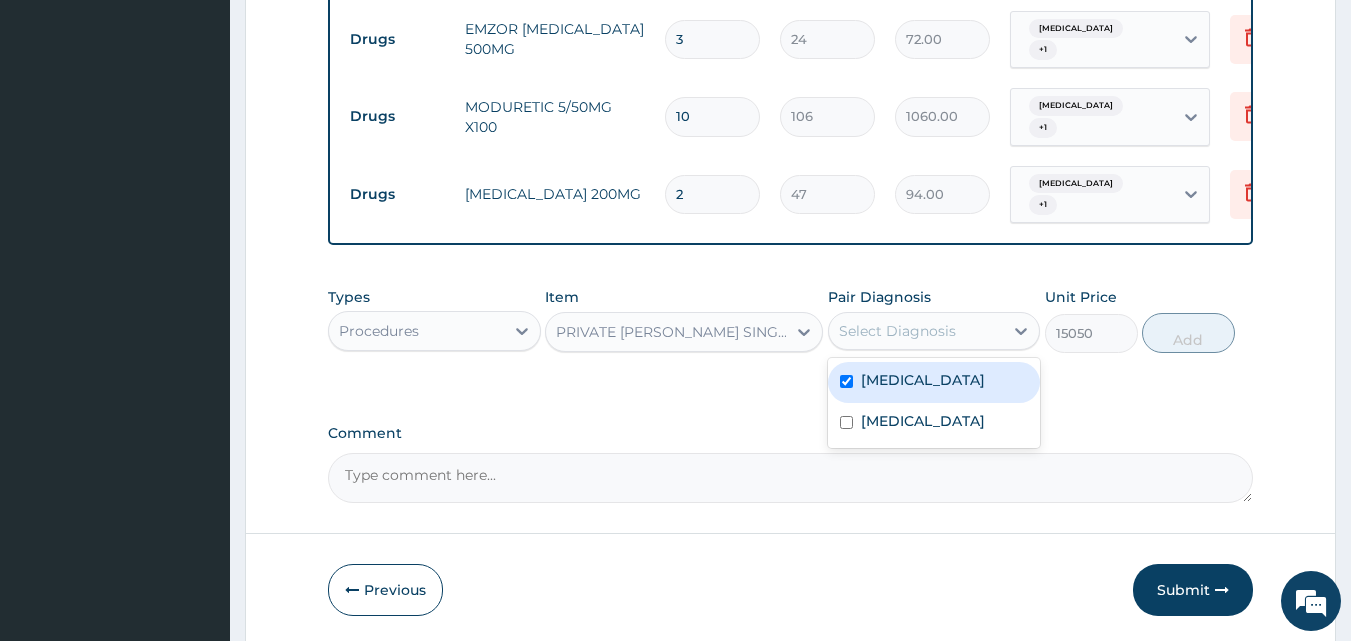 checkbox on "true" 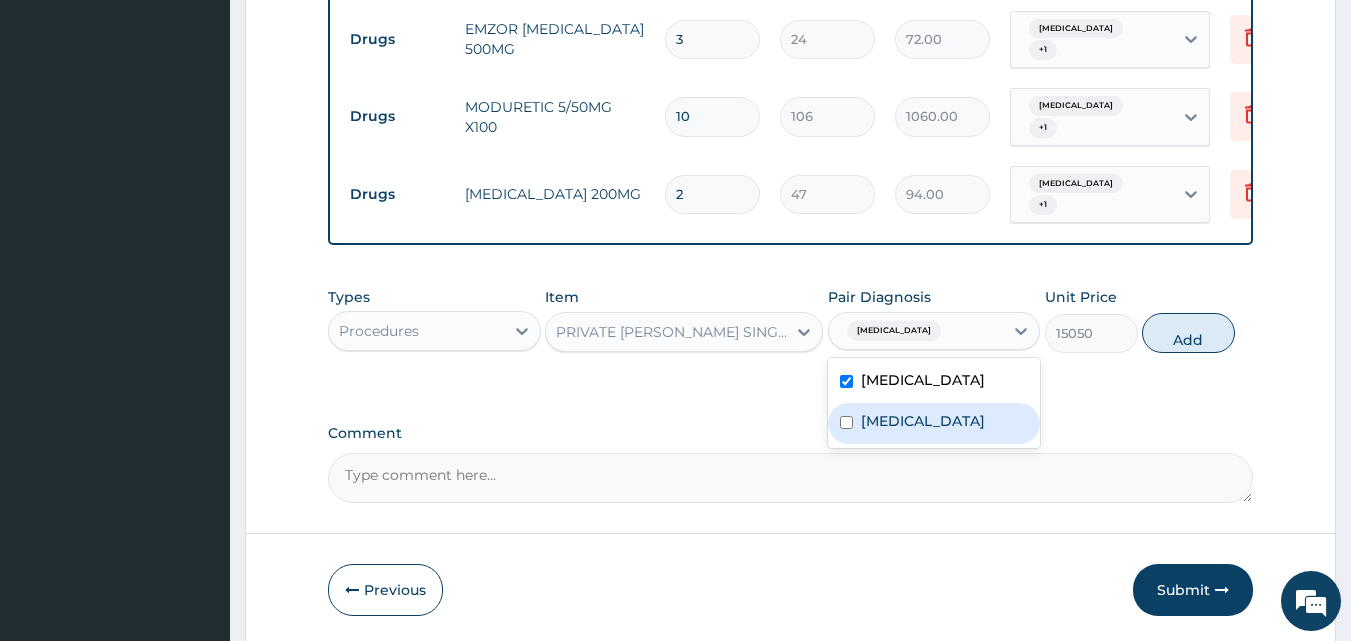 click at bounding box center [846, 422] 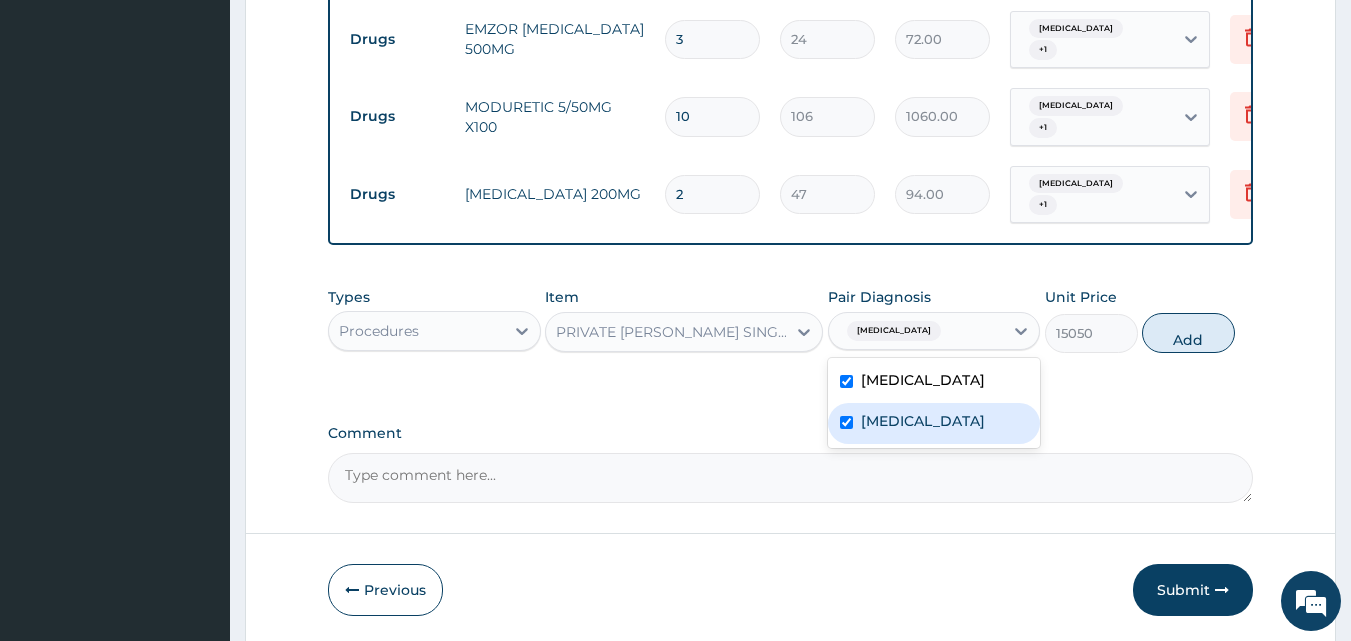 checkbox on "true" 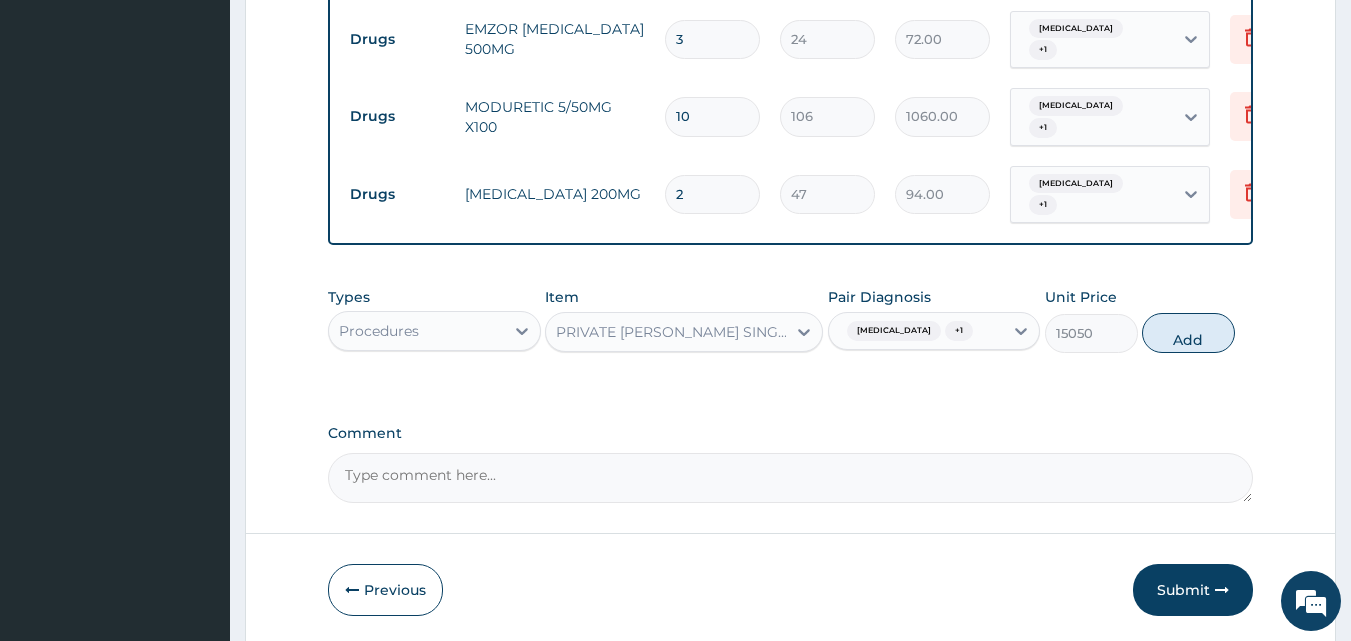 click on "Types Procedures Item PRIVATE WARD SINGLE BEDDED Pair Diagnosis Malaria  + 1 Unit Price 15050 Add" 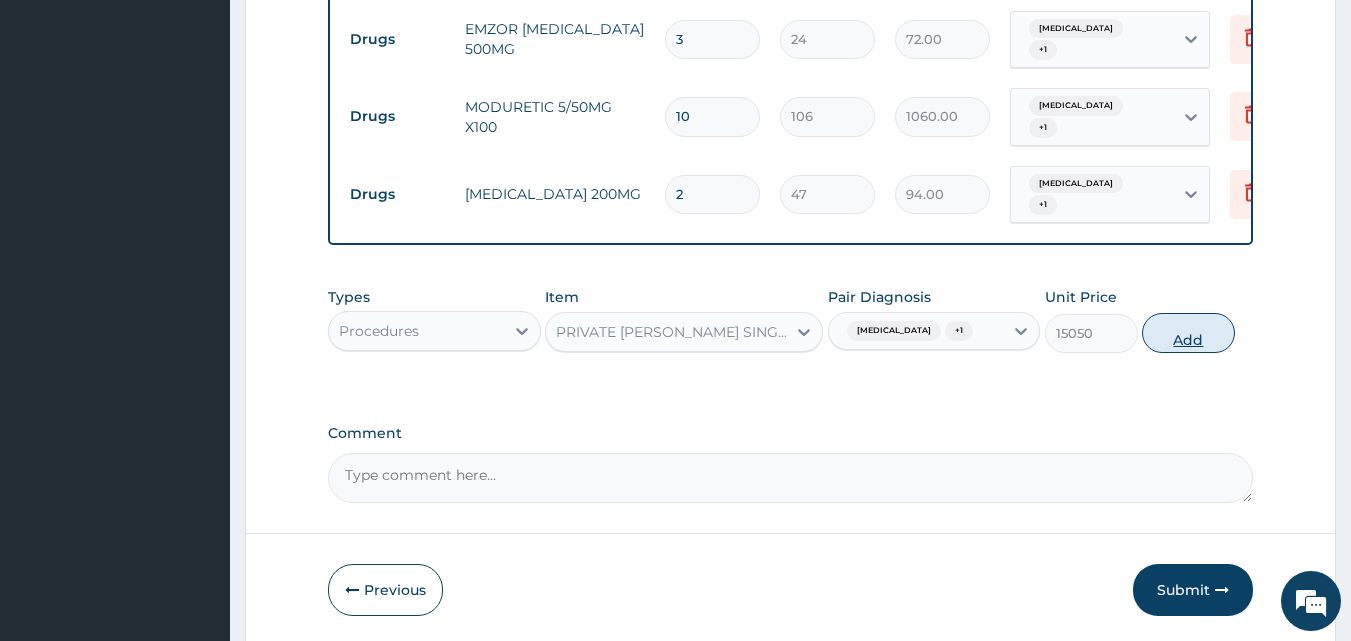 click on "Add" at bounding box center [1188, 333] 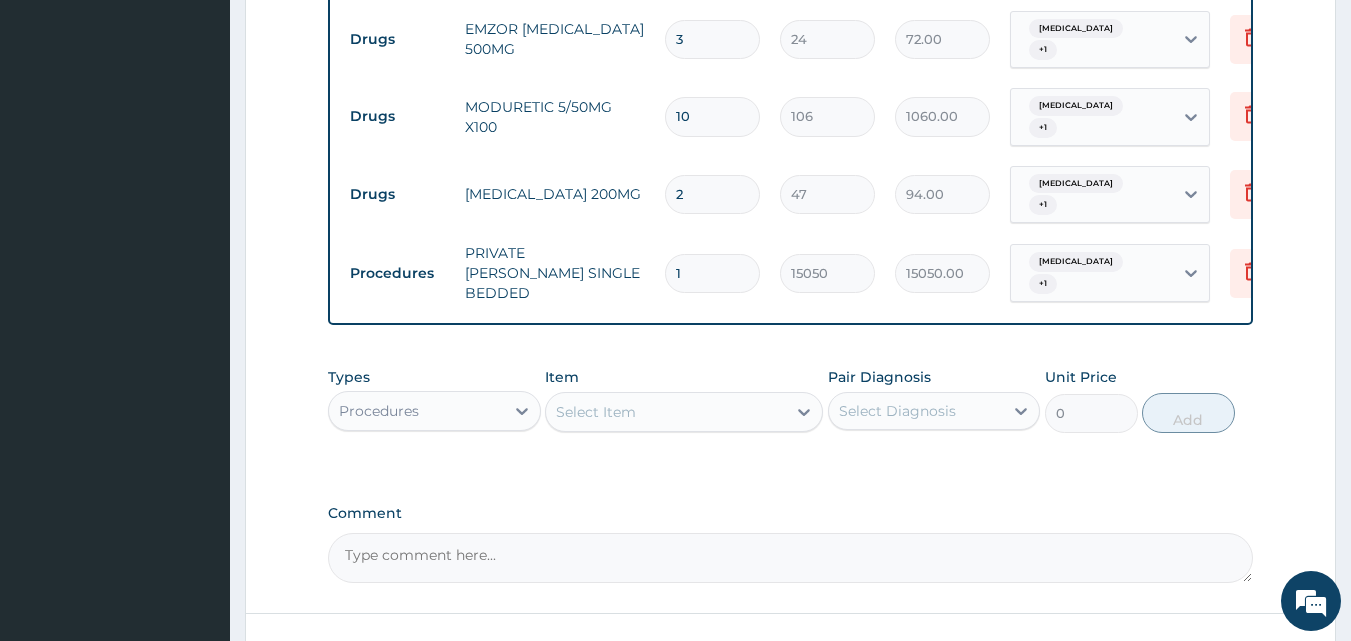 click on "Select Item" at bounding box center [666, 412] 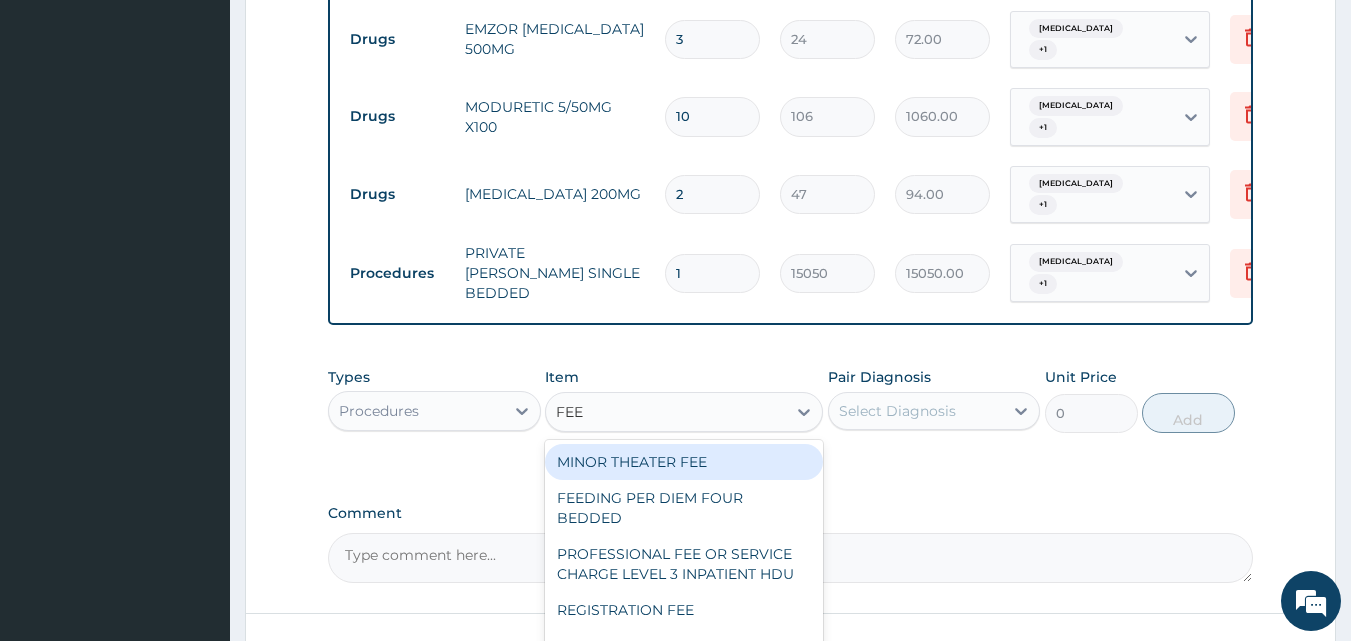type on "FEED" 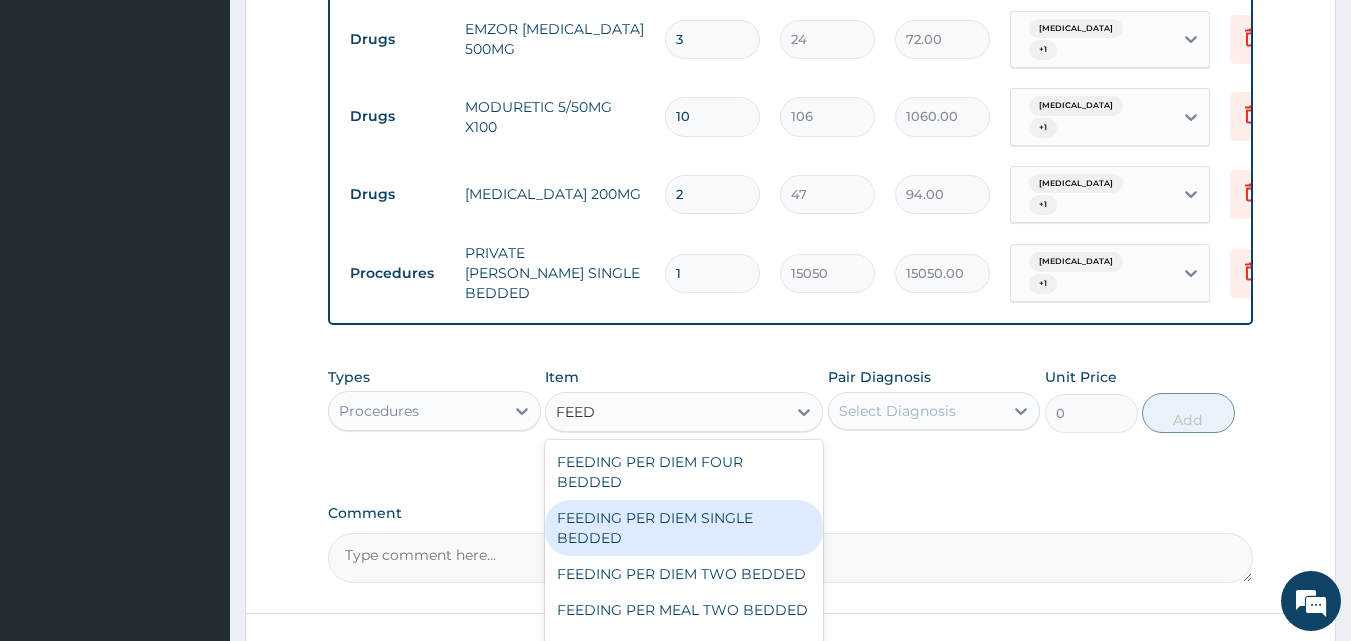 click on "FEEDING PER DIEM SINGLE BEDDED" at bounding box center (684, 528) 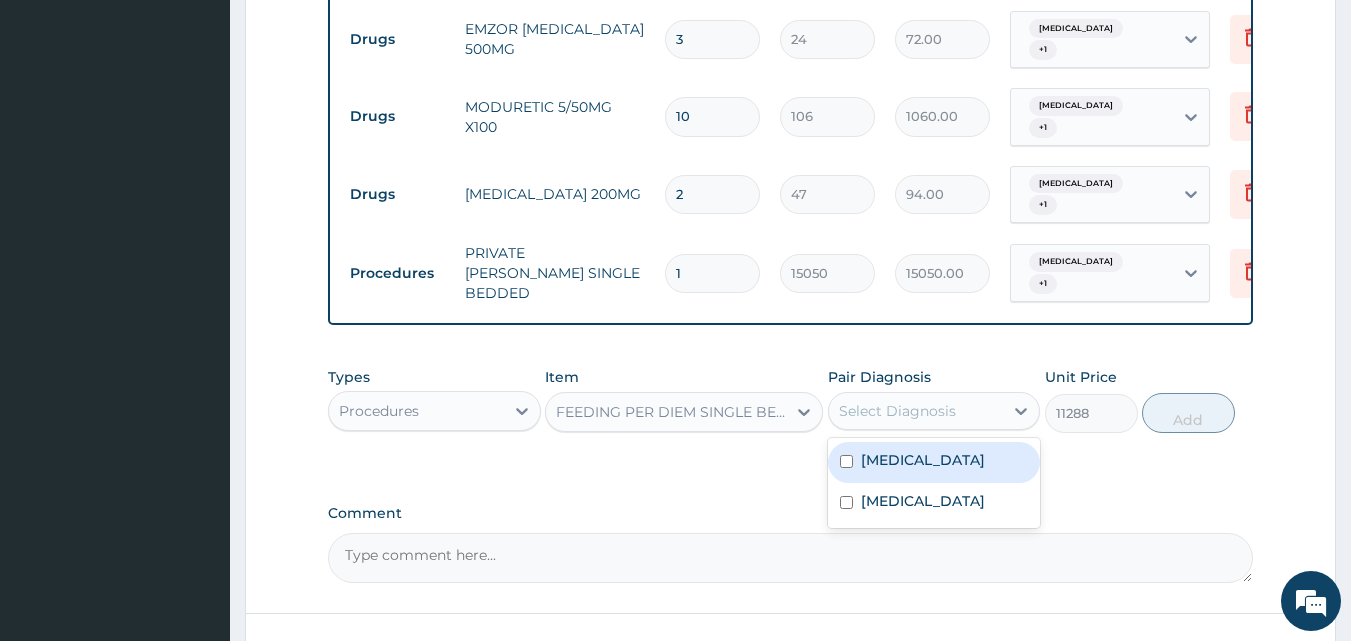 click on "Select Diagnosis" at bounding box center [916, 411] 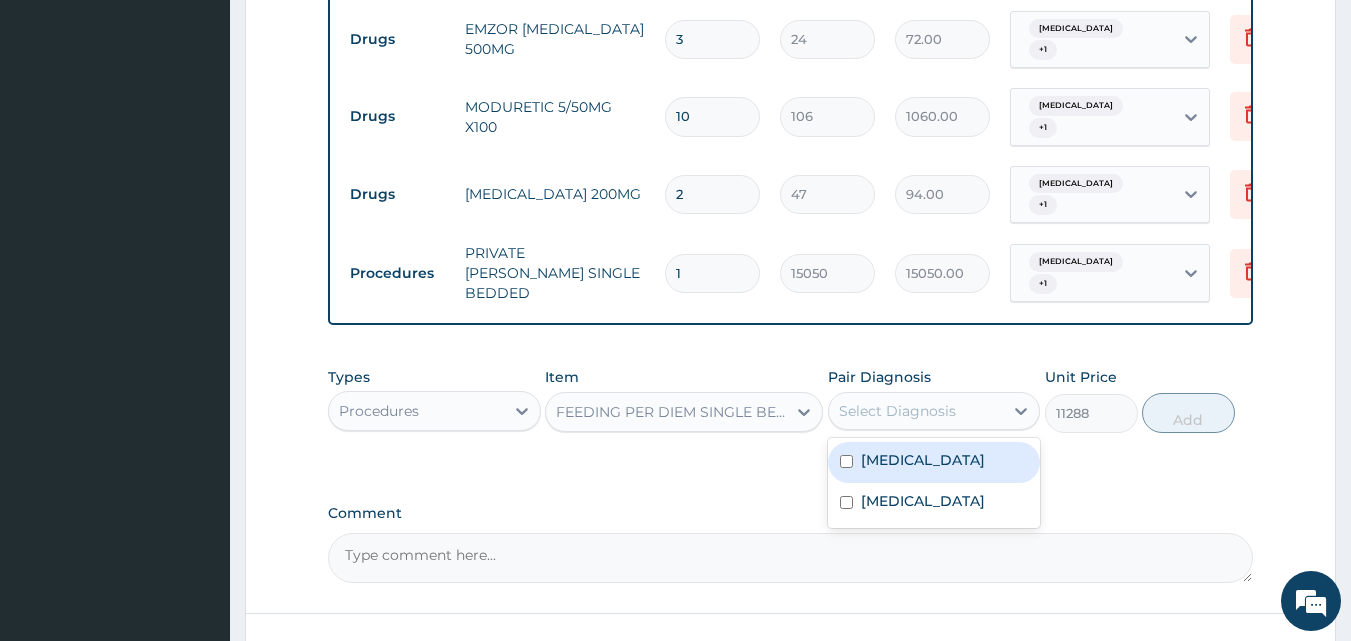 click at bounding box center (846, 461) 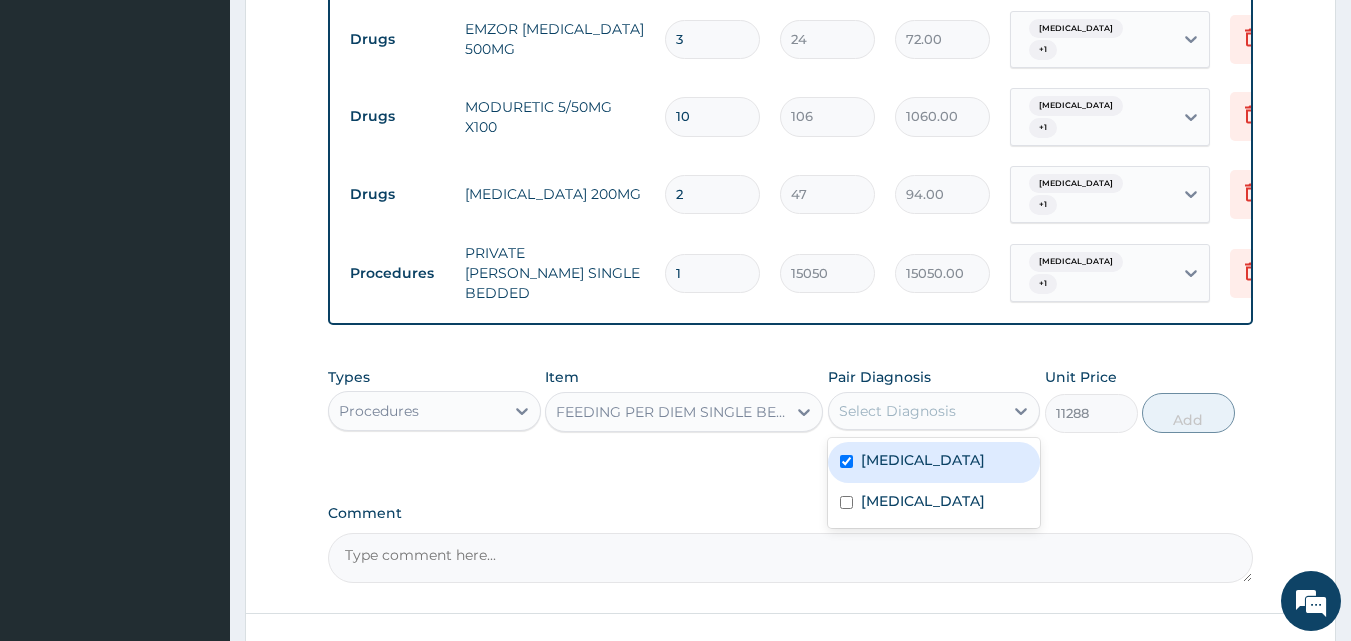 checkbox on "true" 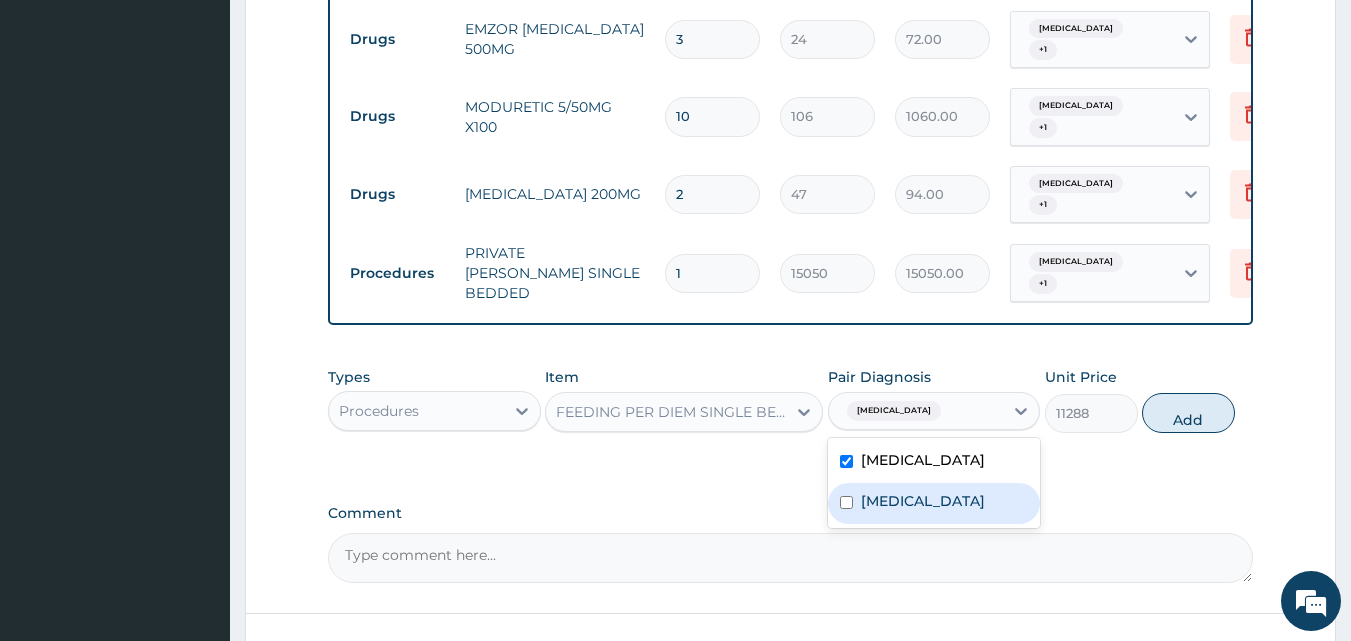 click at bounding box center (846, 502) 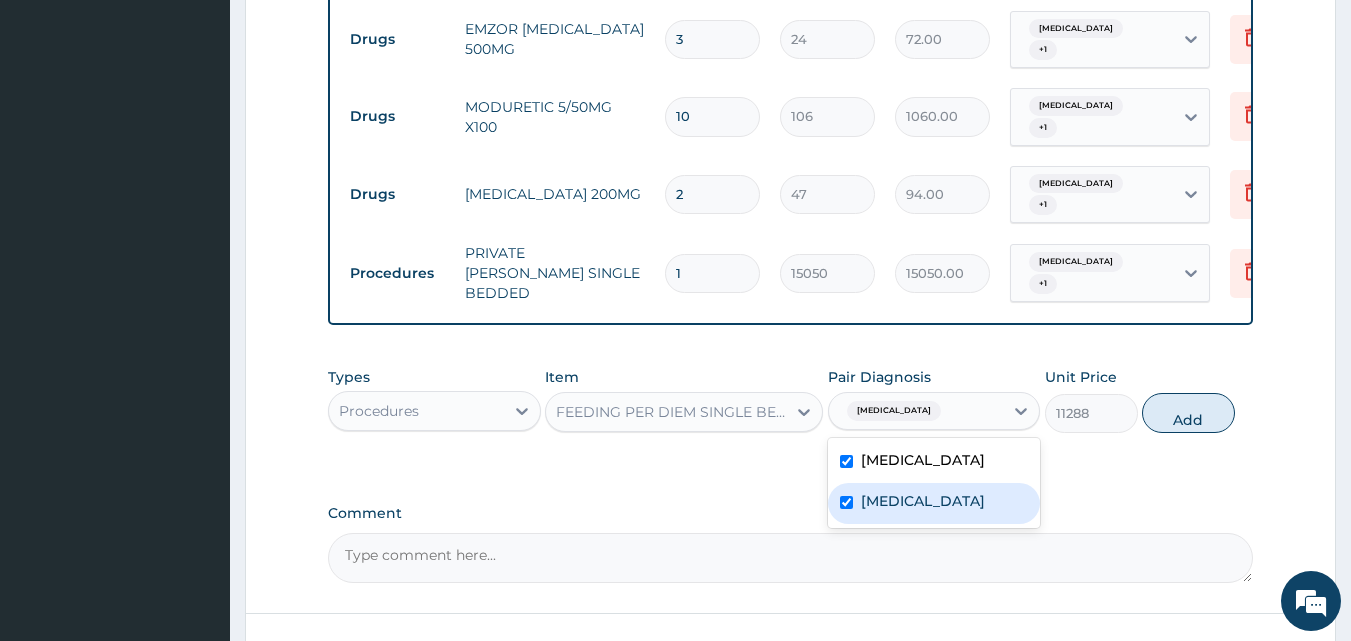 checkbox on "true" 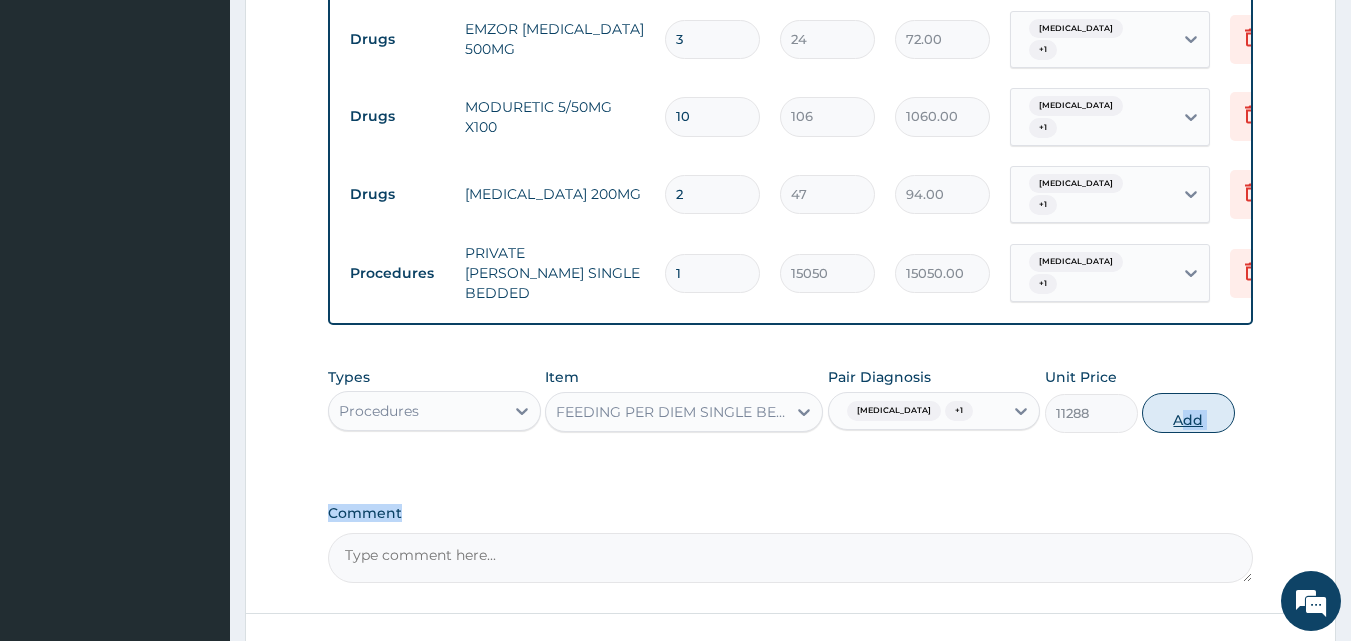 drag, startPoint x: 1087, startPoint y: 413, endPoint x: 1188, endPoint y: 338, distance: 125.80143 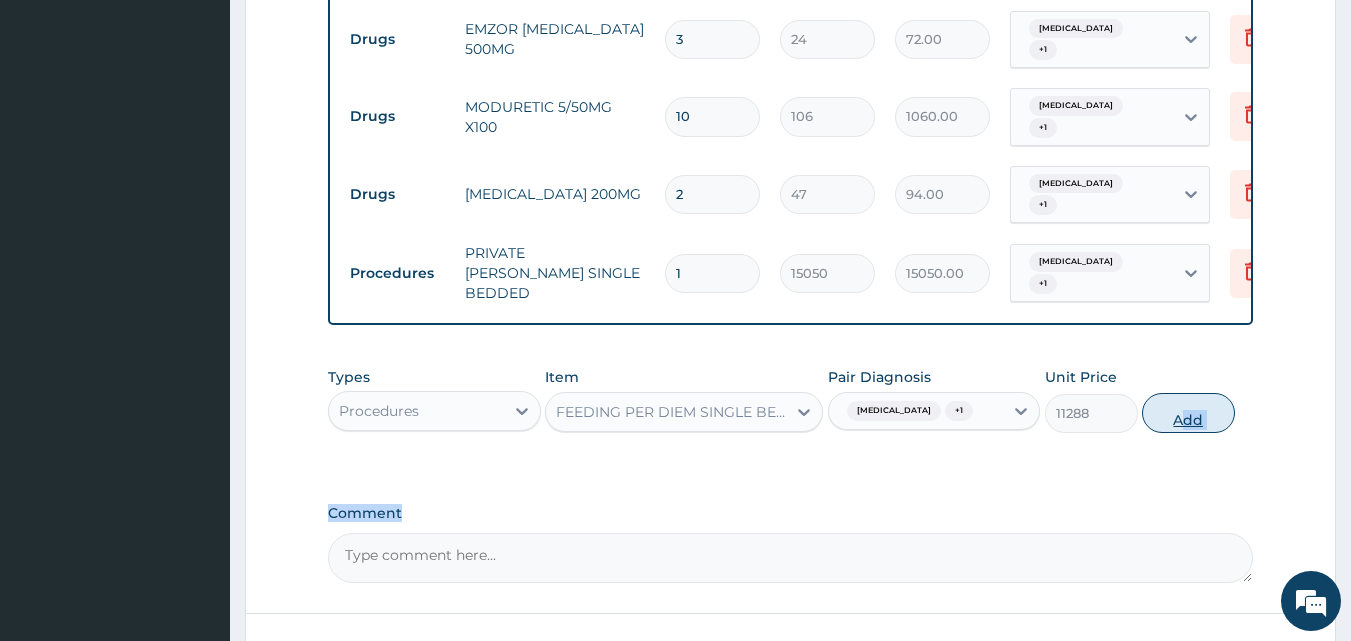 click on "PA Code / Prescription Code Enter Code(Secondary Care Only) Encounter Date 07-07-2025 Diagnosis Malaria Confirmed Sepsis Confirmed NB: All diagnosis must be linked to a claim item Claim Items Type Name Quantity Unit Price Total Price Pair Diagnosis Actions Drugs 5% DEXTROSE WATER (FIDSON) 1 1774 1774.00 Malaria  + 1 Delete Drugs VITAMIN B COMPLEX INJECTION 1 355 355.00 Malaria  + 1 Delete Drugs LEVOFLOXACIN 500MG 3 237 711.00 Malaria  + 1 Delete Drugs FLAGYL 500MG INFUSION 4 591 2364.00 Malaria  + 1 Delete Drugs PROMETHAZINE INJECTION 1 355 355.00 Malaria  + 1 Delete Drugs NIFEDIPINE XL (M/B) 30MG 20 130 2600.00 Malaria  + 1 Delete Drugs METHYLDOPA 250MG (ALDOMET) 20 83 1660.00 Malaria  + 1 Delete Drugs EMZOR PARACETAMOL 500MG 3 24 72.00 Malaria  + 1 Delete Drugs MODURETIC 5/50MG X100 10 106 1060.00 Malaria  + 1 Delete Drugs FLAGYL 200MG 2 47 94.00 Malaria  + 1 Delete Procedures PRIVATE WARD SINGLE BEDDED 1 15050 15050.00 Malaria  + 1 Delete Types Procedures Item FEEDING PER DIEM SINGLE BEDDED Pair Diagnosis" at bounding box center (791, -176) 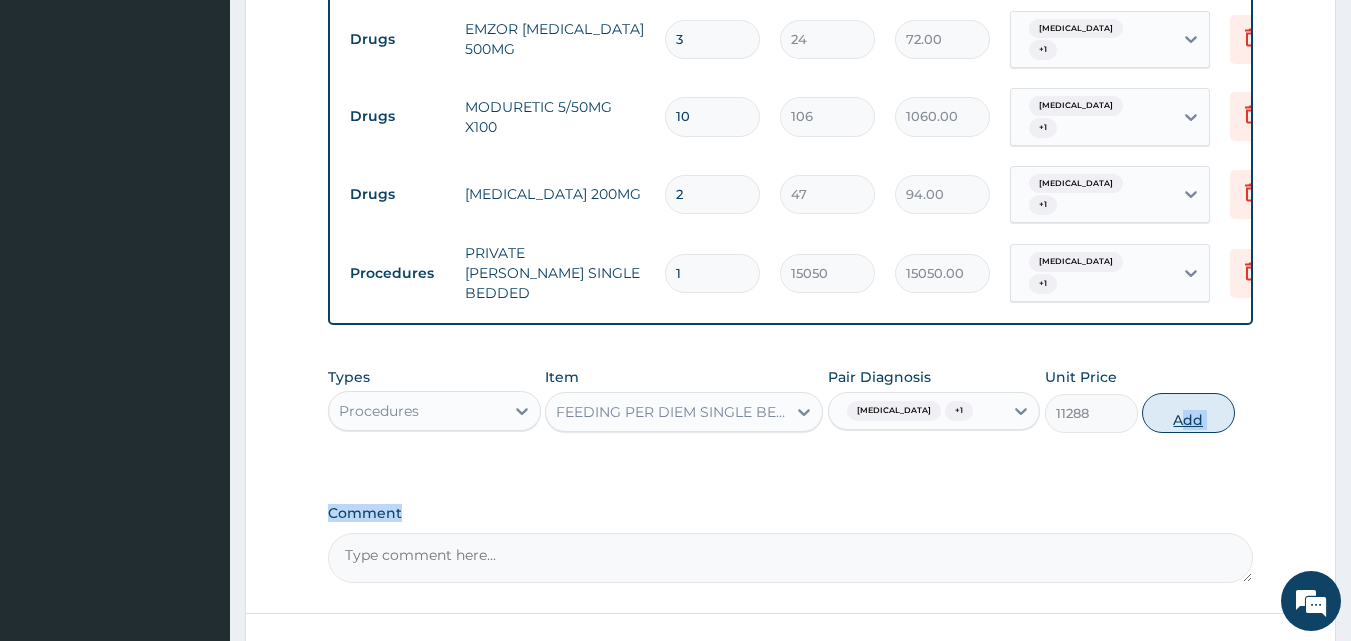 click on "Add" at bounding box center (1188, 413) 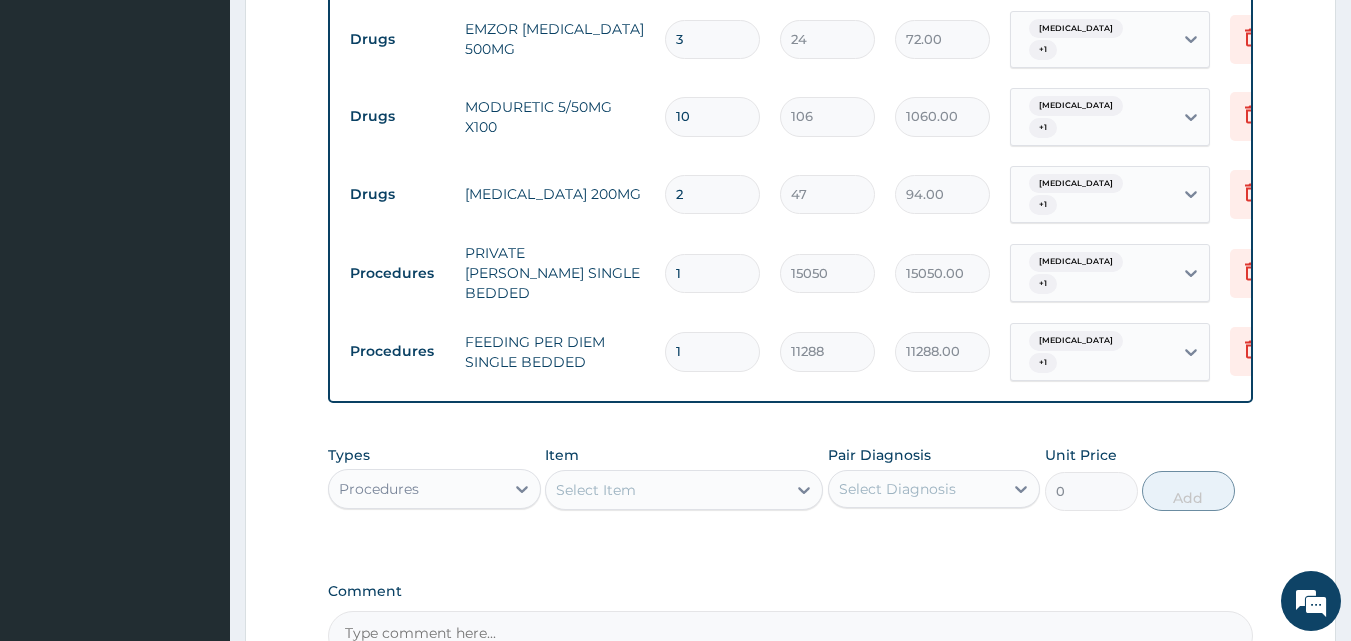 click on "Procedures" at bounding box center [416, 489] 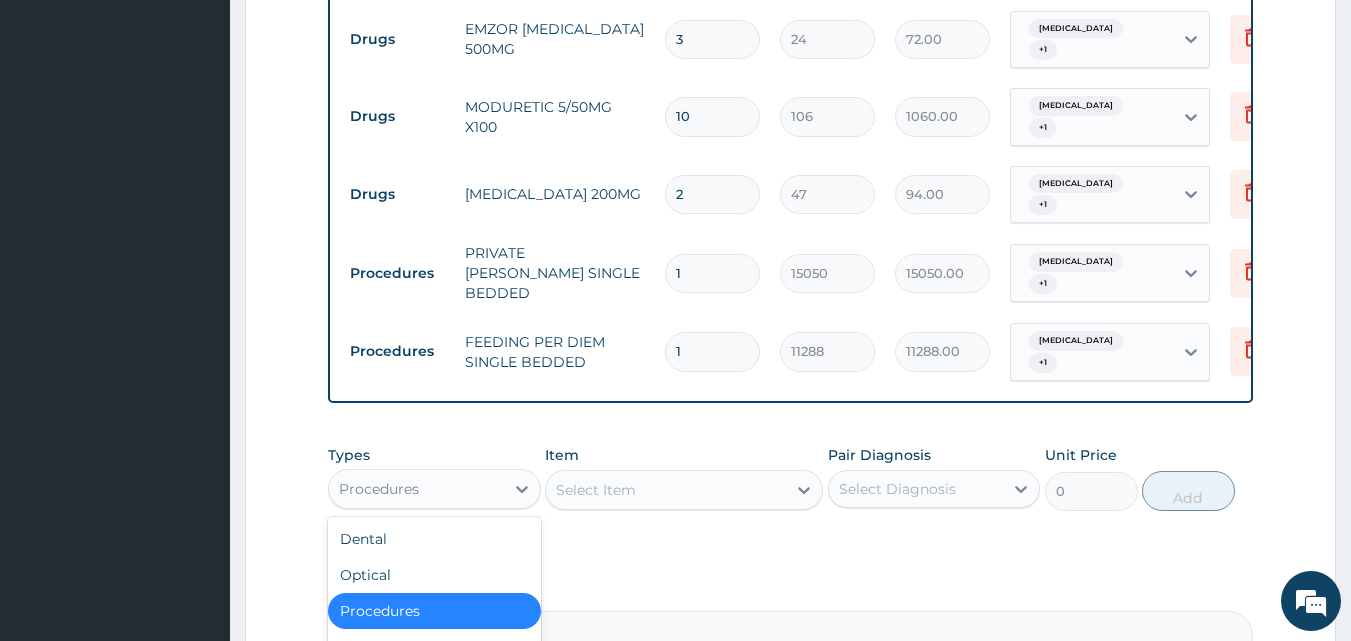 click on "Laboratory" at bounding box center (434, 683) 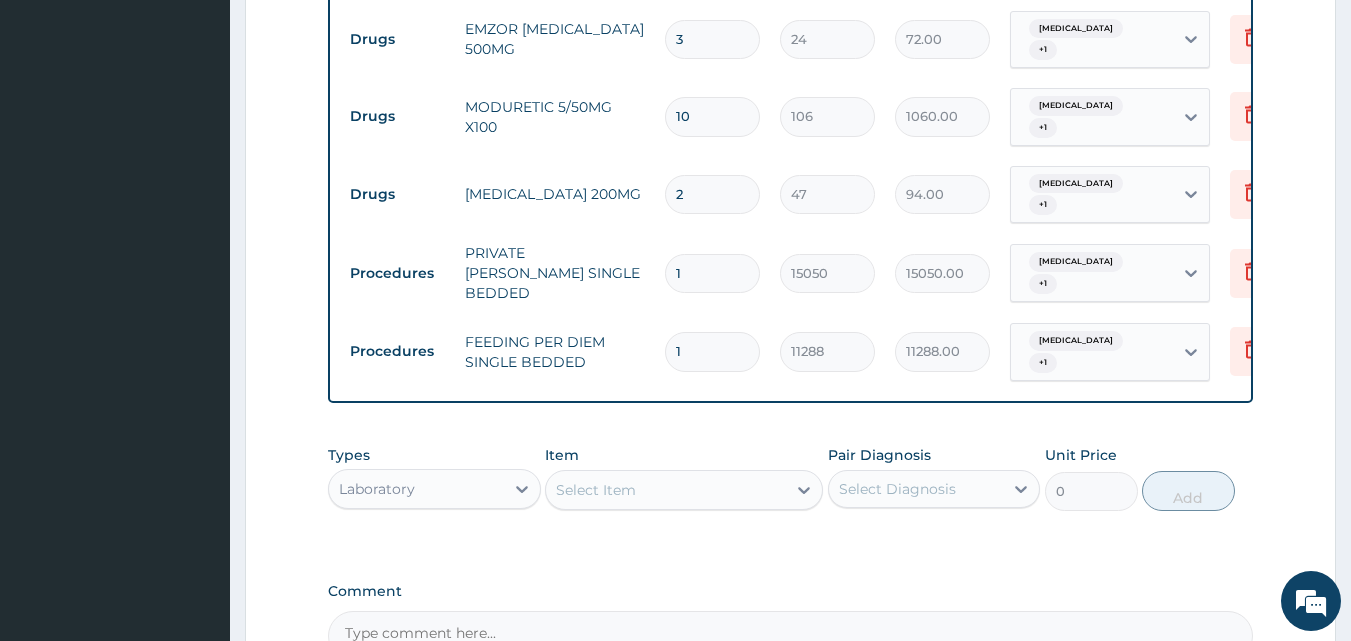 click on "Select Item" at bounding box center (666, 490) 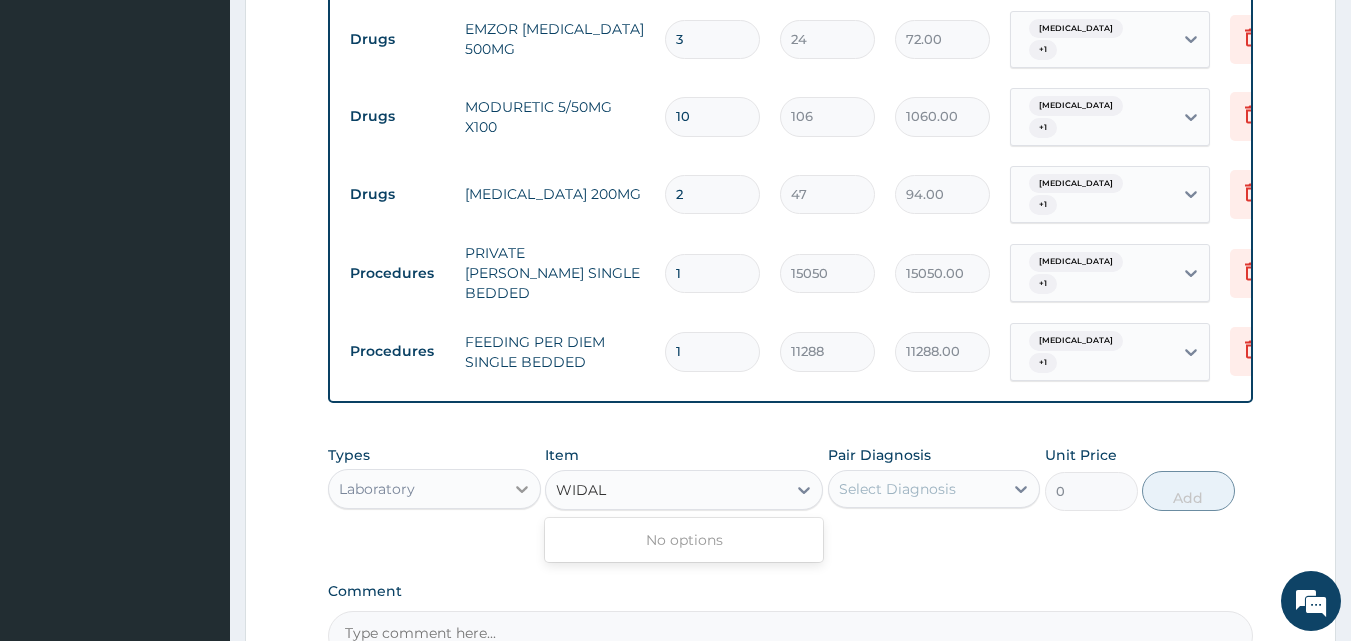 type on "WIDAL" 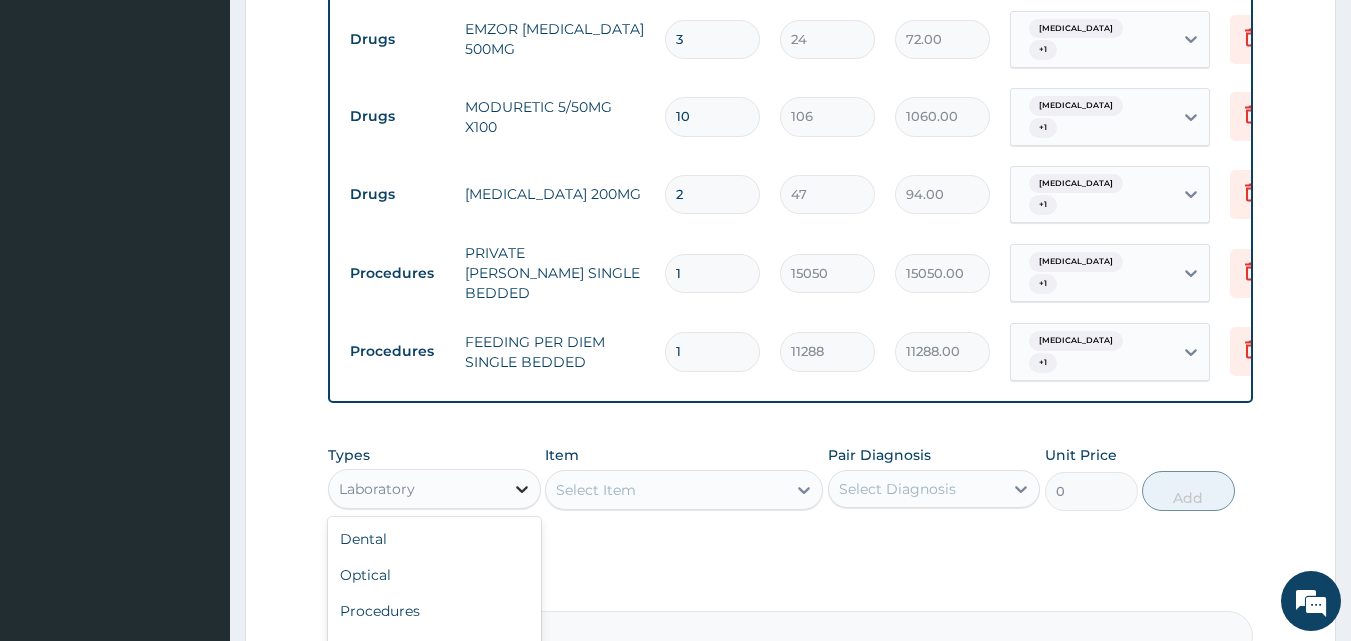 click 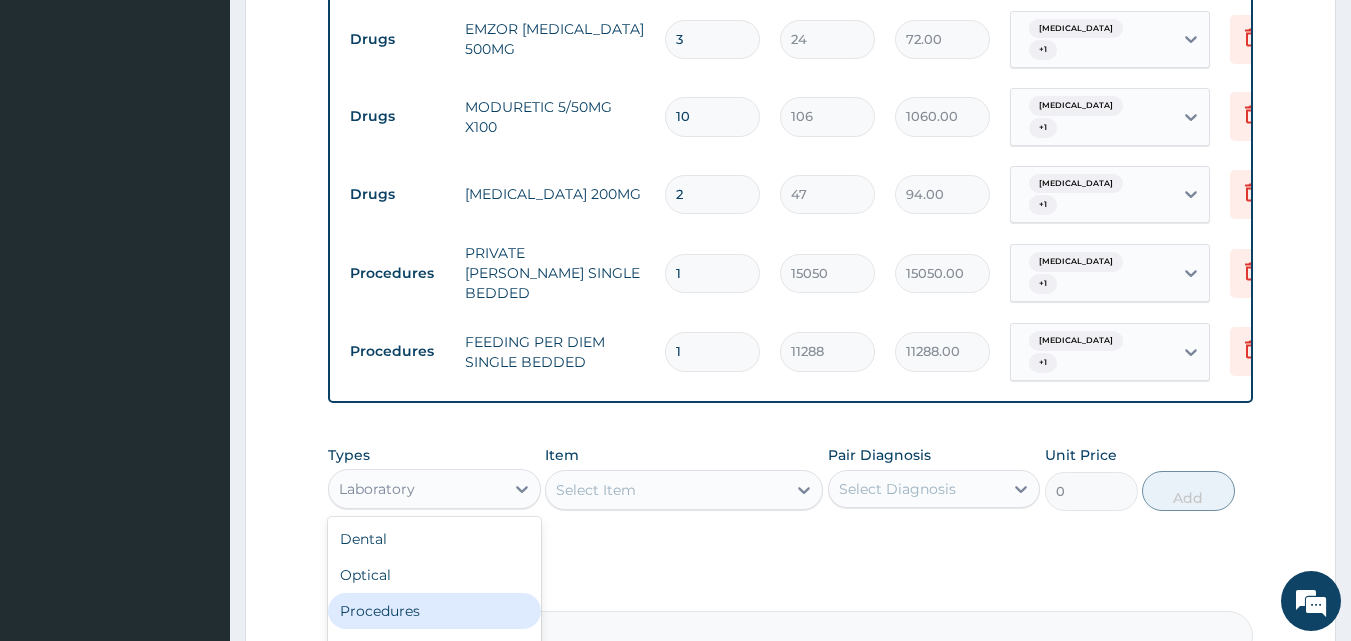 click on "Procedures" at bounding box center [434, 611] 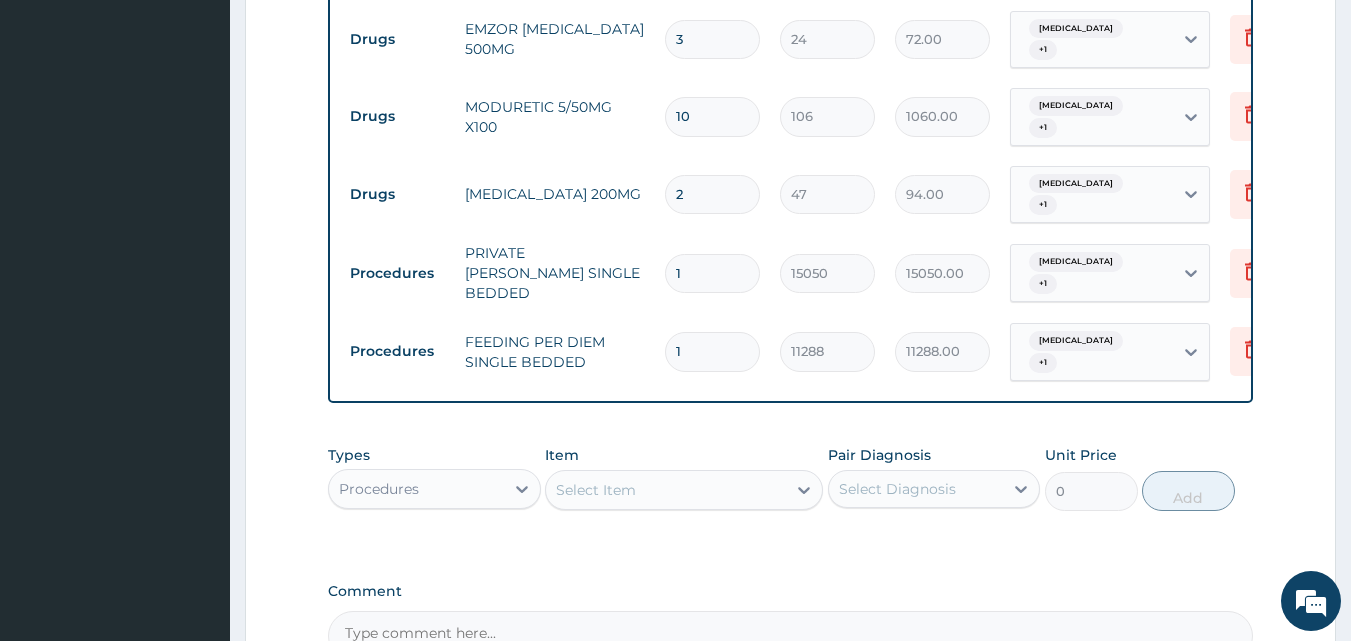 click on "Select Item" at bounding box center [666, 490] 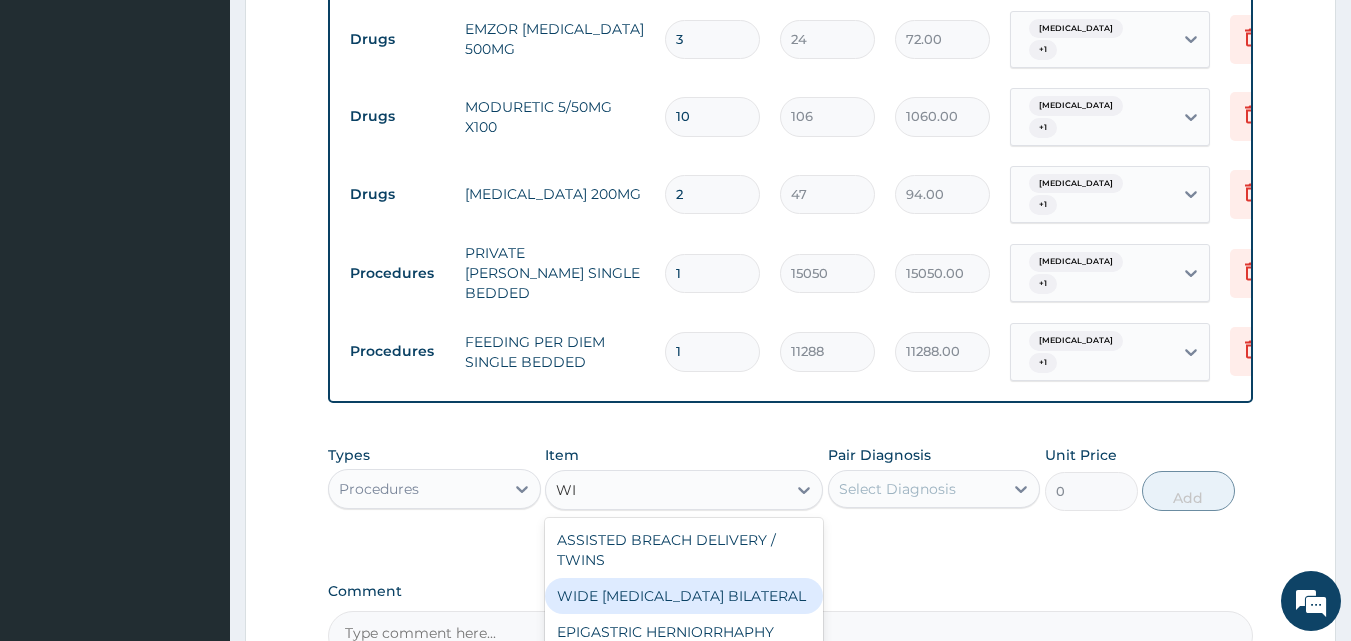 type on "W" 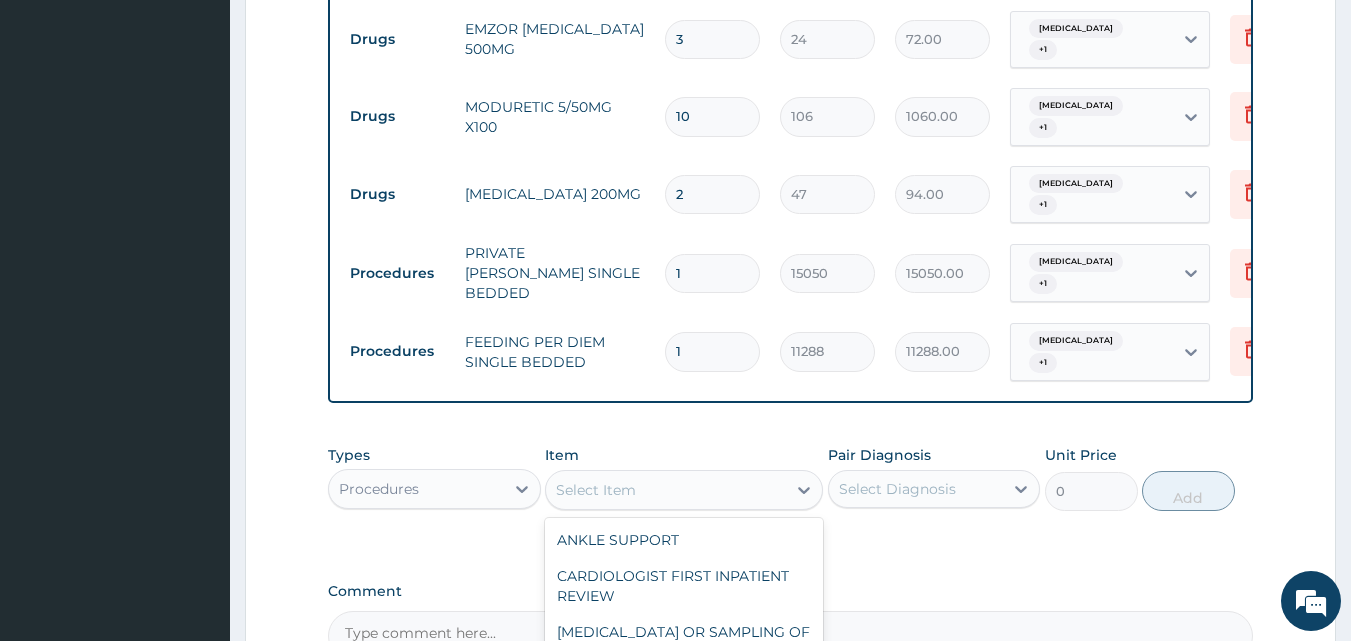click on "Procedures" at bounding box center (416, 489) 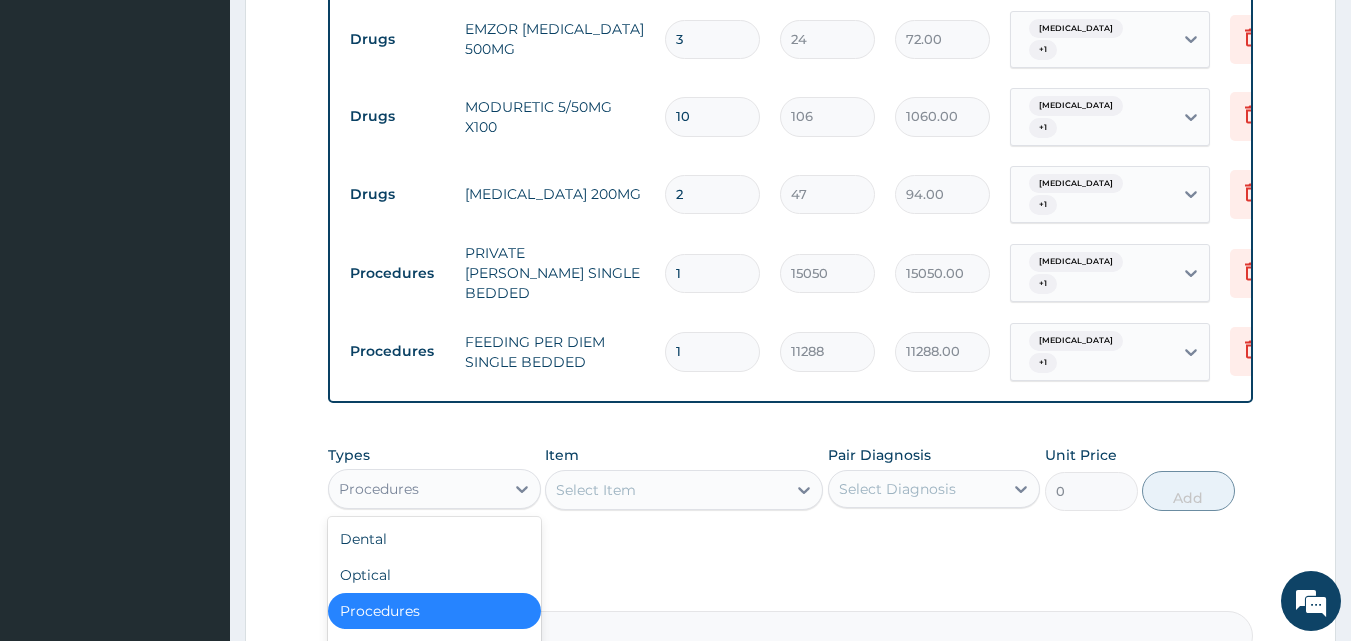 click on "Procedures" at bounding box center [434, 611] 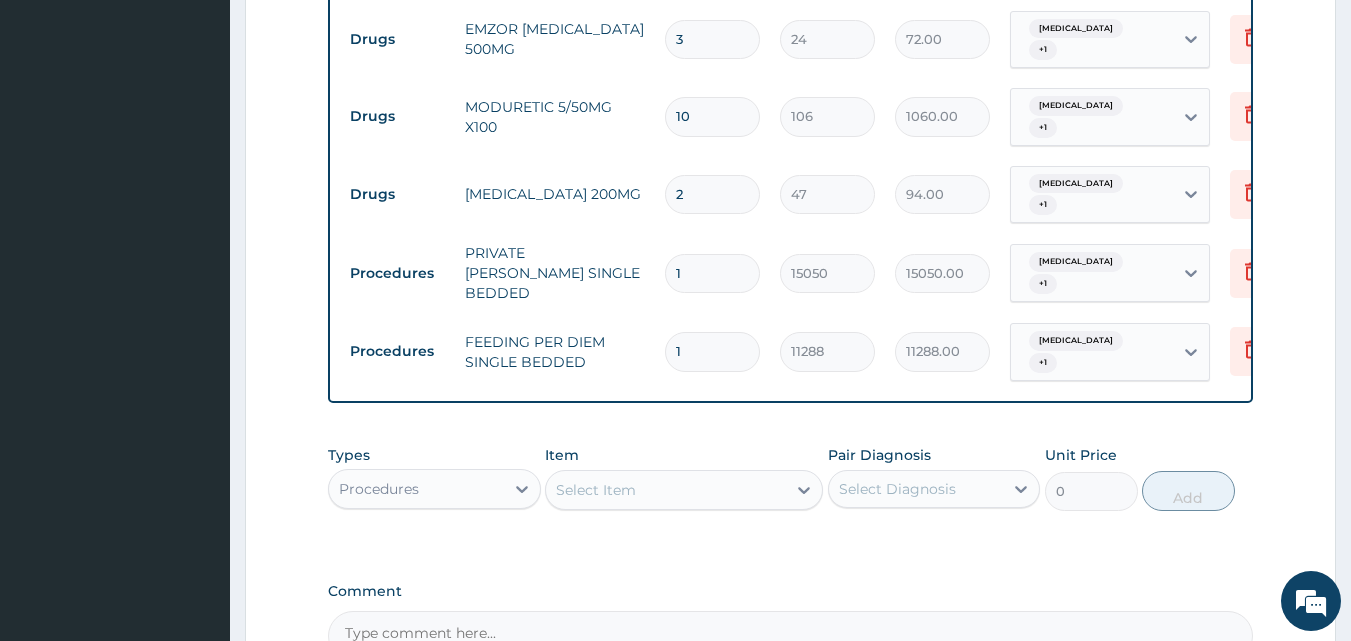 click on "Select Item" at bounding box center [596, 490] 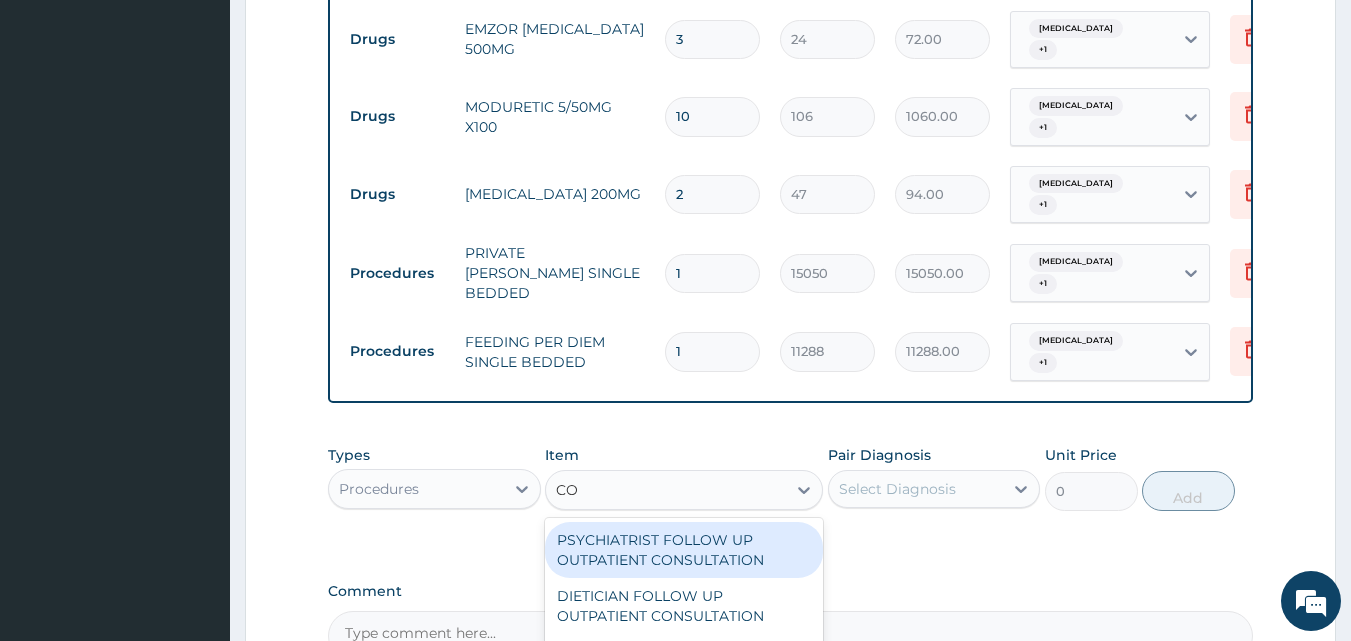type on "CON" 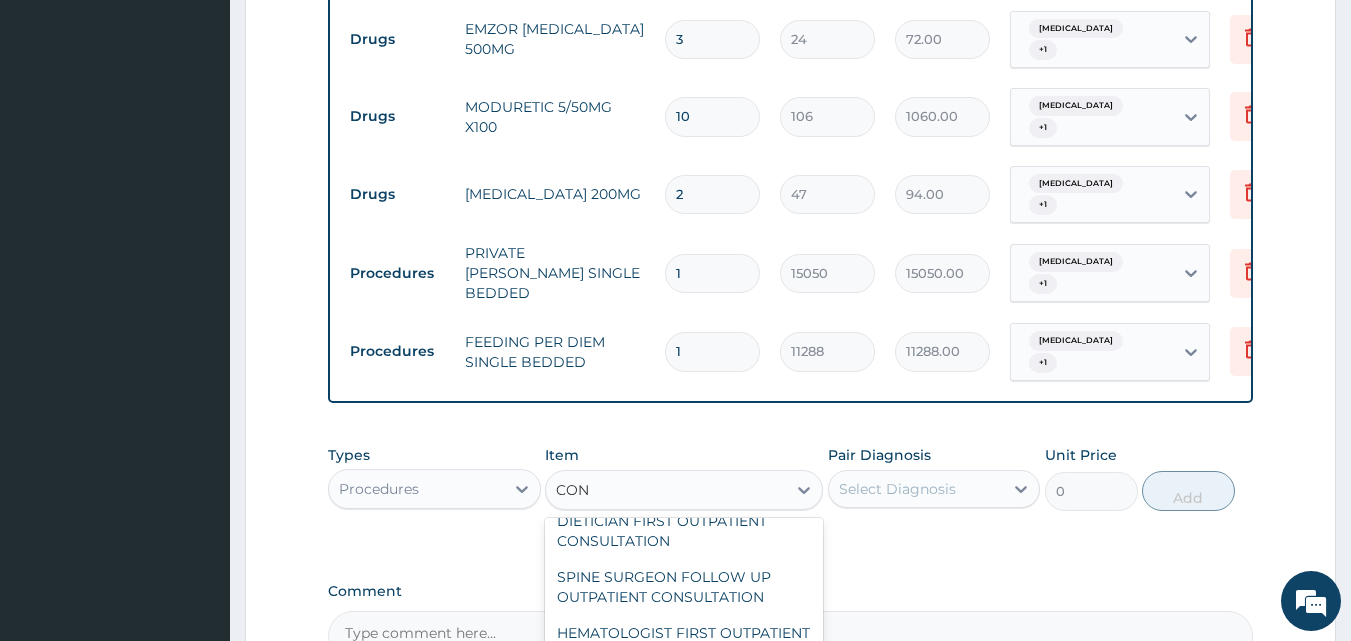 scroll, scrollTop: 323, scrollLeft: 0, axis: vertical 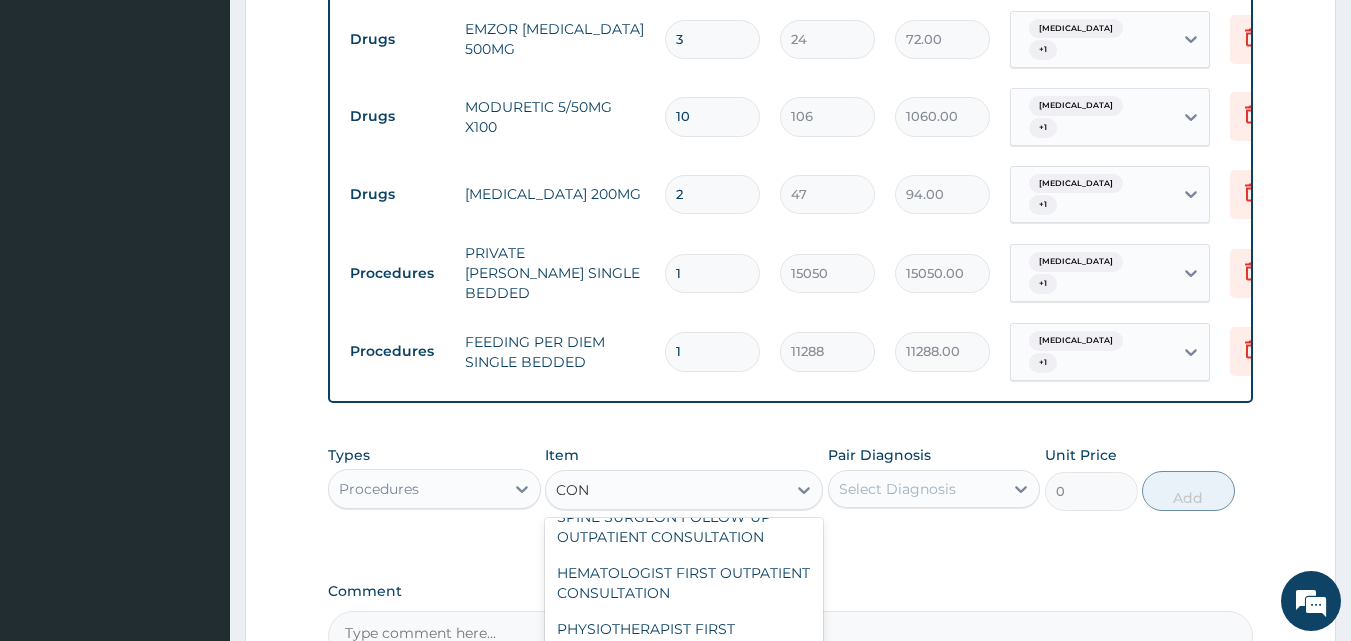 click on "GENERAL PRACTITIONER CONSULTATION FOLLOW UP" at bounding box center [684, 695] 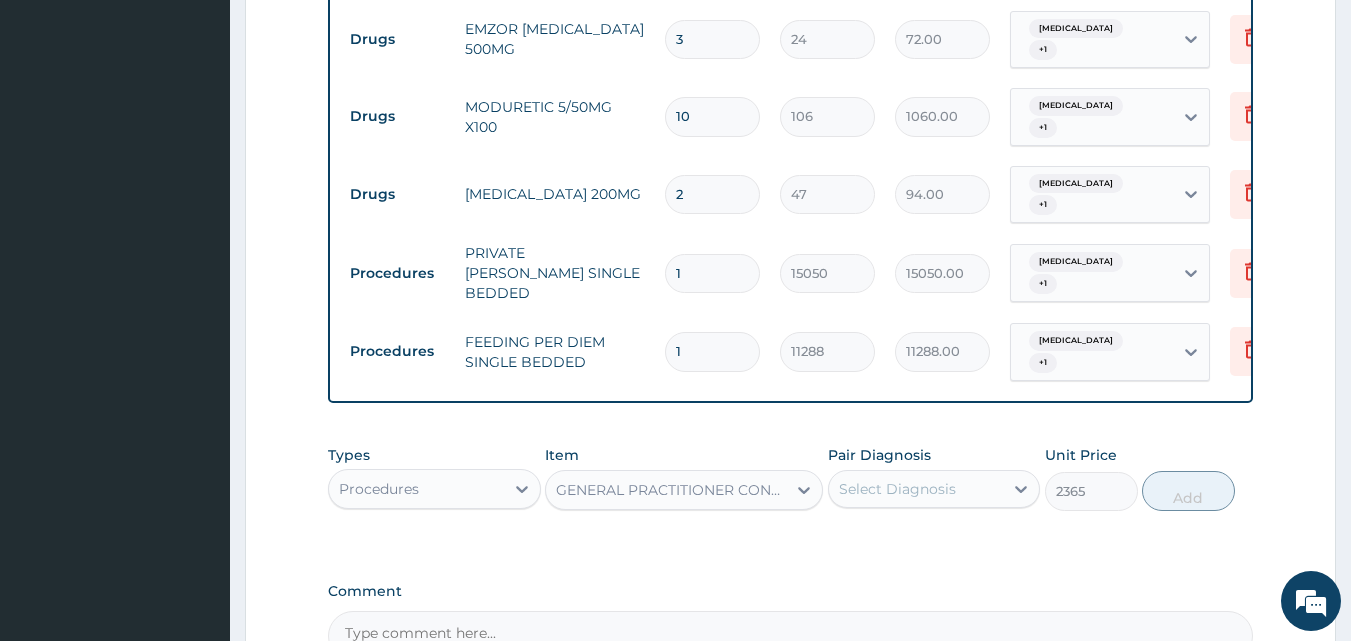 click on "Select Diagnosis" at bounding box center [916, 489] 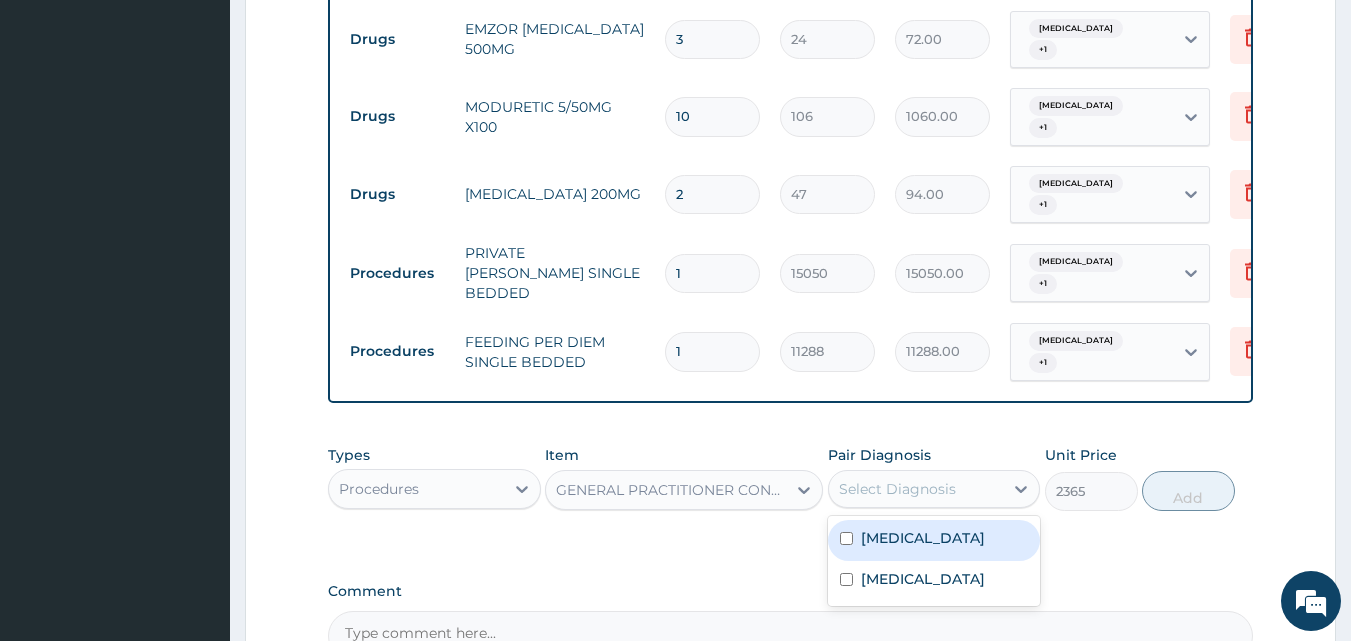 click at bounding box center (846, 538) 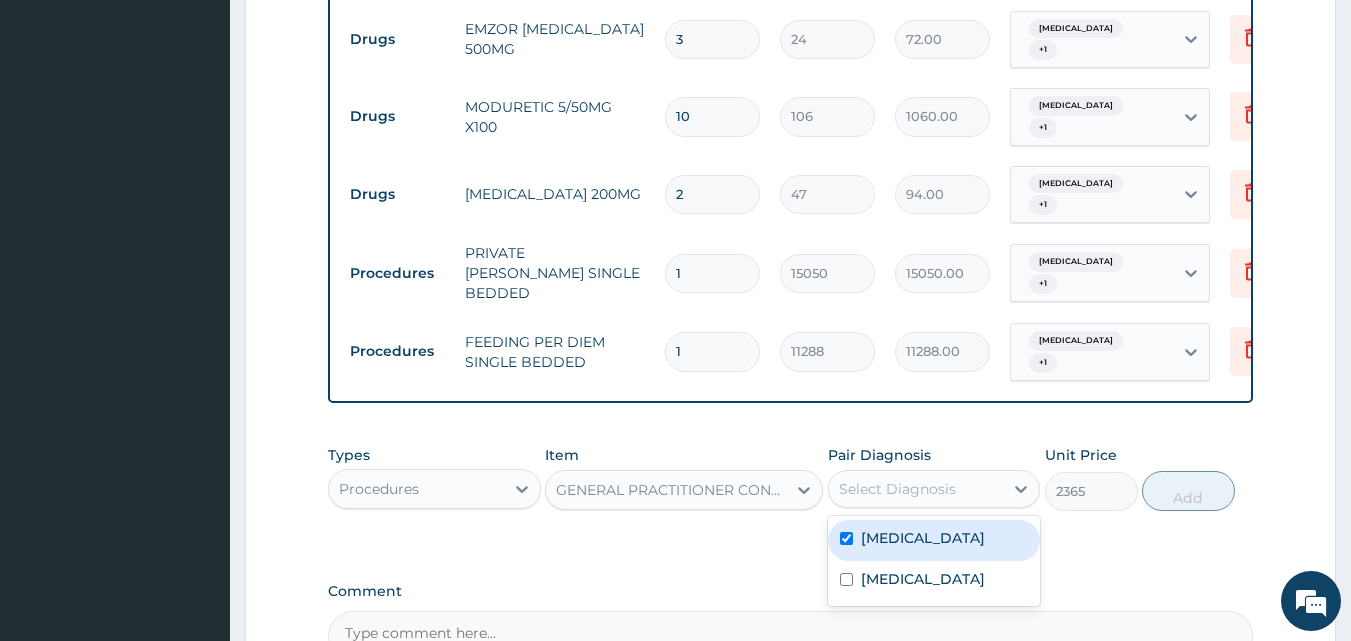 checkbox on "true" 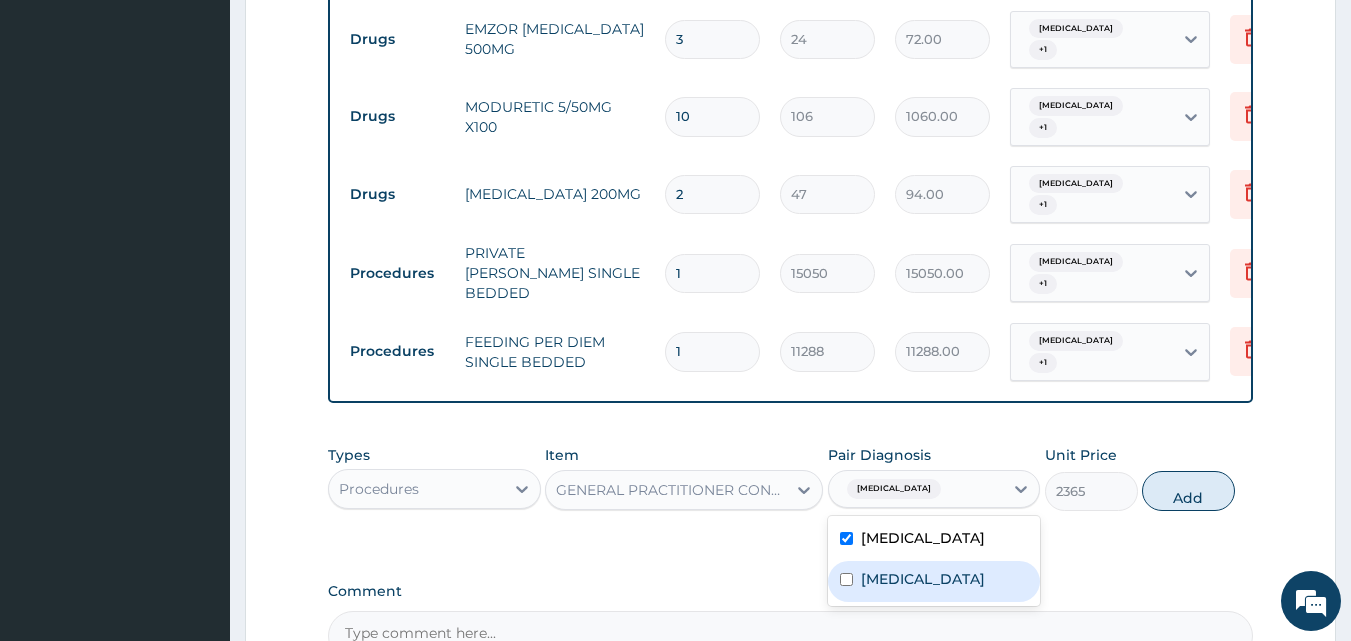 click at bounding box center (846, 579) 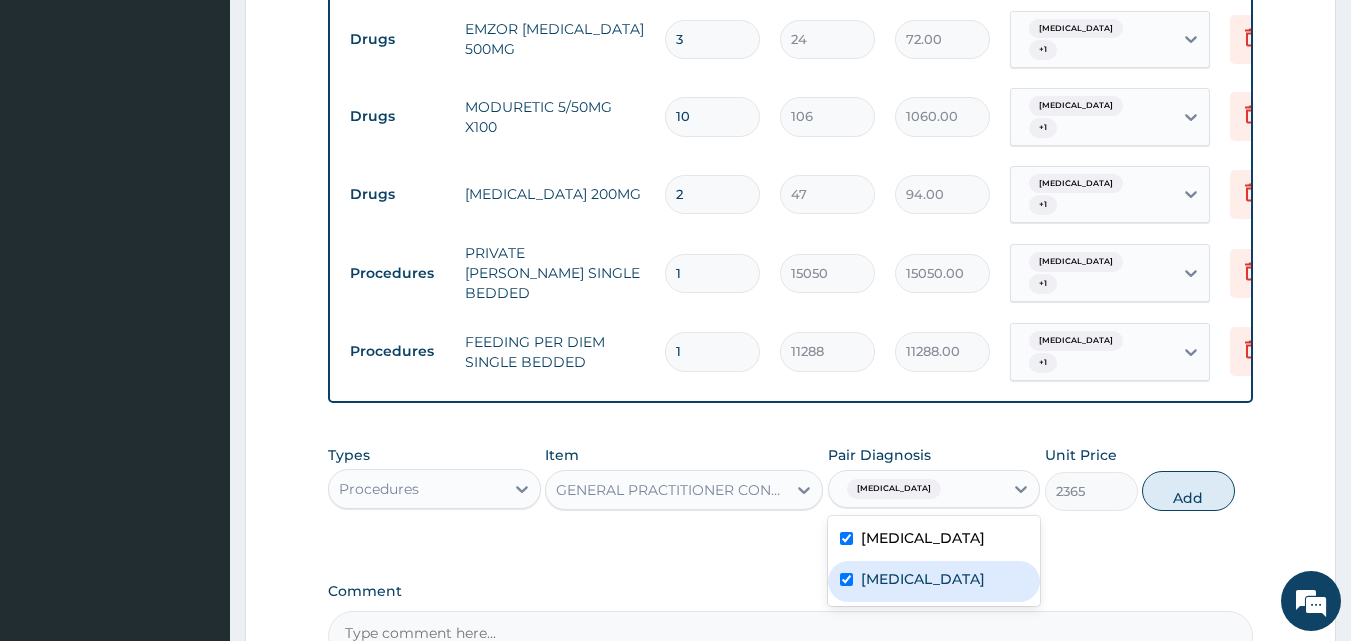 checkbox on "true" 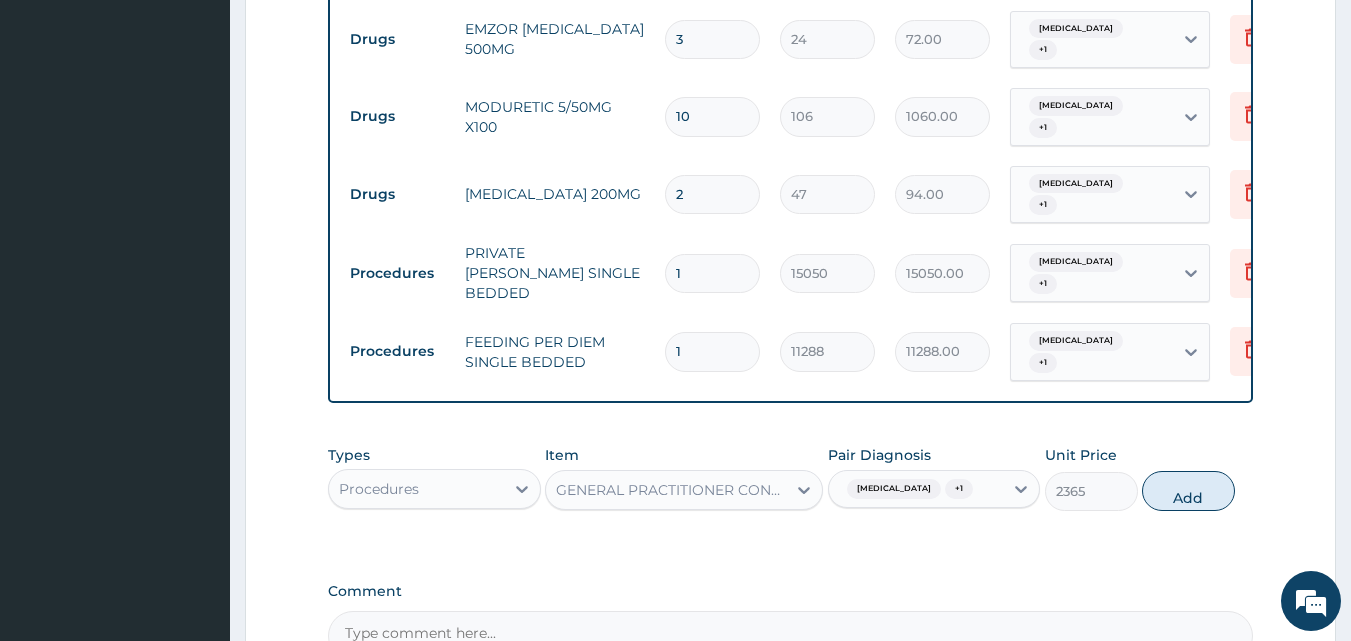 click on "PA Code / Prescription Code Enter Code(Secondary Care Only) Encounter Date 07-07-2025 Diagnosis Malaria Confirmed Sepsis Confirmed NB: All diagnosis must be linked to a claim item Claim Items Type Name Quantity Unit Price Total Price Pair Diagnosis Actions Drugs 5% DEXTROSE WATER (FIDSON) 1 1774 1774.00 Malaria  + 1 Delete Drugs VITAMIN B COMPLEX INJECTION 1 355 355.00 Malaria  + 1 Delete Drugs LEVOFLOXACIN 500MG 3 237 711.00 Malaria  + 1 Delete Drugs FLAGYL 500MG INFUSION 4 591 2364.00 Malaria  + 1 Delete Drugs PROMETHAZINE INJECTION 1 355 355.00 Malaria  + 1 Delete Drugs NIFEDIPINE XL (M/B) 30MG 20 130 2600.00 Malaria  + 1 Delete Drugs METHYLDOPA 250MG (ALDOMET) 20 83 1660.00 Malaria  + 1 Delete Drugs EMZOR PARACETAMOL 500MG 3 24 72.00 Malaria  + 1 Delete Drugs MODURETIC 5/50MG X100 10 106 1060.00 Malaria  + 1 Delete Drugs FLAGYL 200MG 2 47 94.00 Malaria  + 1 Delete Procedures PRIVATE WARD SINGLE BEDDED 1 15050 15050.00 Malaria  + 1 Delete Procedures FEEDING PER DIEM SINGLE BEDDED 1 11288 11288.00 Malaria 1" at bounding box center [791, -137] 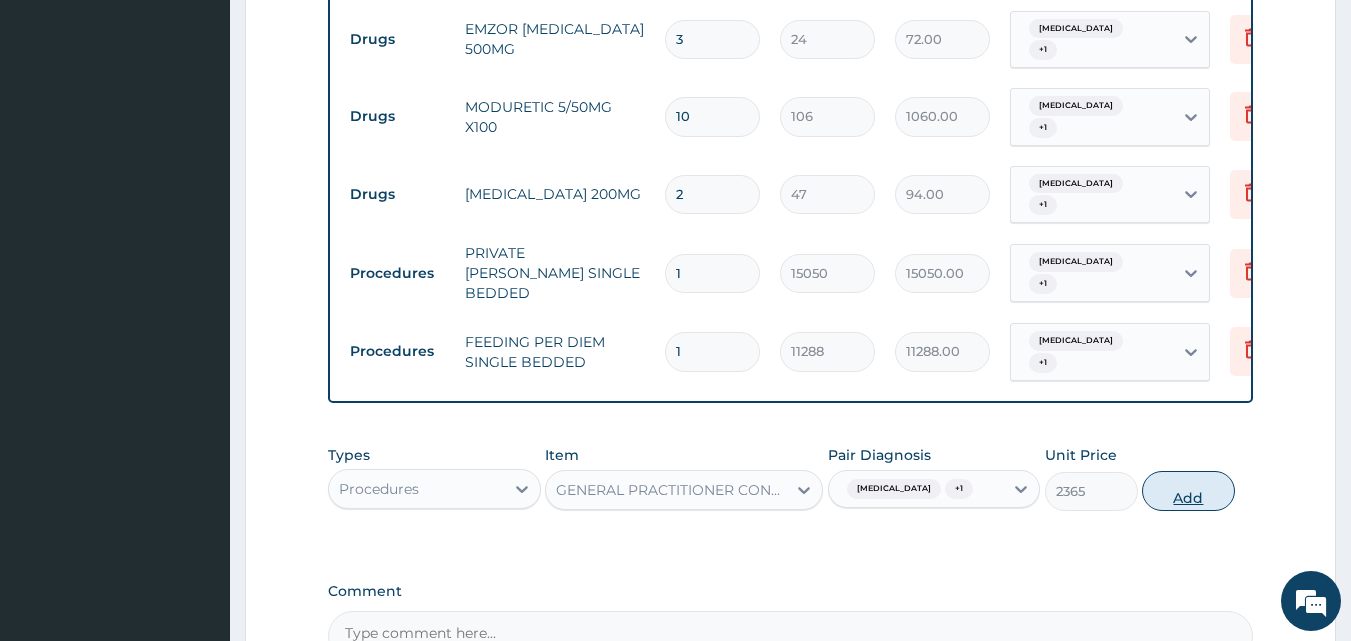 click on "Add" at bounding box center [1188, 491] 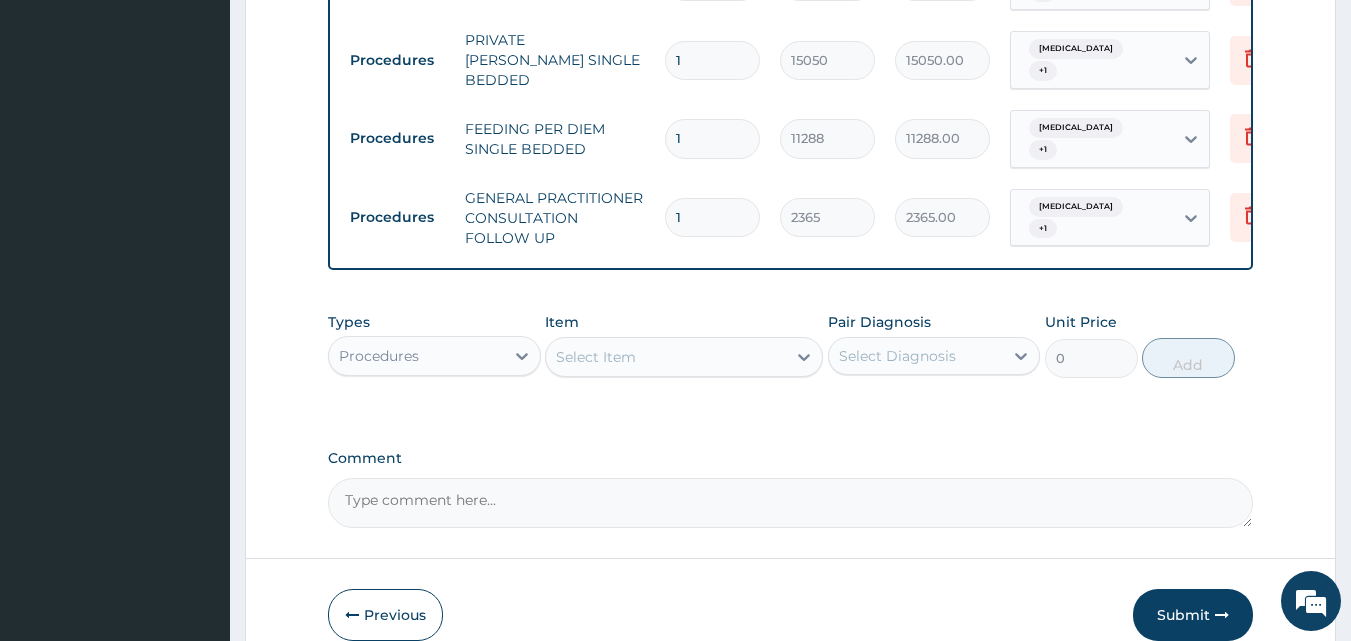 scroll, scrollTop: 1344, scrollLeft: 0, axis: vertical 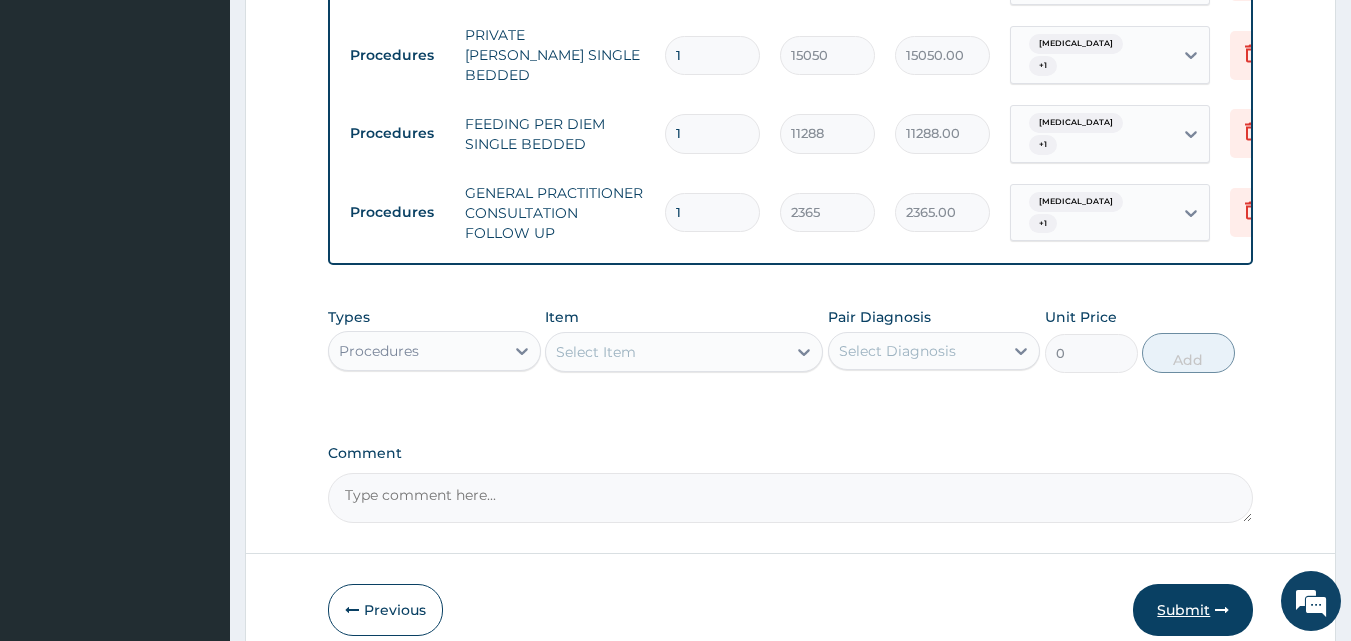 click on "Submit" at bounding box center [1193, 610] 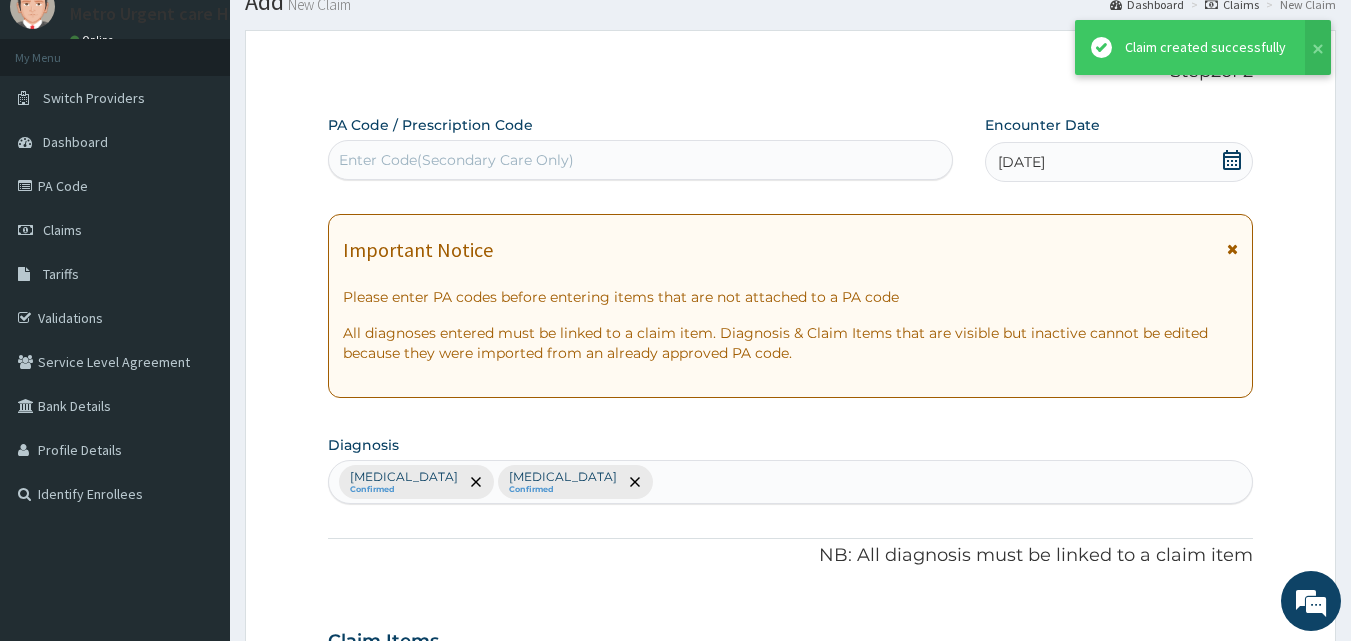 scroll, scrollTop: 1344, scrollLeft: 0, axis: vertical 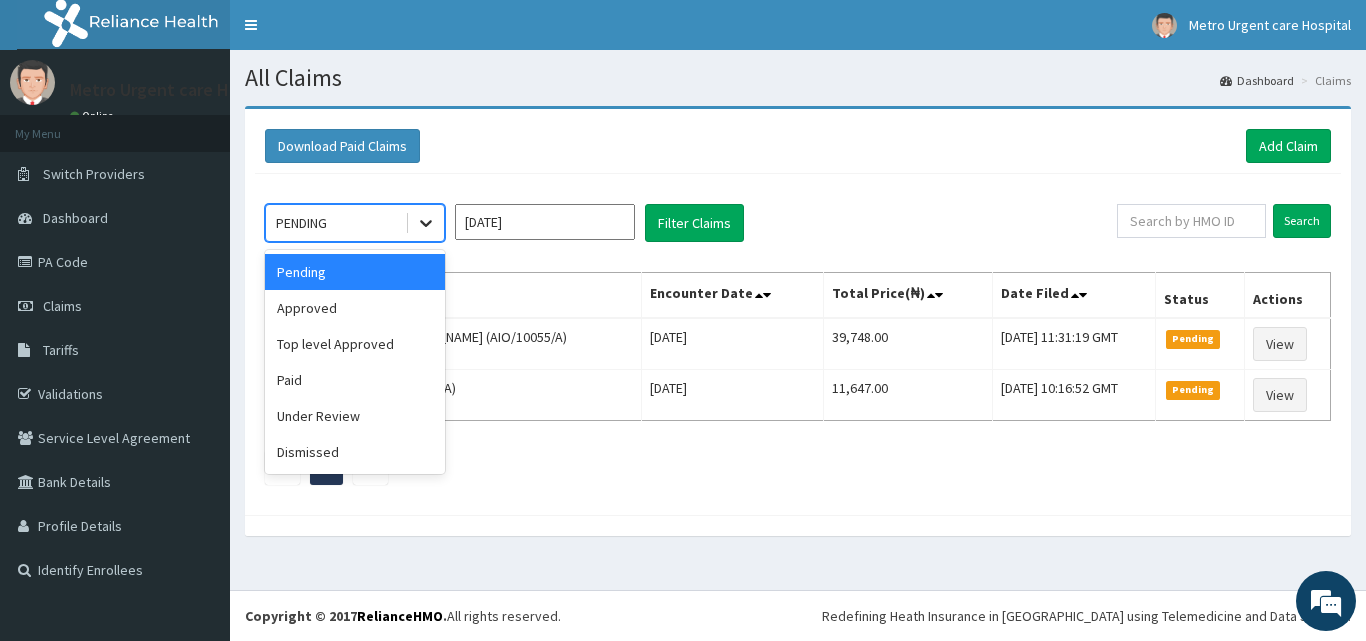 click 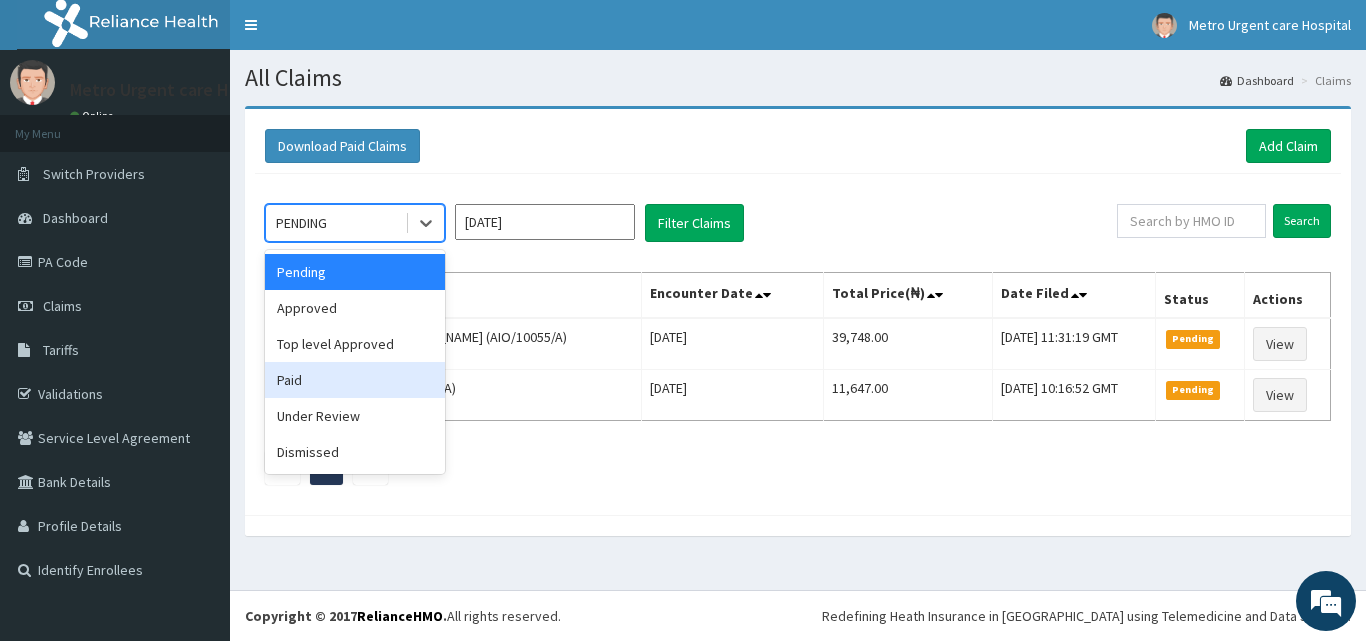 click on "Paid" at bounding box center (355, 380) 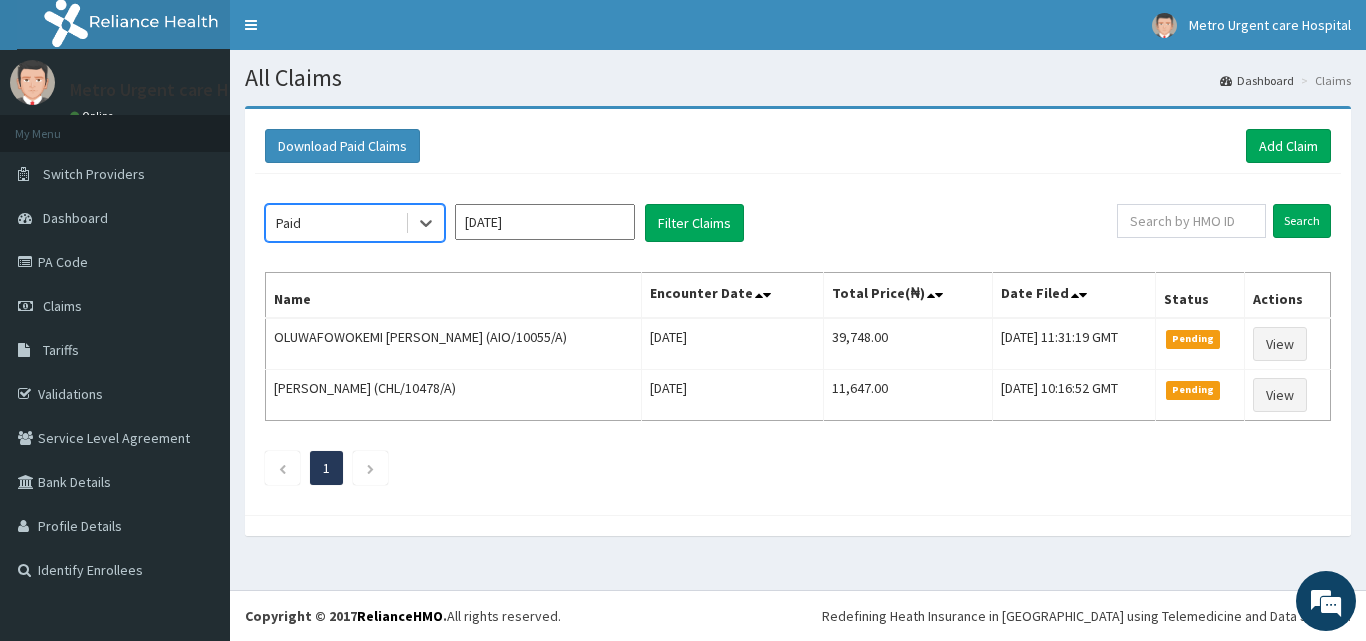 click on "[DATE]" at bounding box center (545, 222) 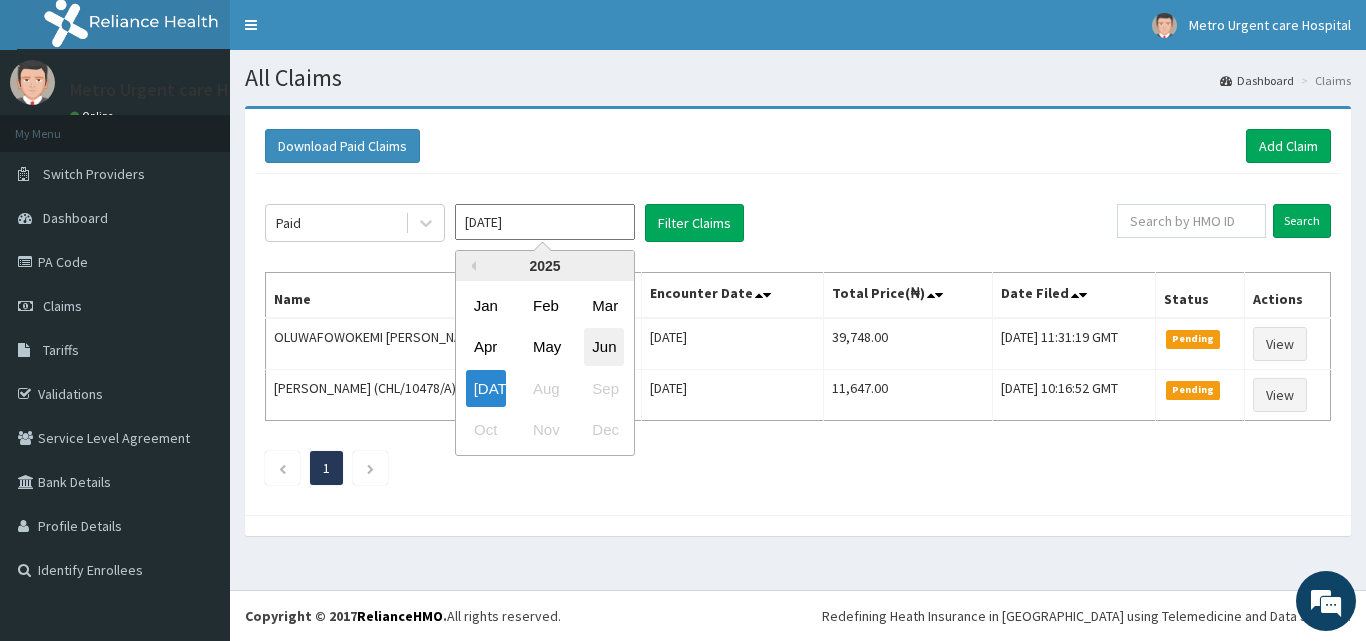 click on "Jun" at bounding box center [604, 347] 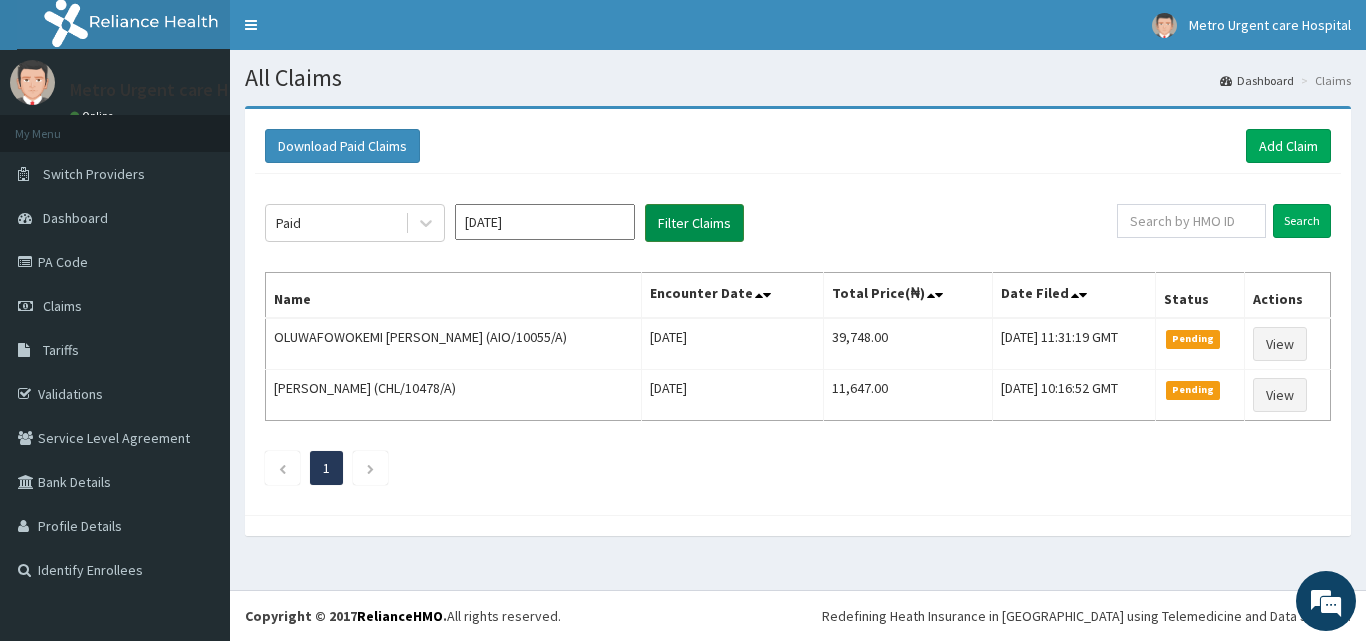 click on "Filter Claims" at bounding box center [694, 223] 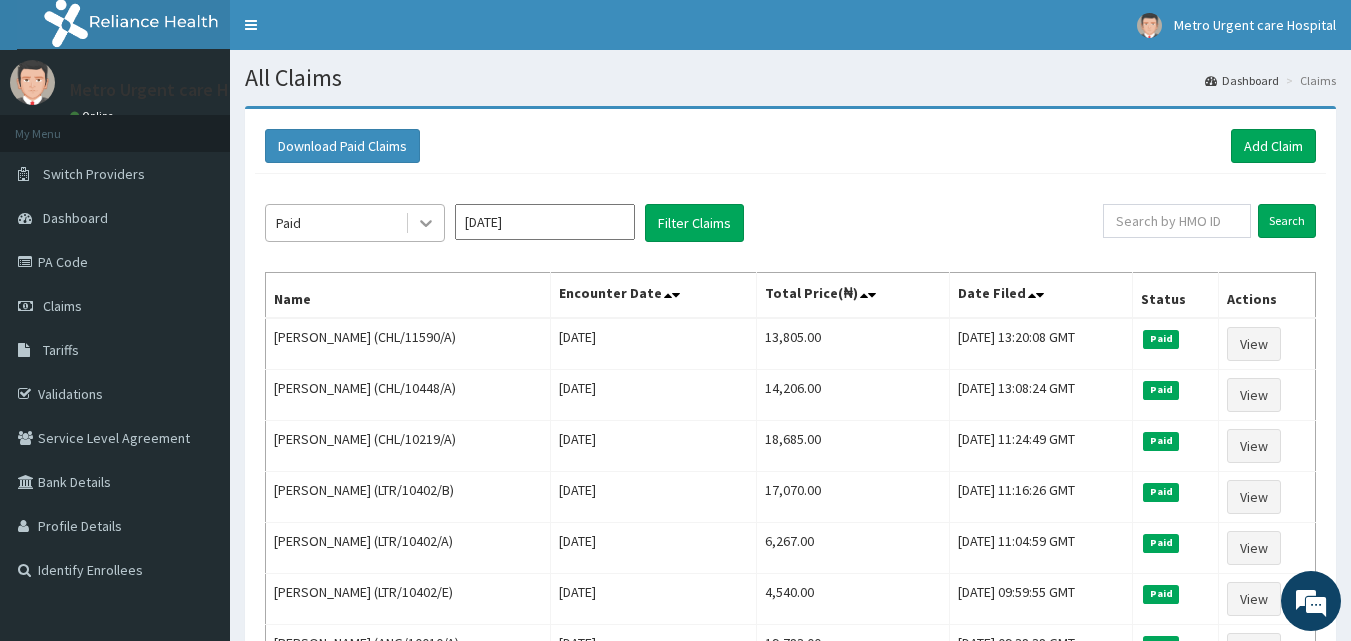click 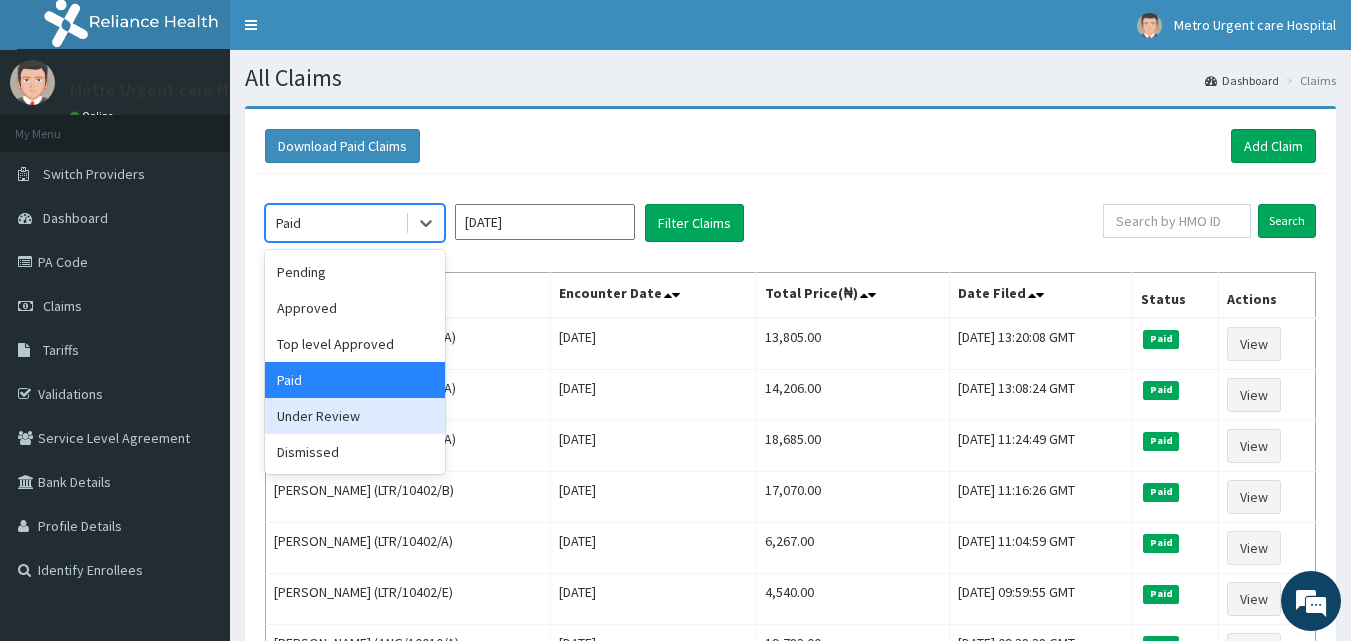 click on "Under Review" at bounding box center (355, 416) 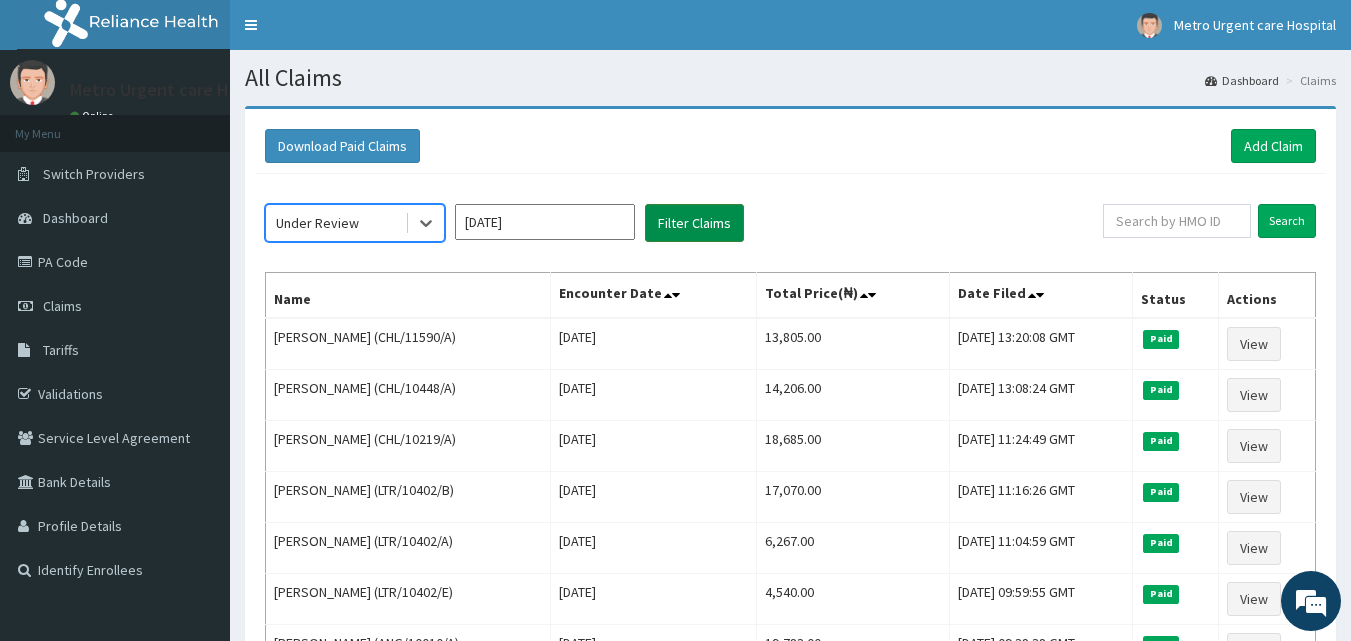 click on "Filter Claims" at bounding box center [694, 223] 